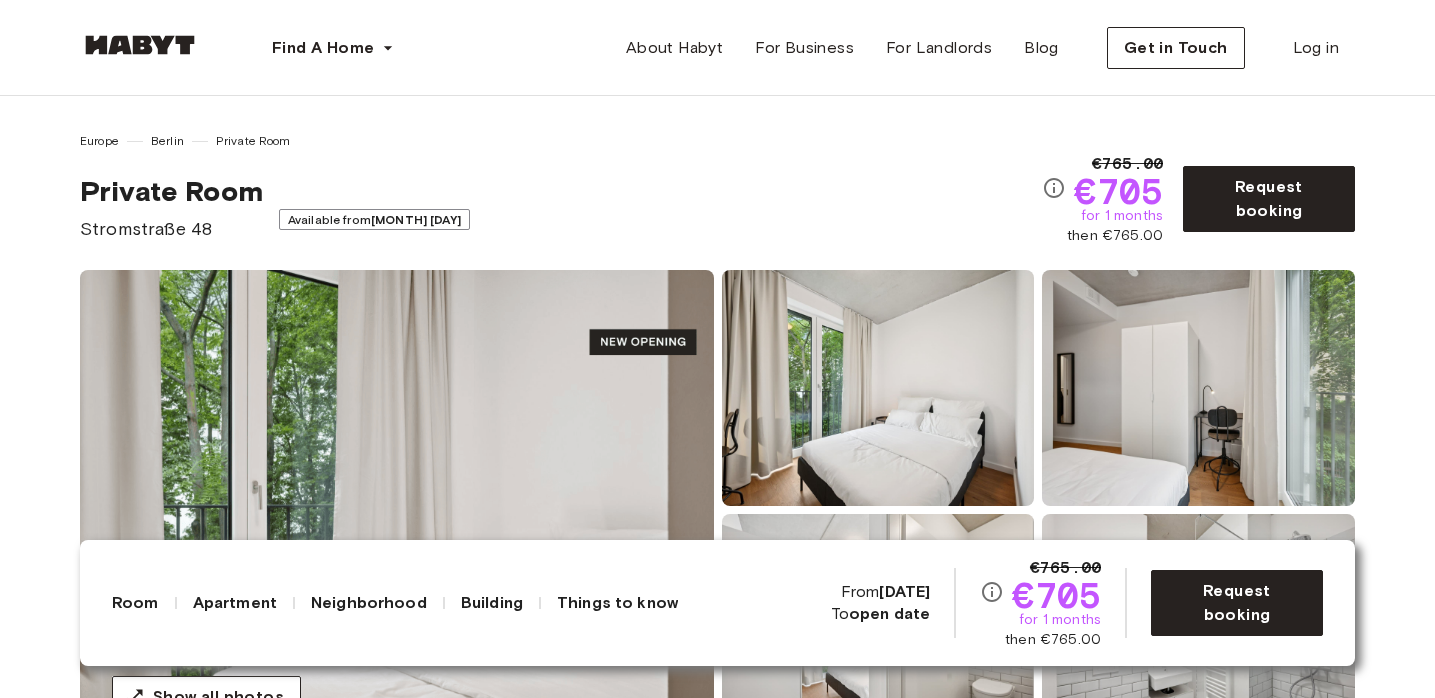 scroll, scrollTop: 0, scrollLeft: 0, axis: both 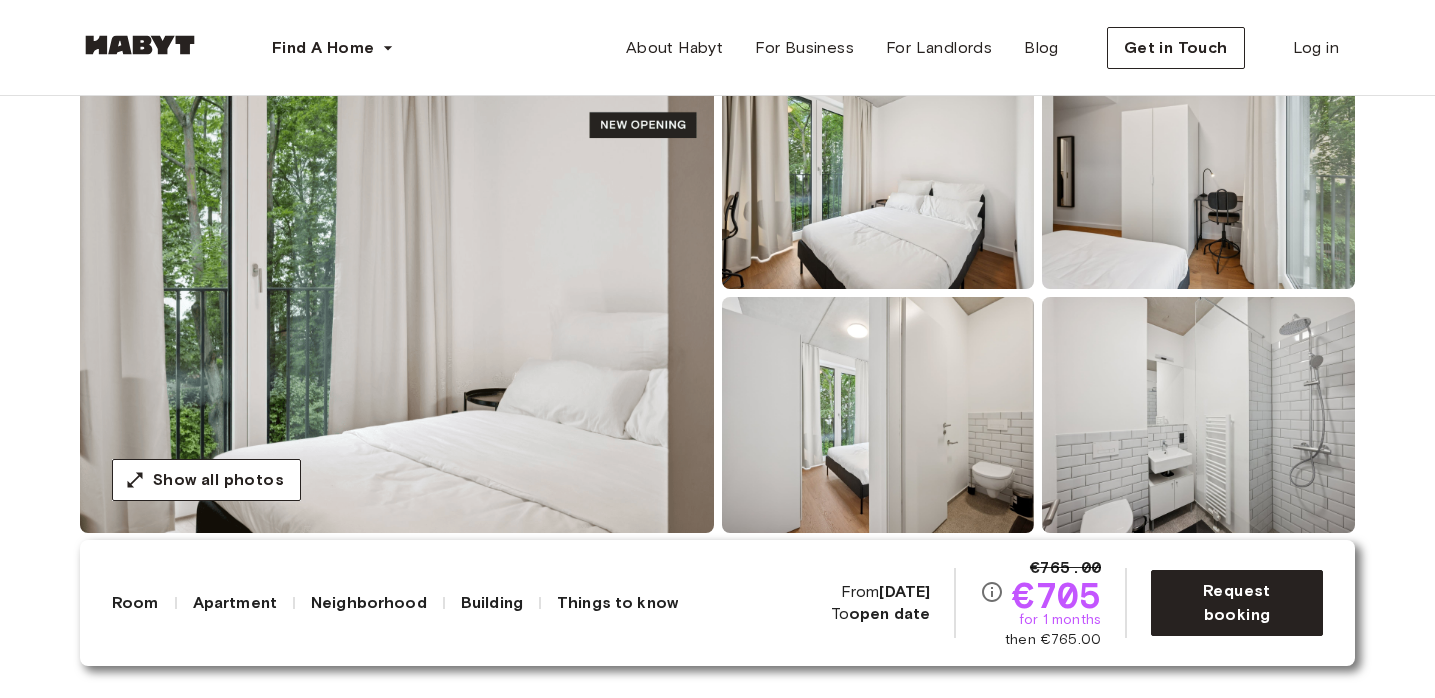 click at bounding box center (397, 293) 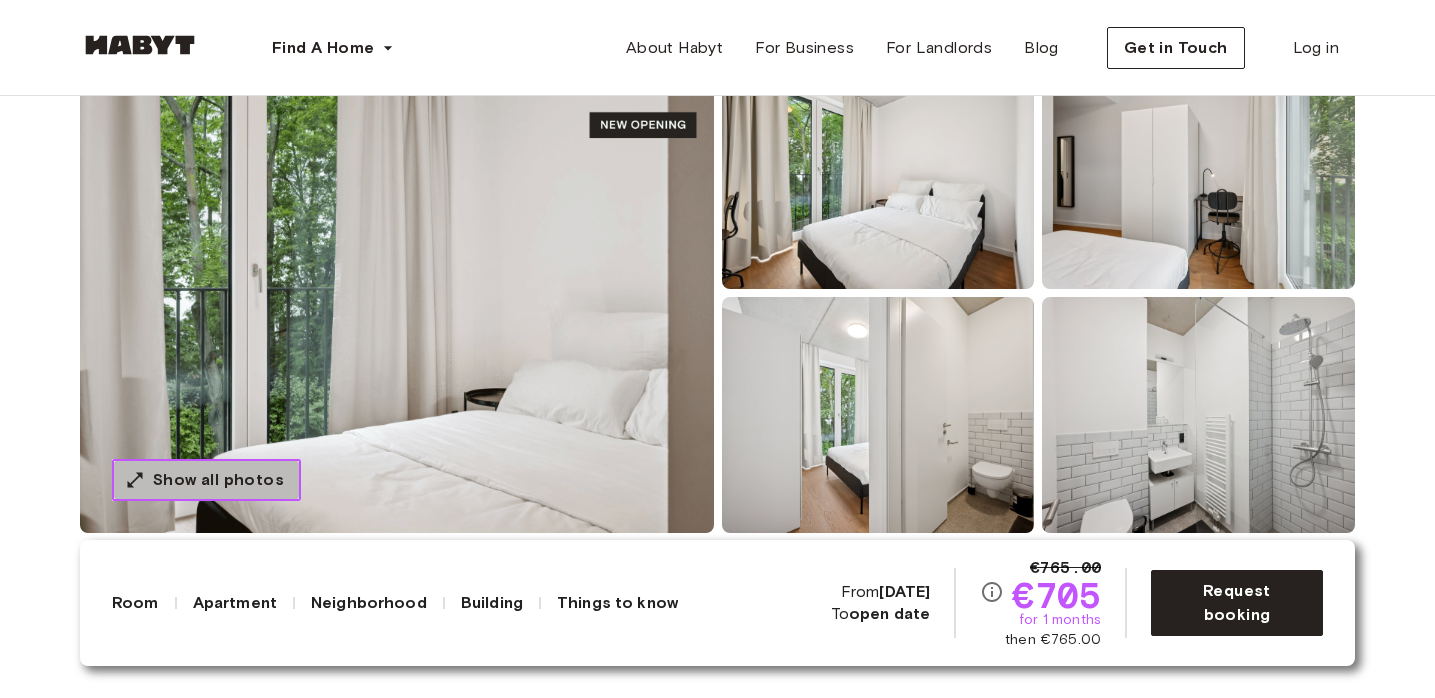 click on "Show all photos" at bounding box center [218, 480] 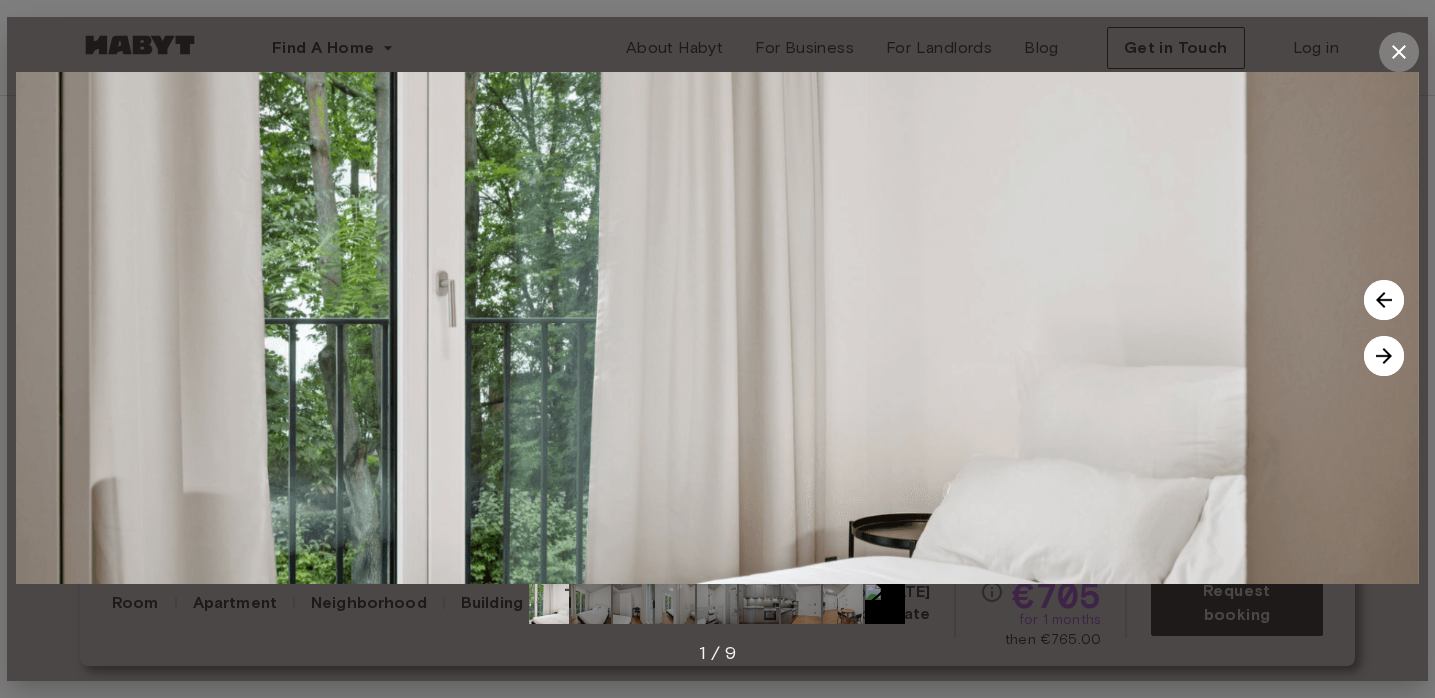 click 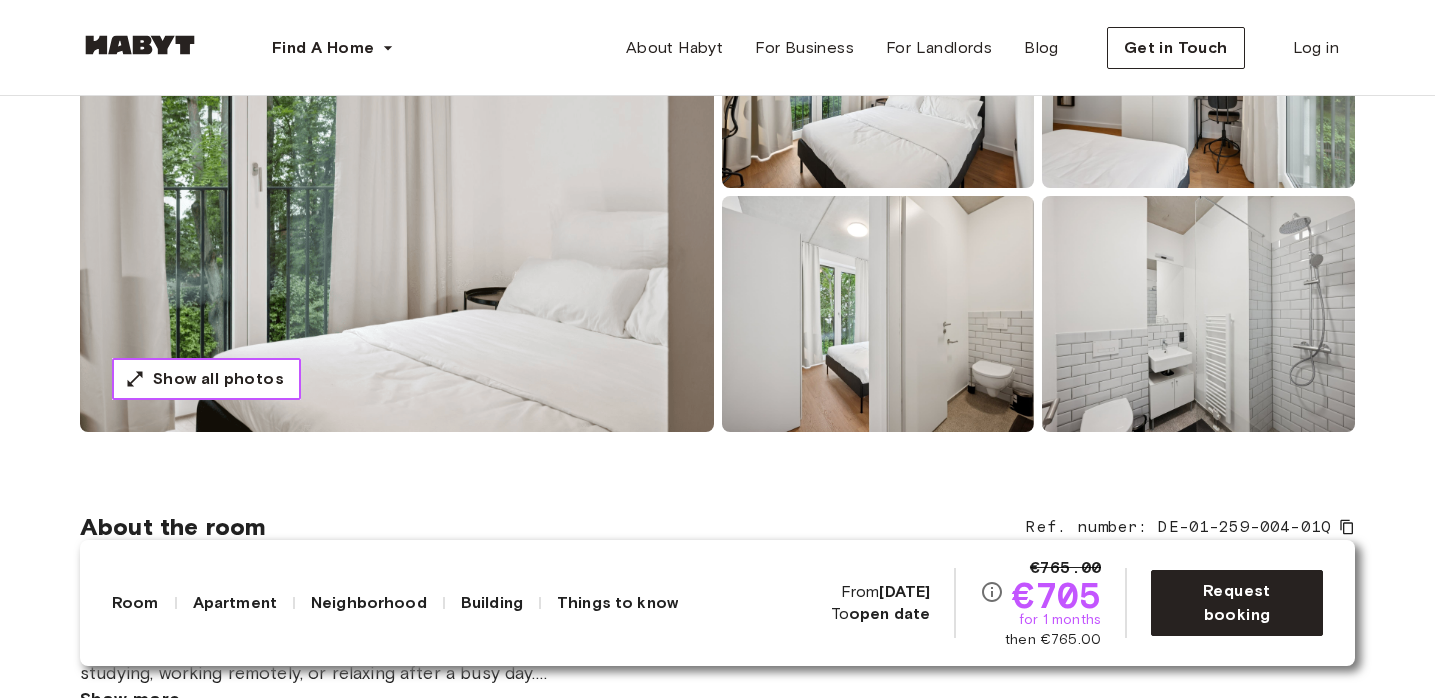 scroll, scrollTop: 316, scrollLeft: 0, axis: vertical 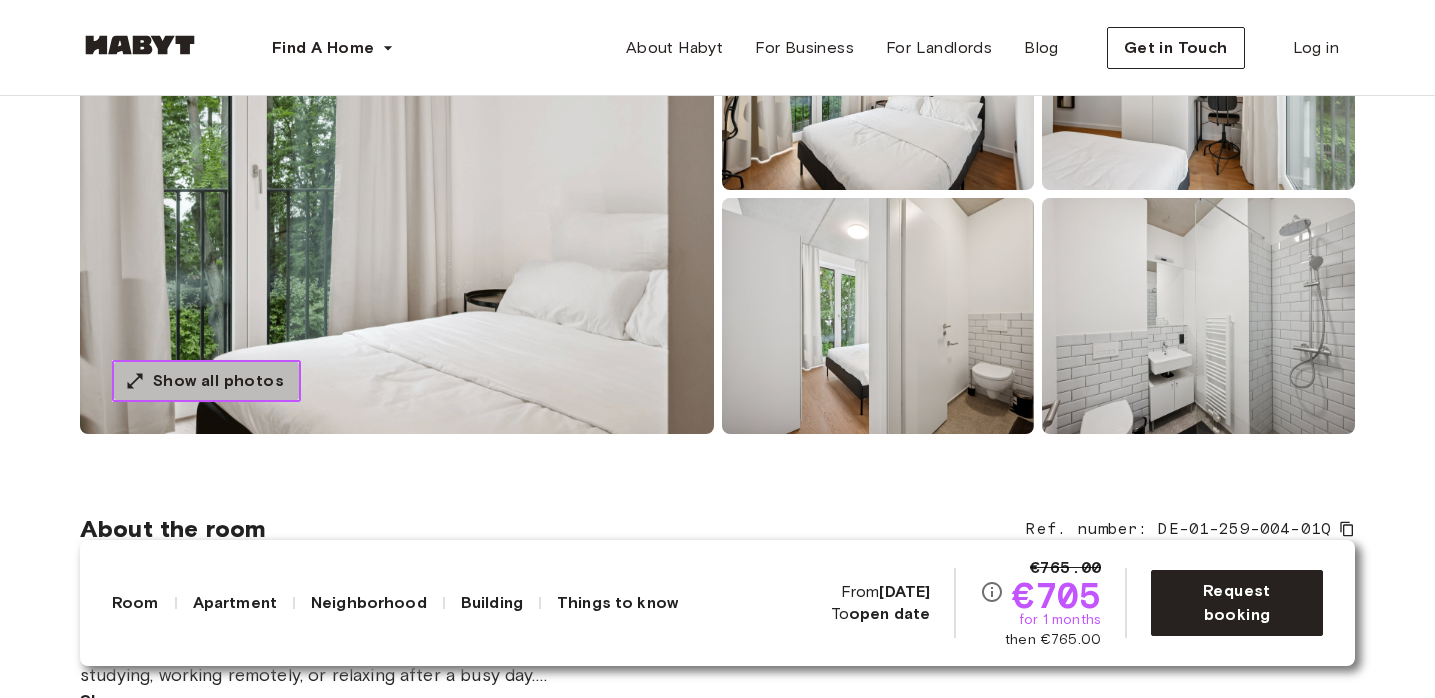 click on "Show all photos" at bounding box center [218, 381] 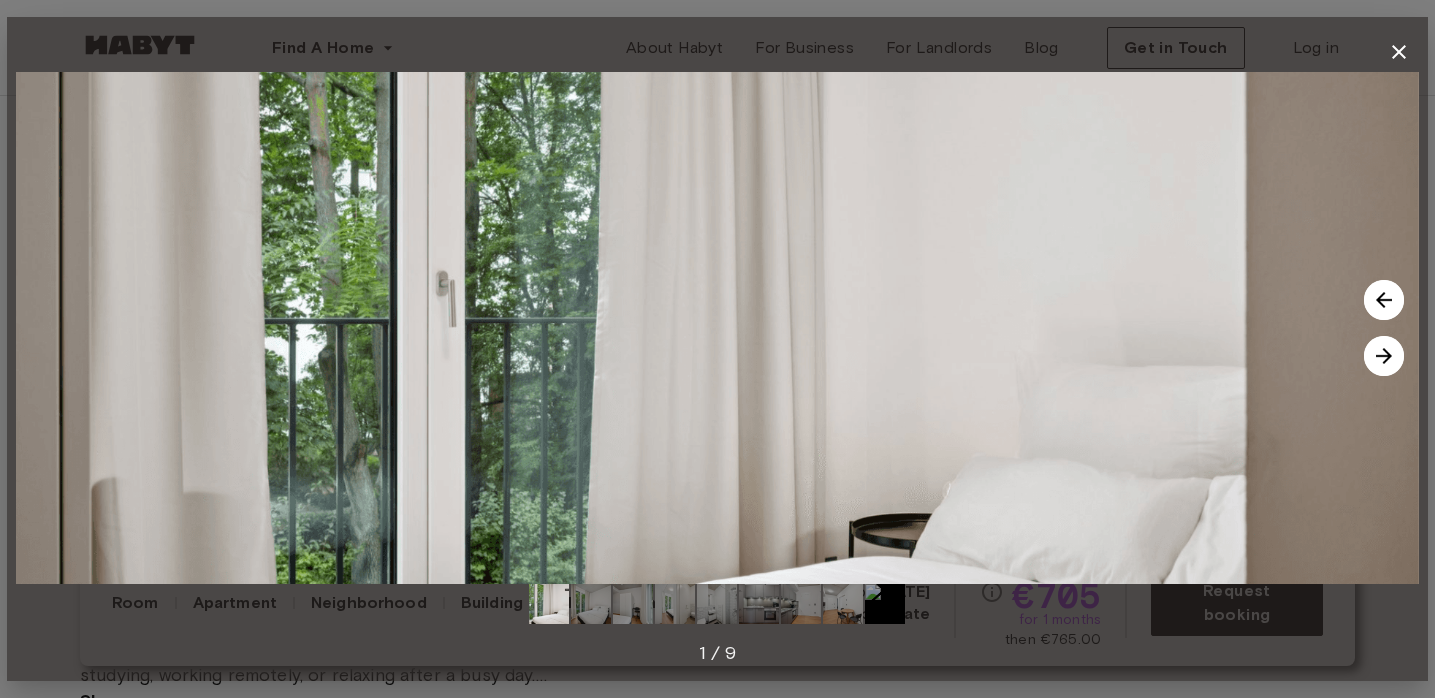 click 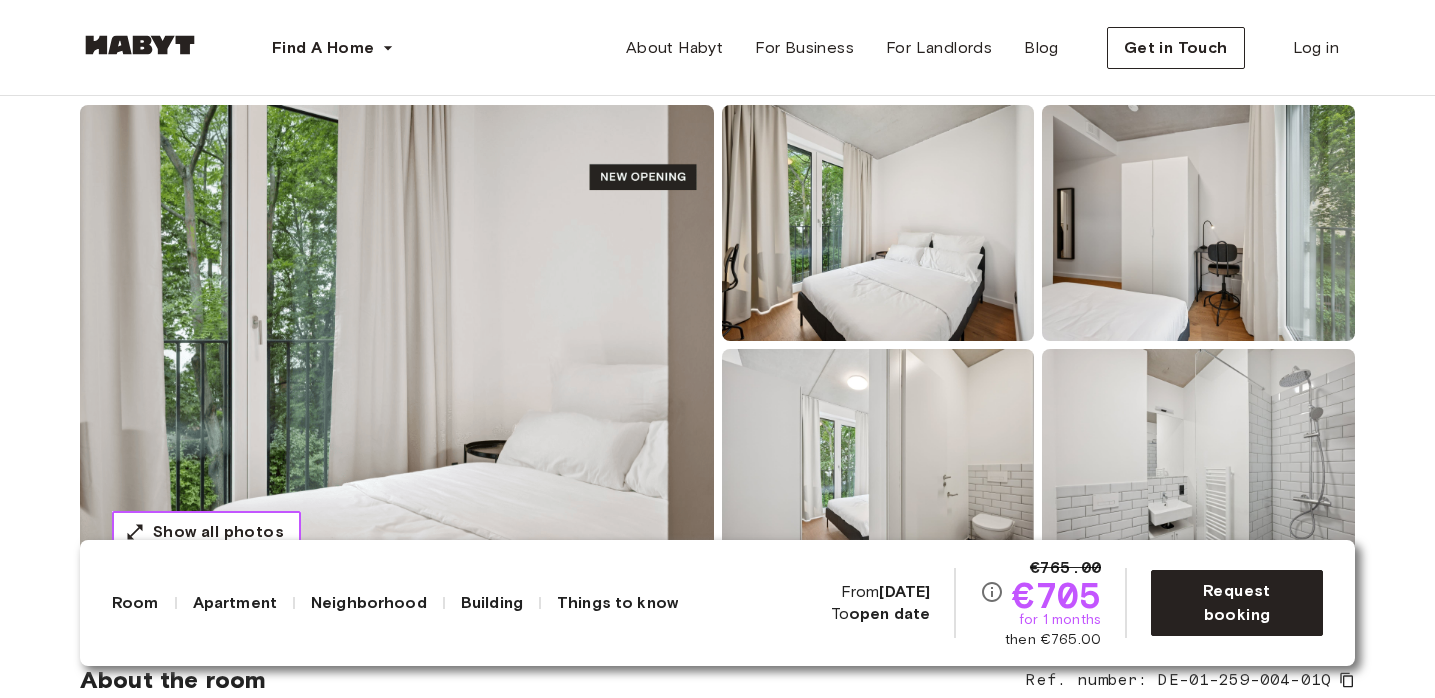scroll, scrollTop: 154, scrollLeft: 0, axis: vertical 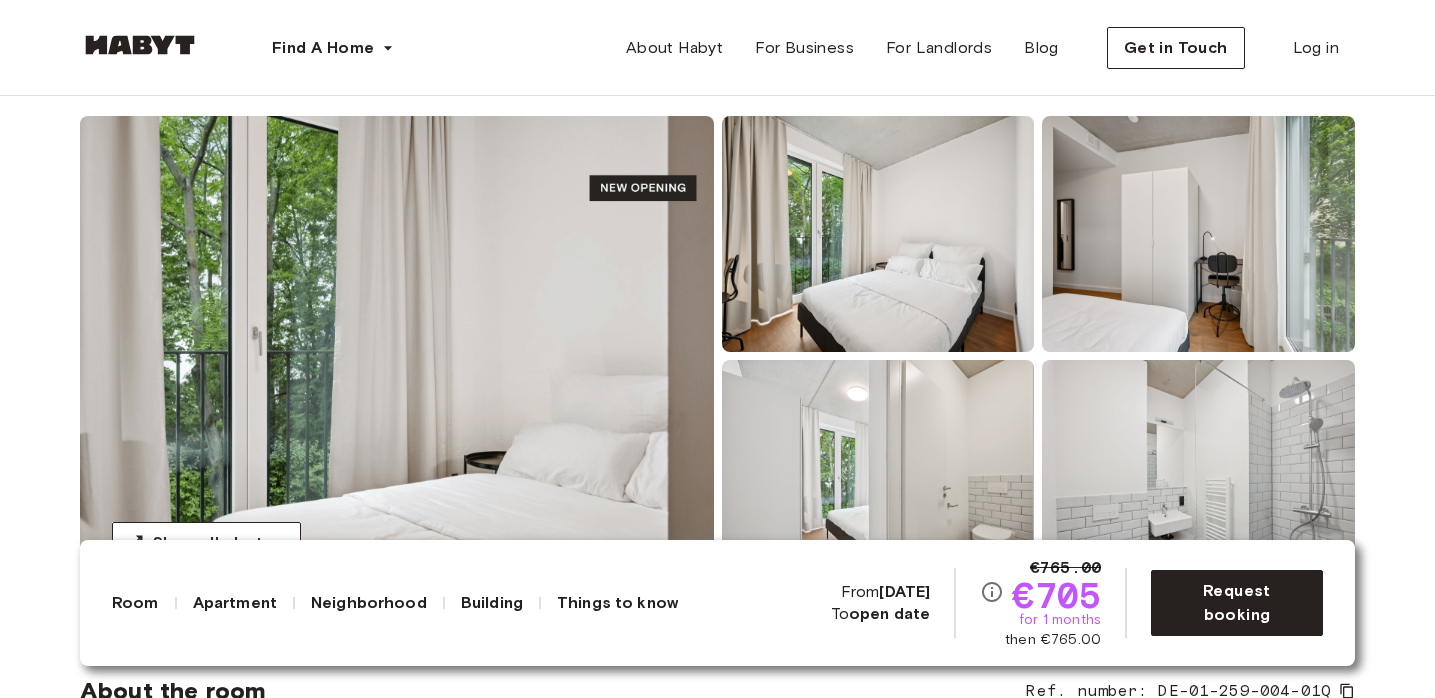 click at bounding box center [878, 234] 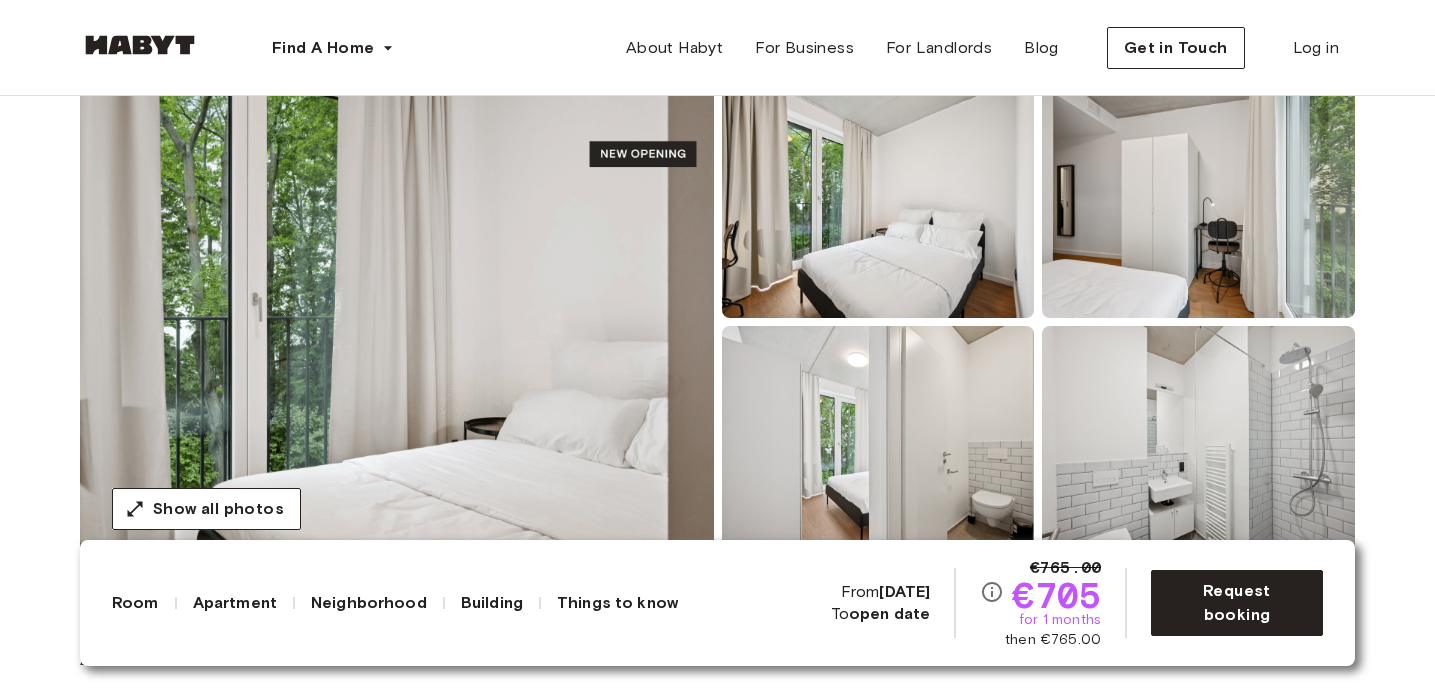 scroll, scrollTop: 189, scrollLeft: 0, axis: vertical 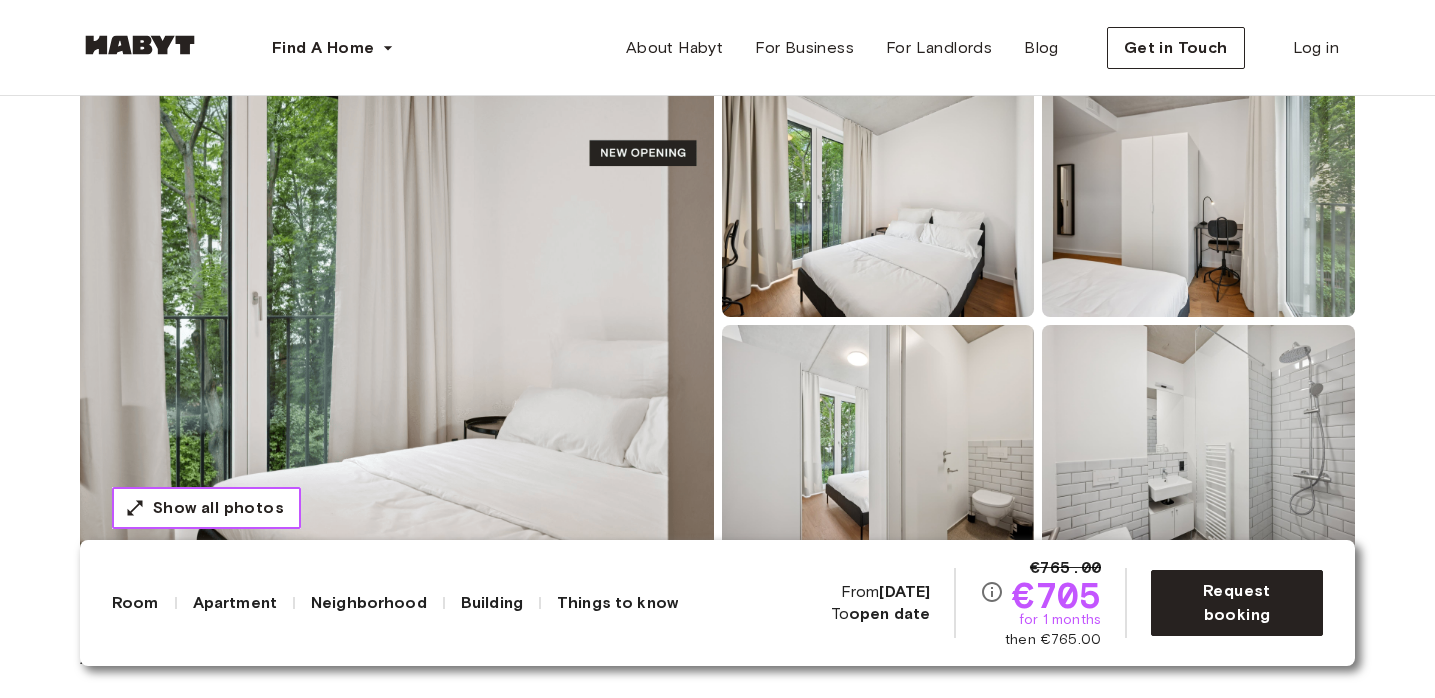 click on "Show all photos" at bounding box center (218, 508) 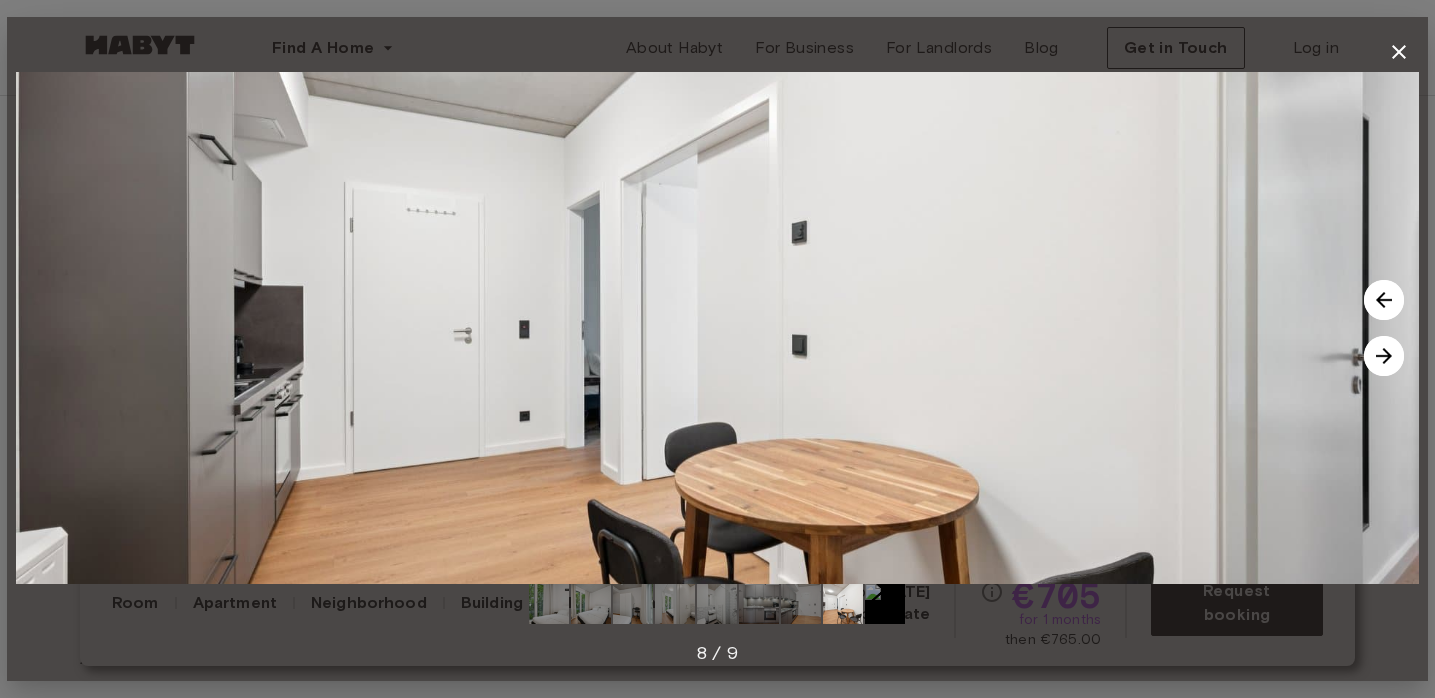 click 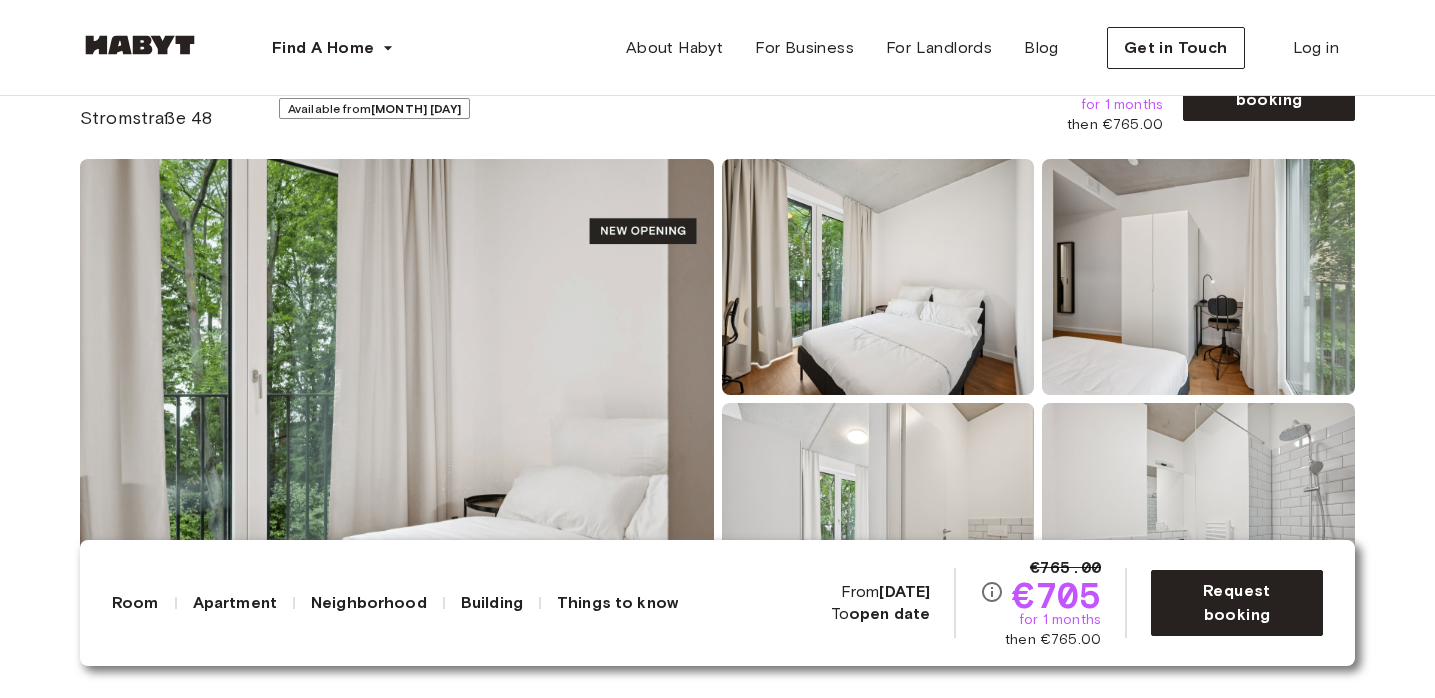scroll, scrollTop: 107, scrollLeft: 0, axis: vertical 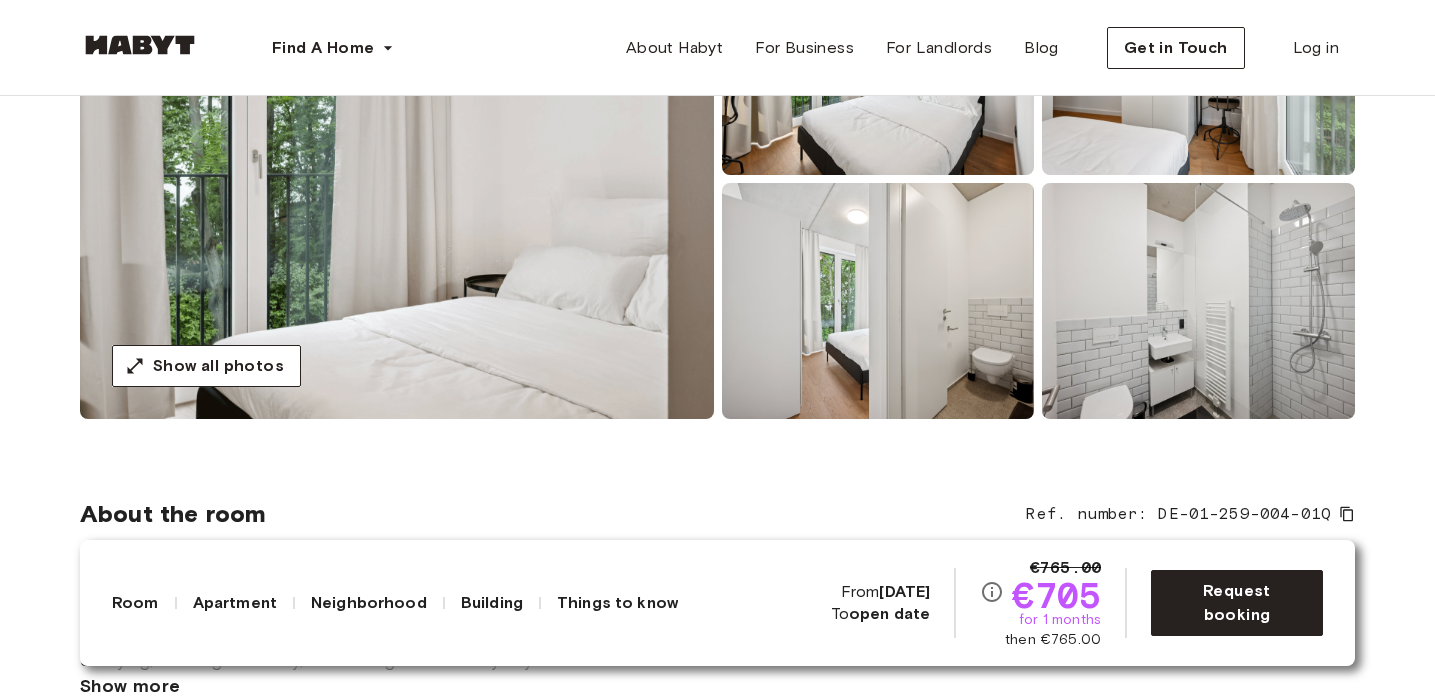 click at bounding box center (397, 179) 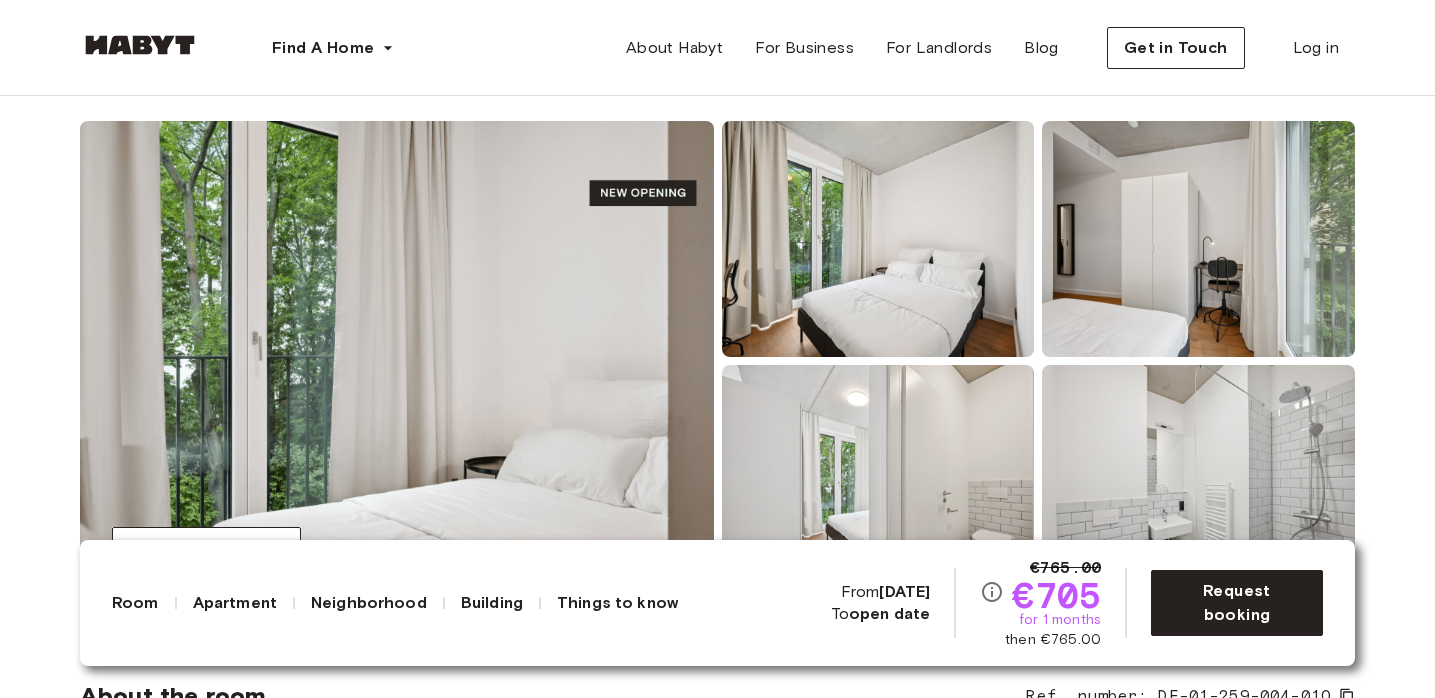 scroll, scrollTop: 146, scrollLeft: 0, axis: vertical 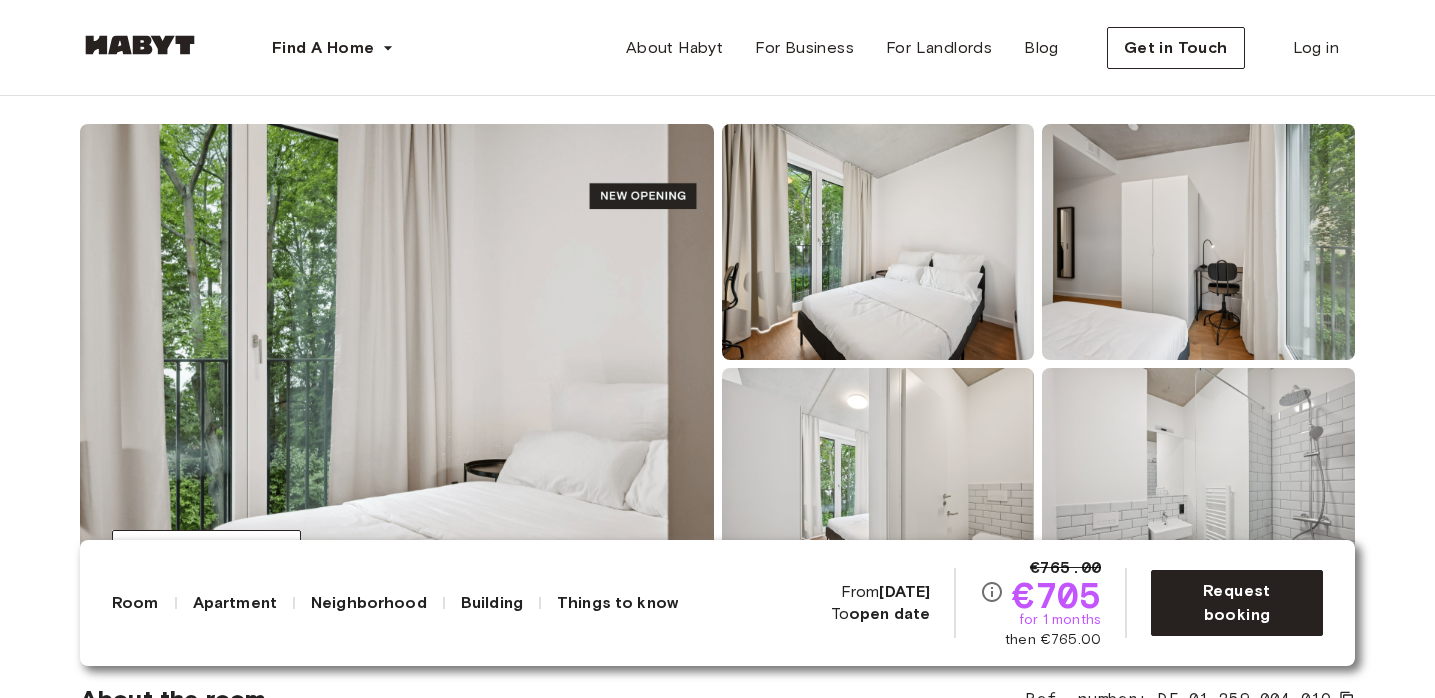 click at bounding box center (397, 364) 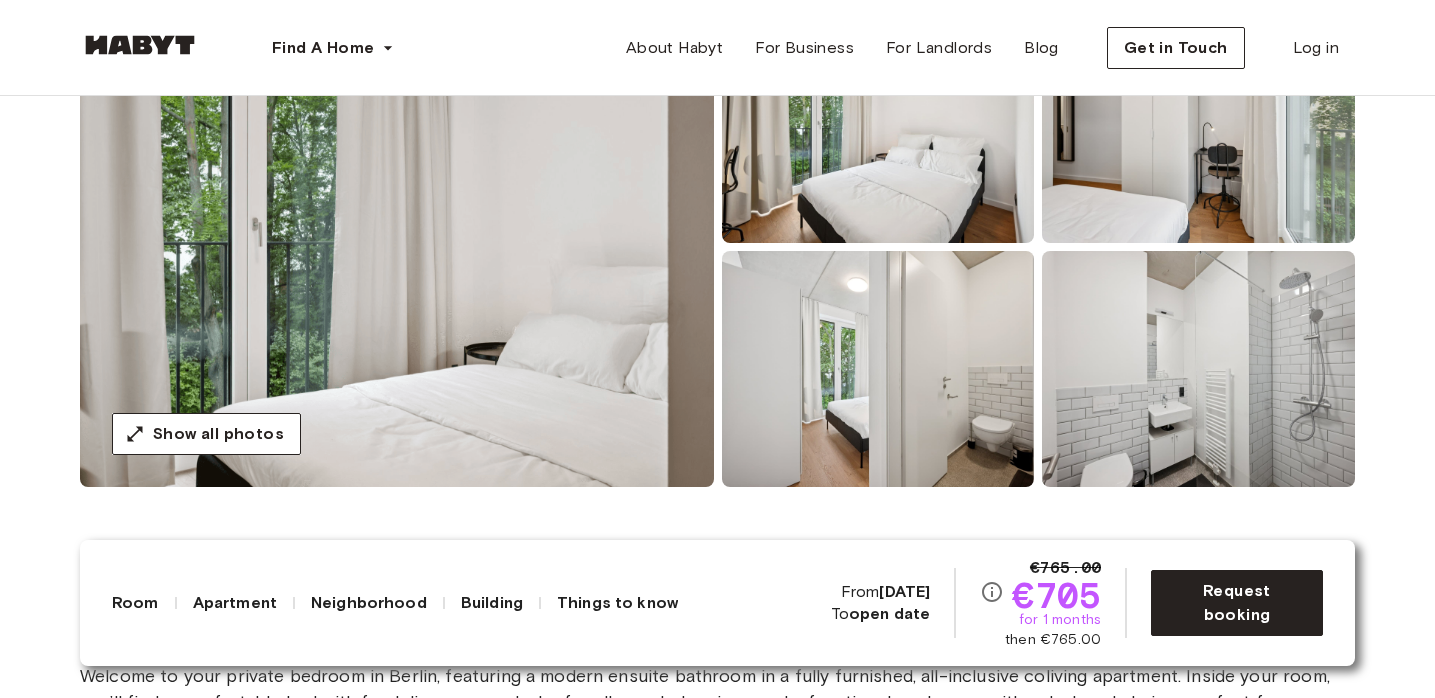 scroll, scrollTop: 263, scrollLeft: 0, axis: vertical 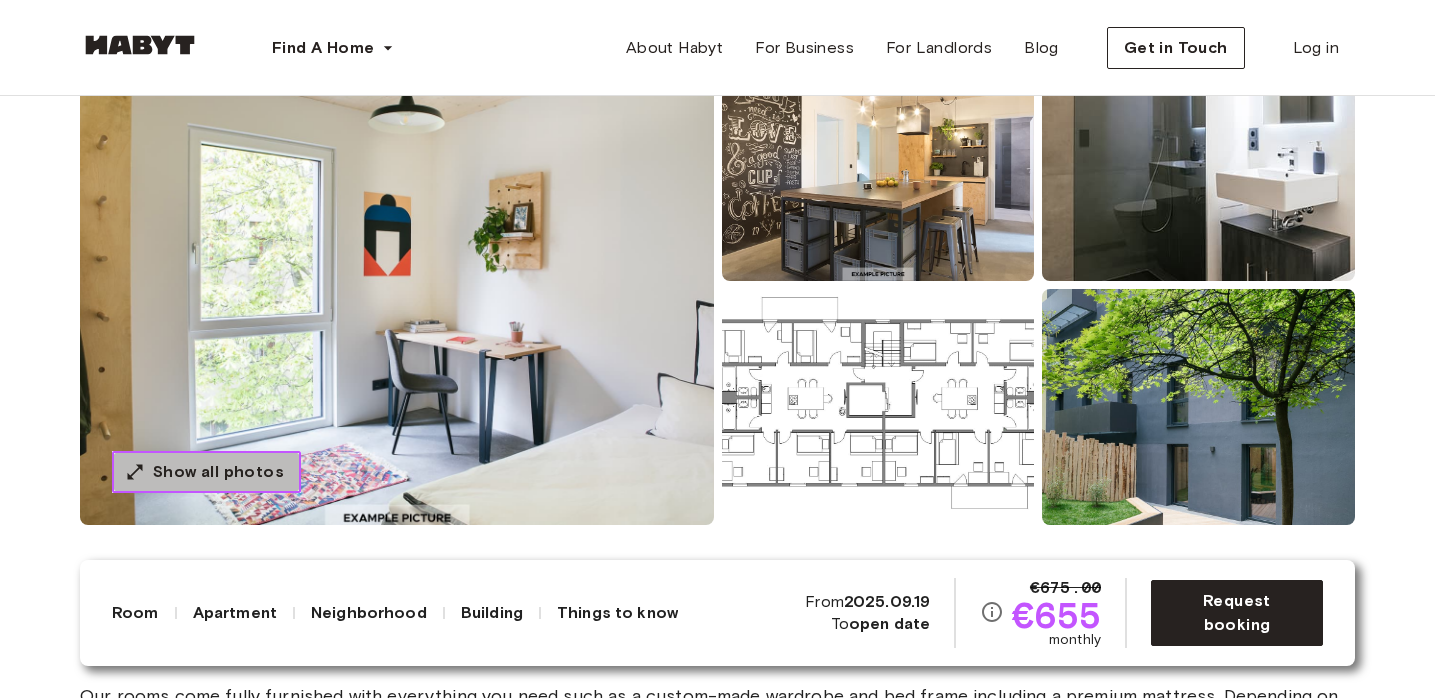 click on "Show all photos" at bounding box center [218, 472] 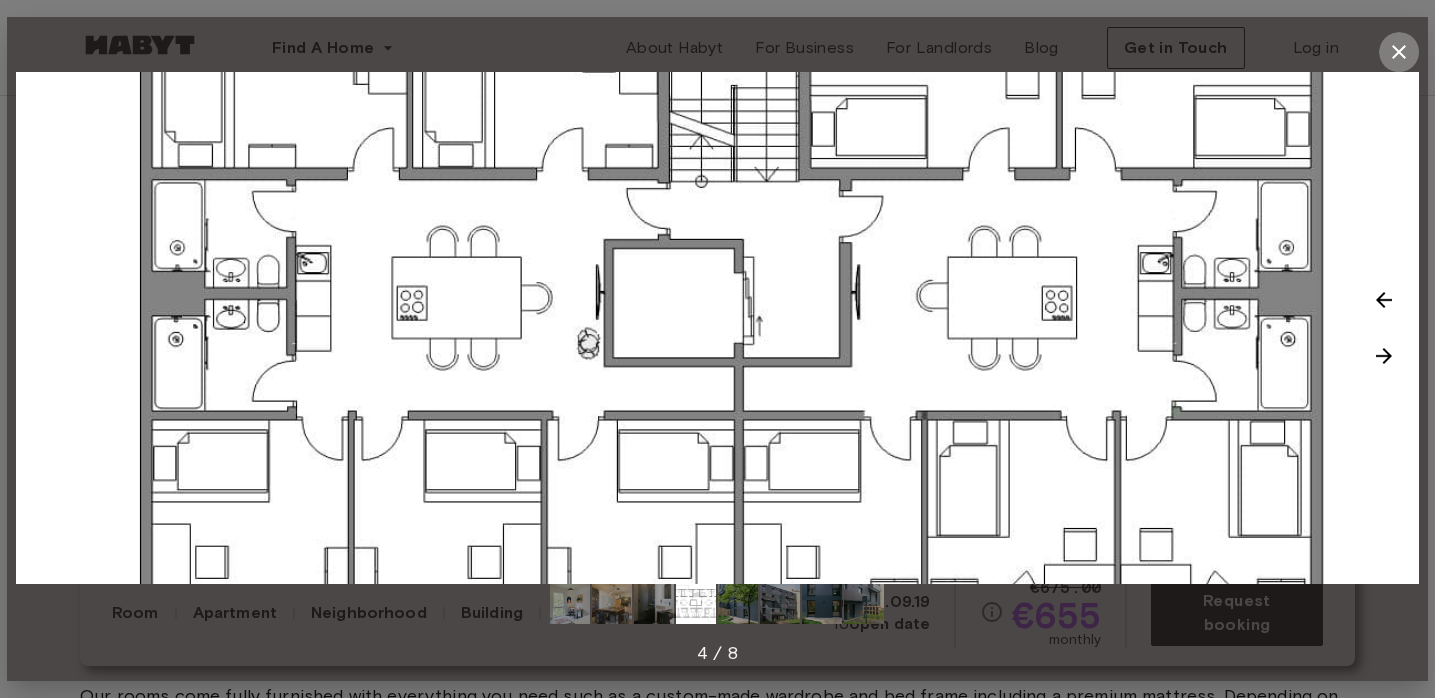 click 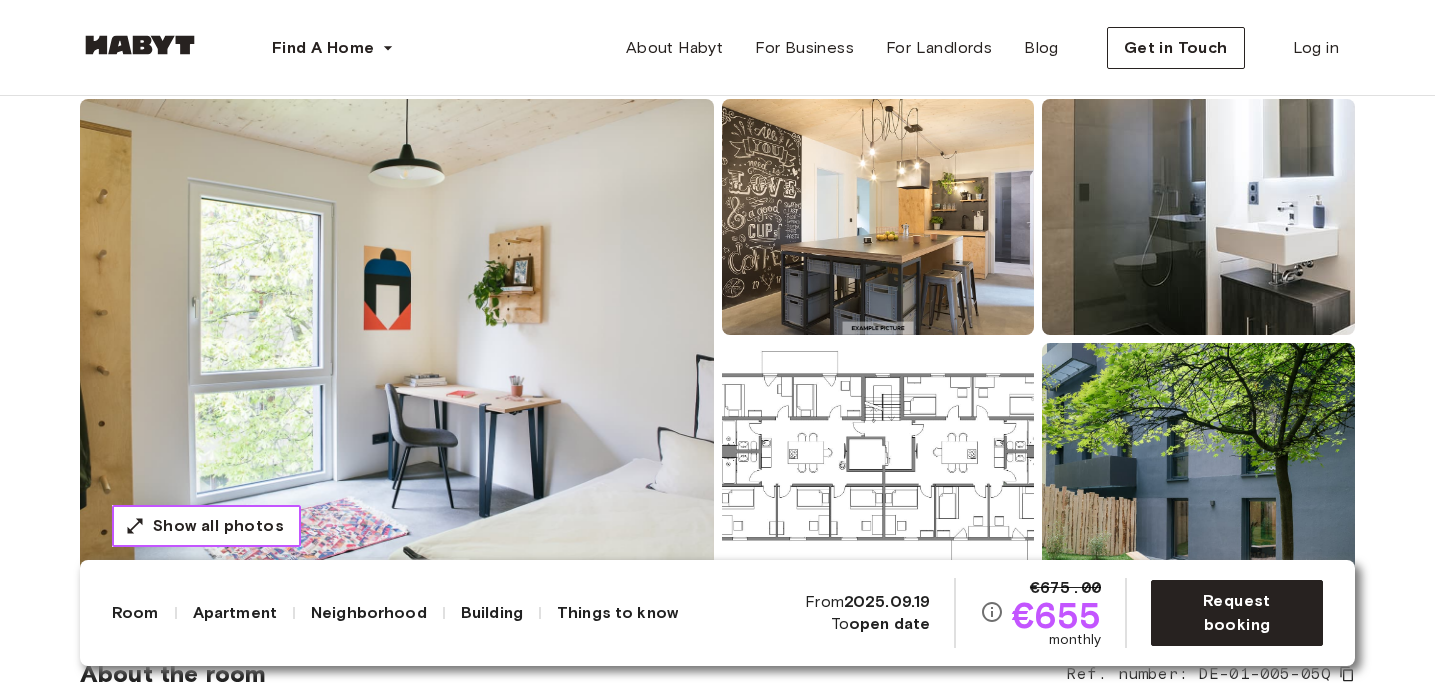 scroll, scrollTop: 139, scrollLeft: 0, axis: vertical 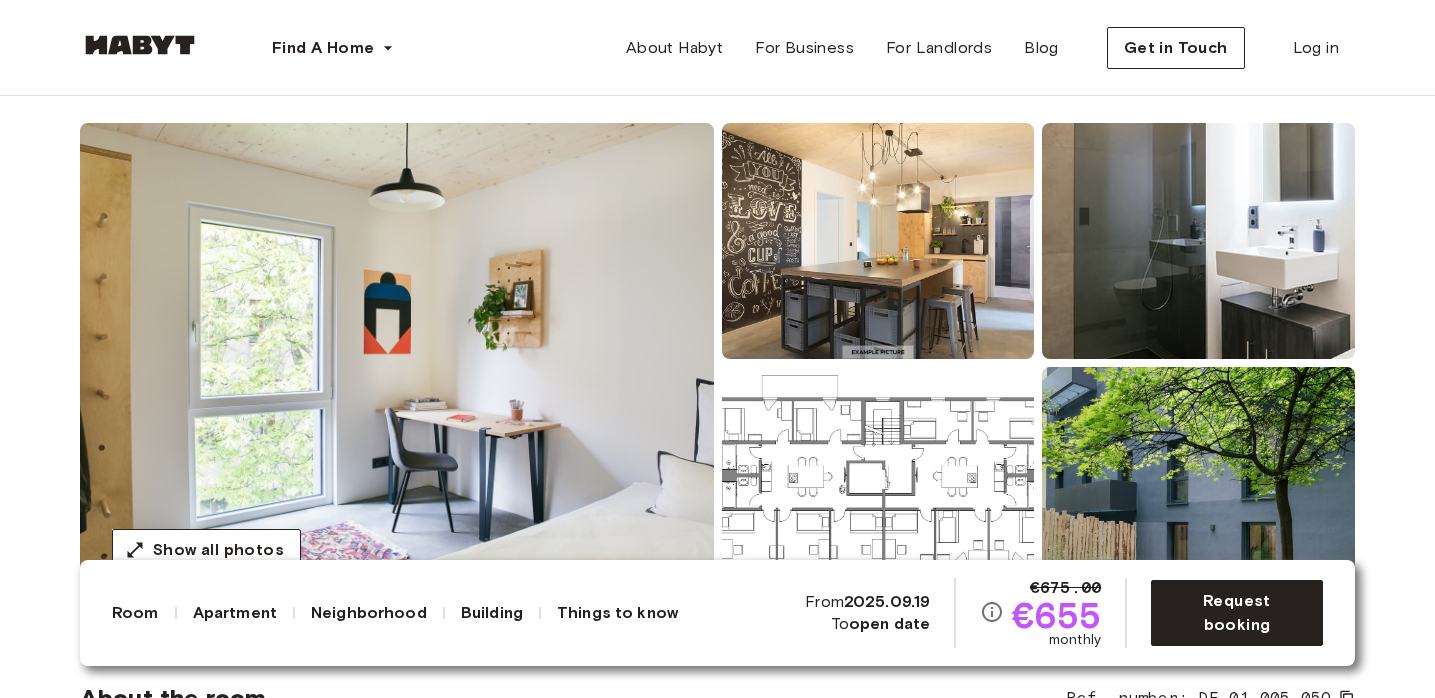 click at bounding box center [878, 241] 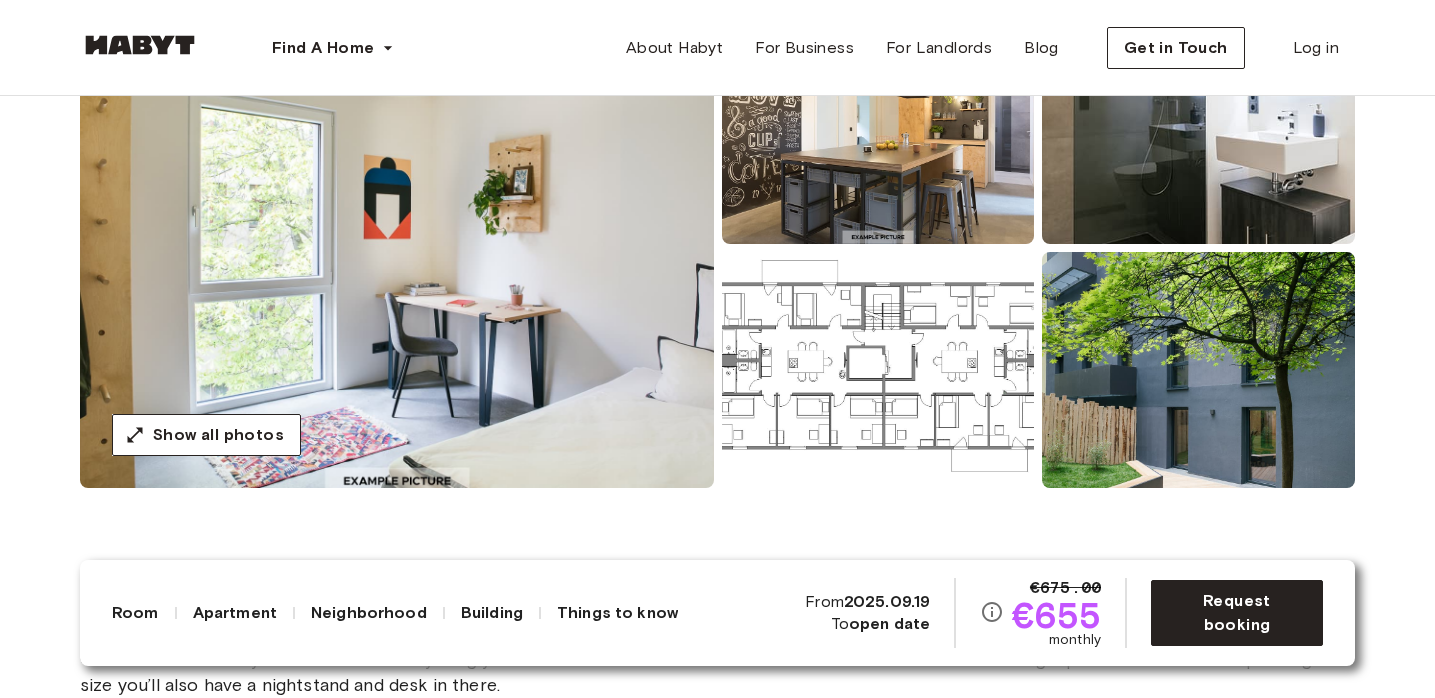 scroll, scrollTop: 287, scrollLeft: 0, axis: vertical 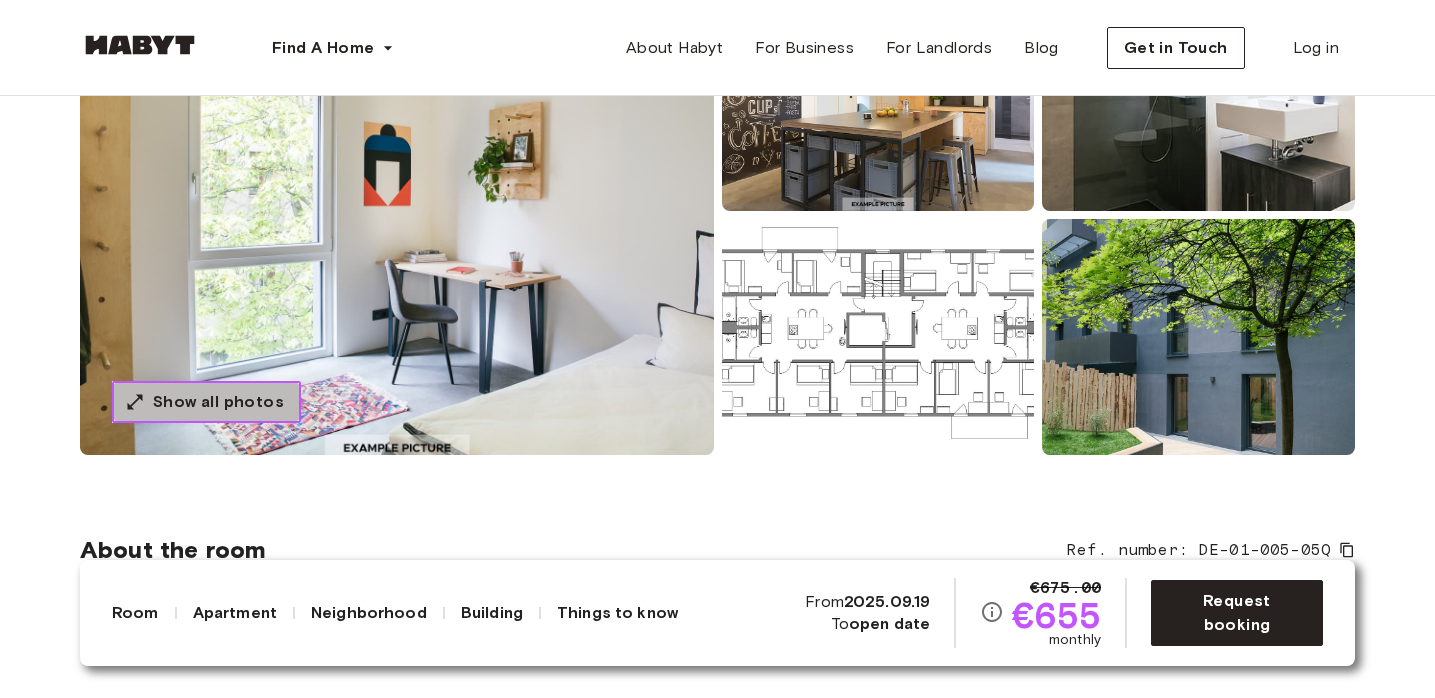 click on "Show all photos" at bounding box center [218, 402] 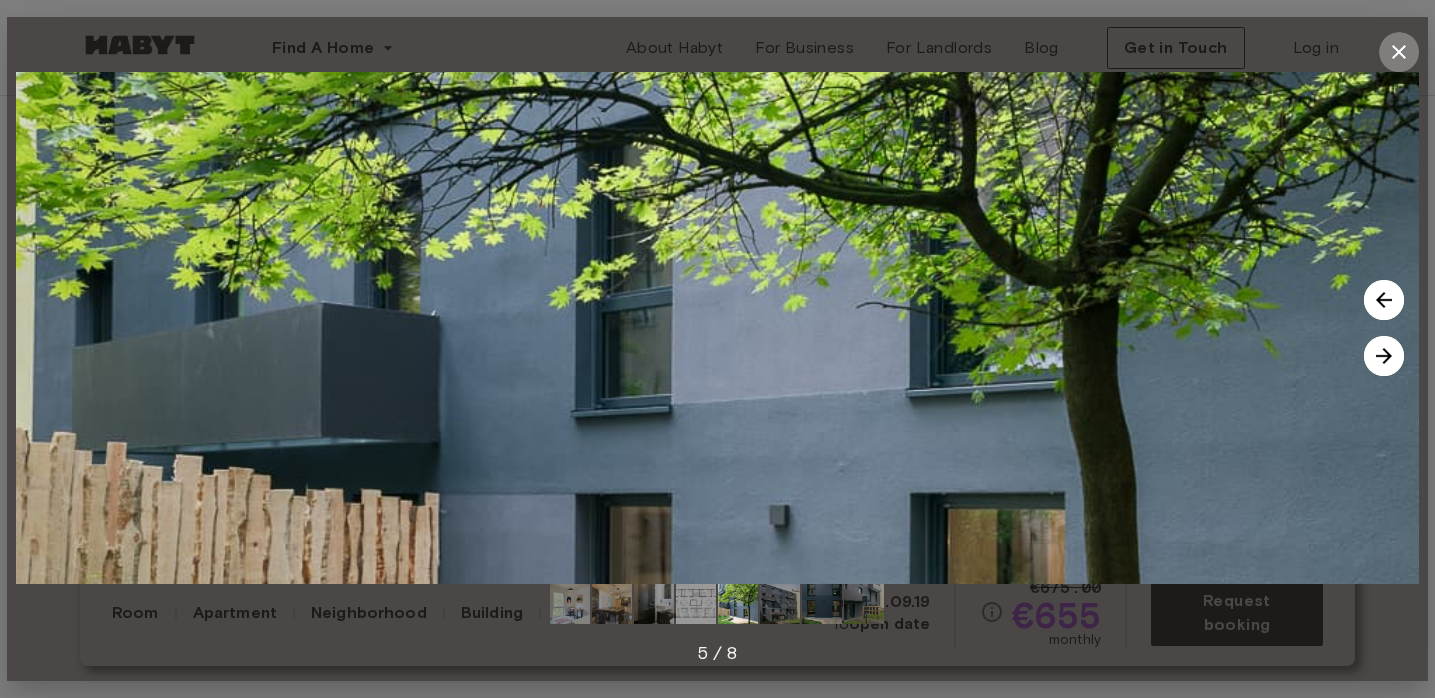 click 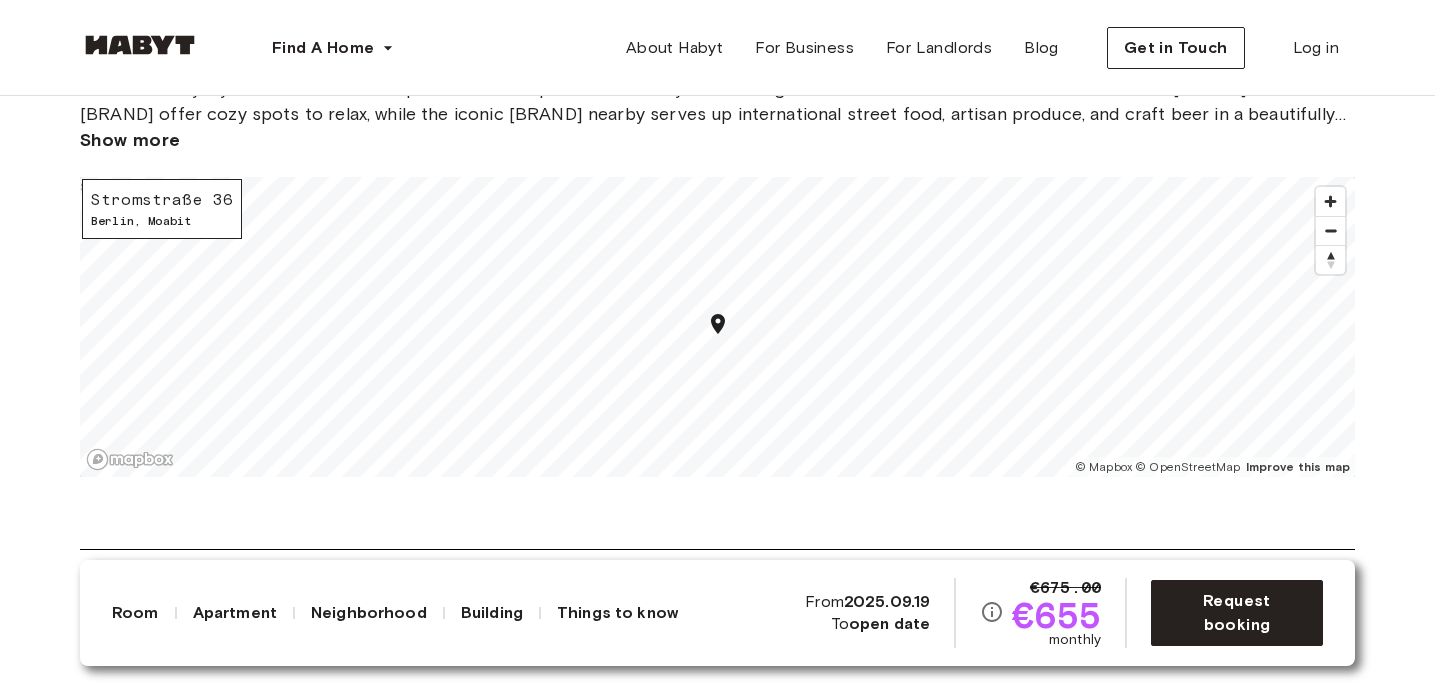scroll, scrollTop: 2762, scrollLeft: 0, axis: vertical 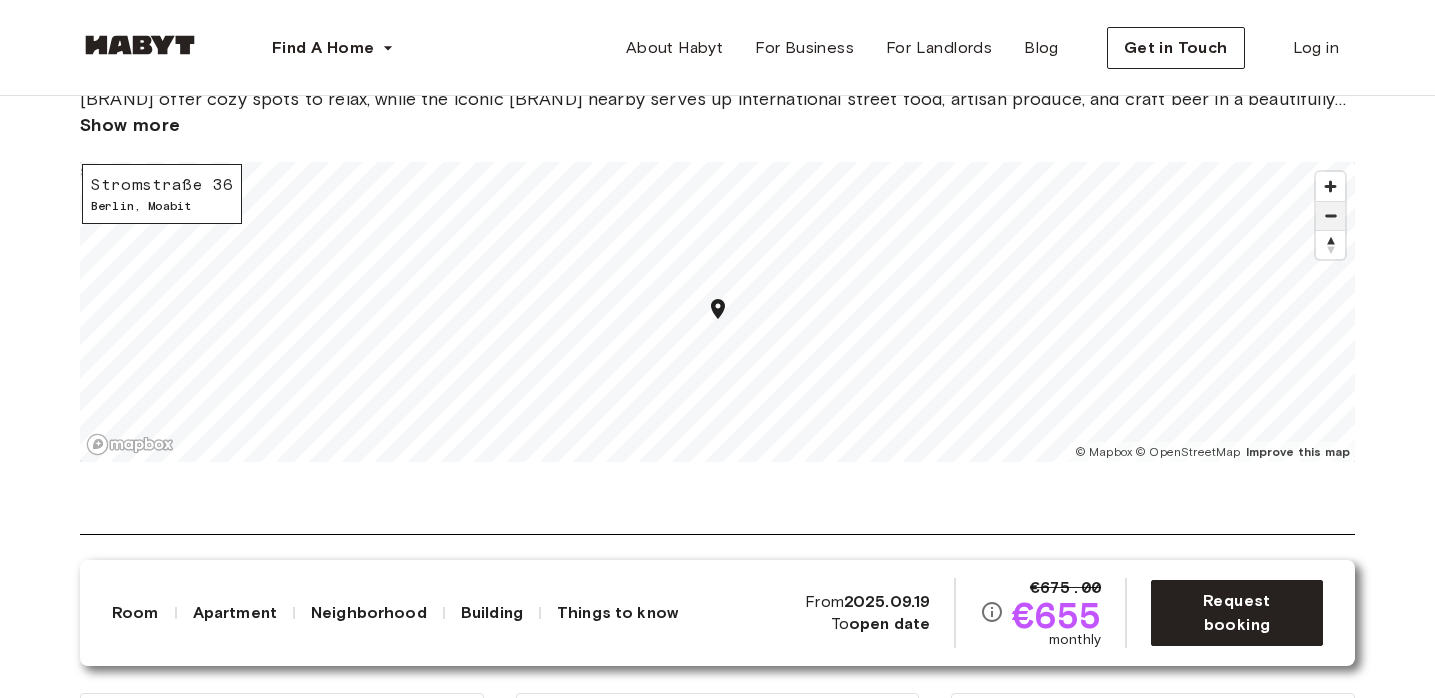click at bounding box center (1330, 216) 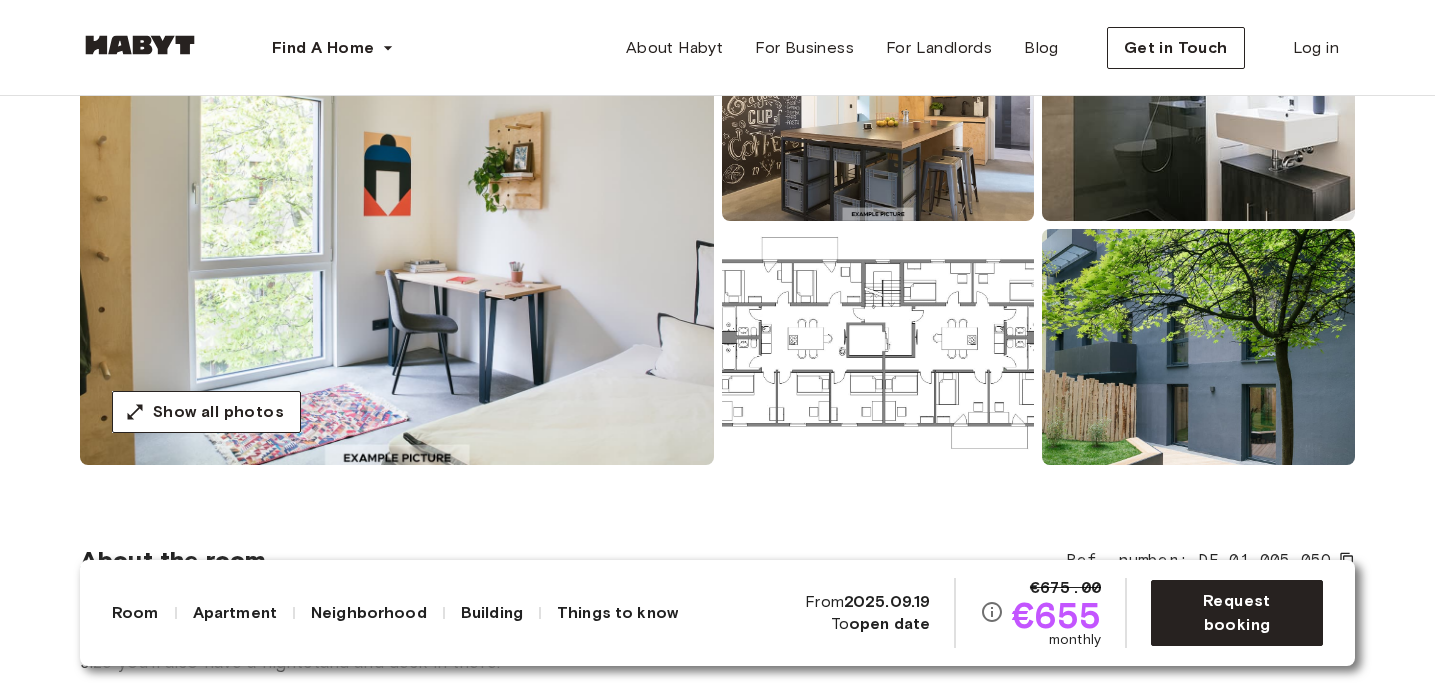scroll, scrollTop: 297, scrollLeft: 0, axis: vertical 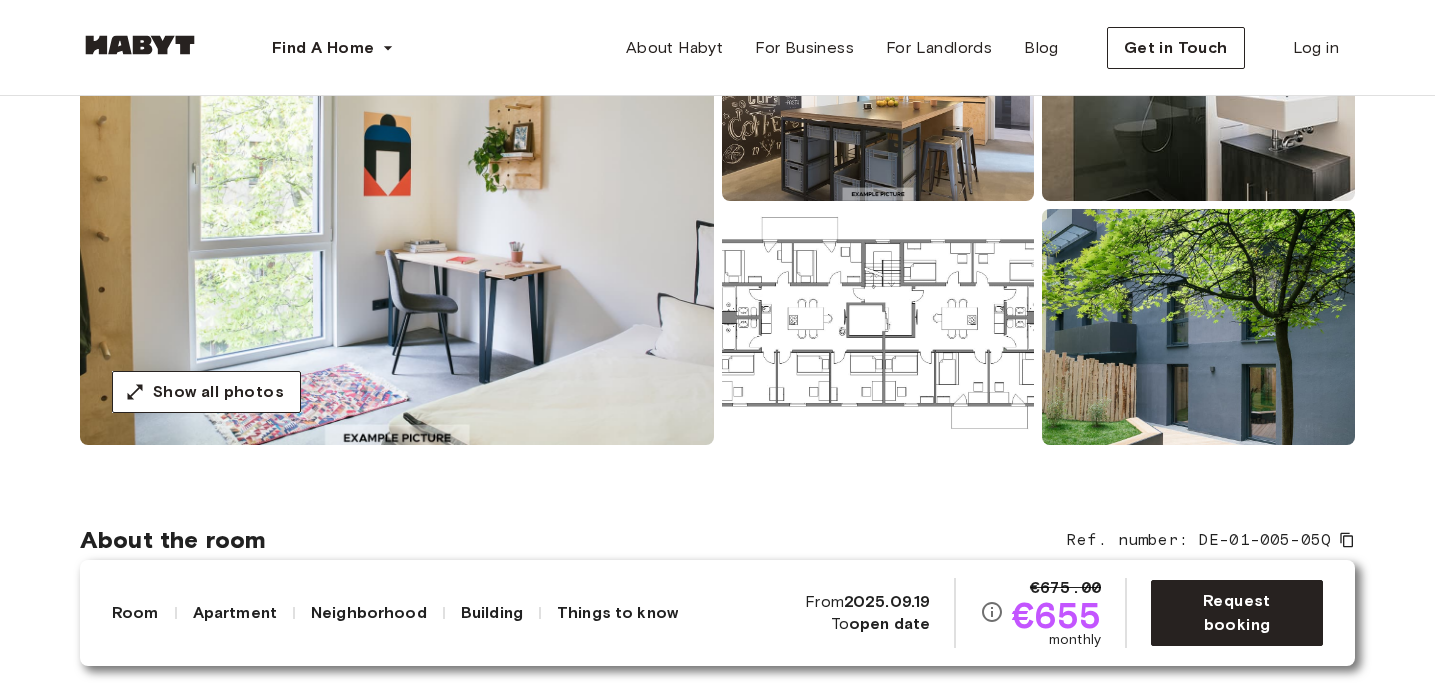 click at bounding box center (878, 327) 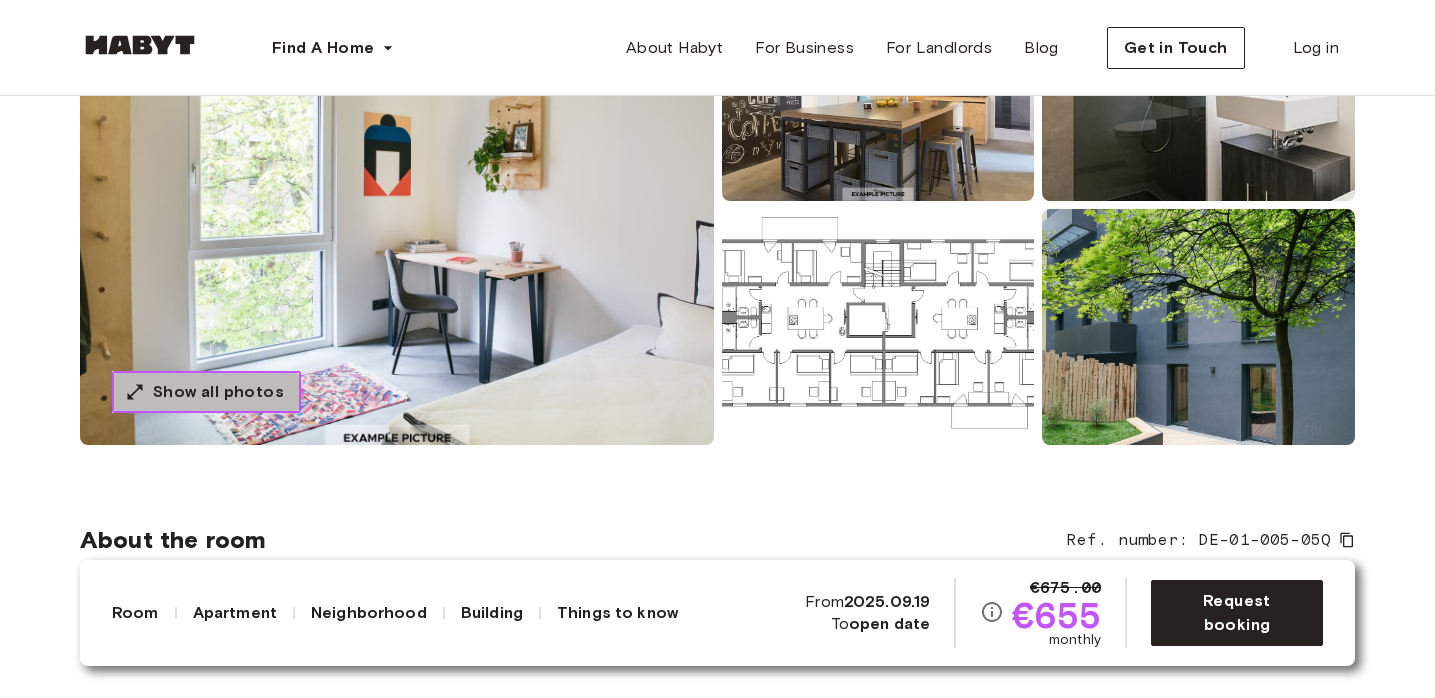 click on "Show all photos" at bounding box center [218, 392] 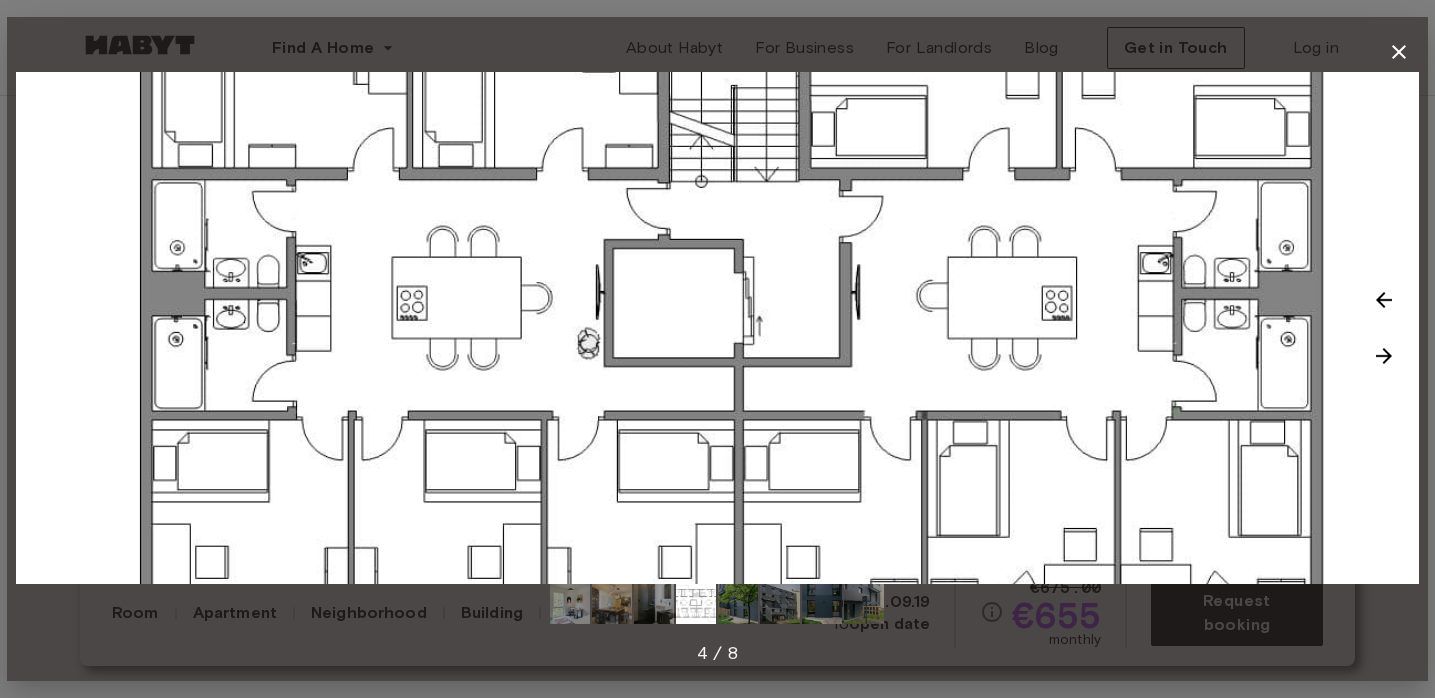 click 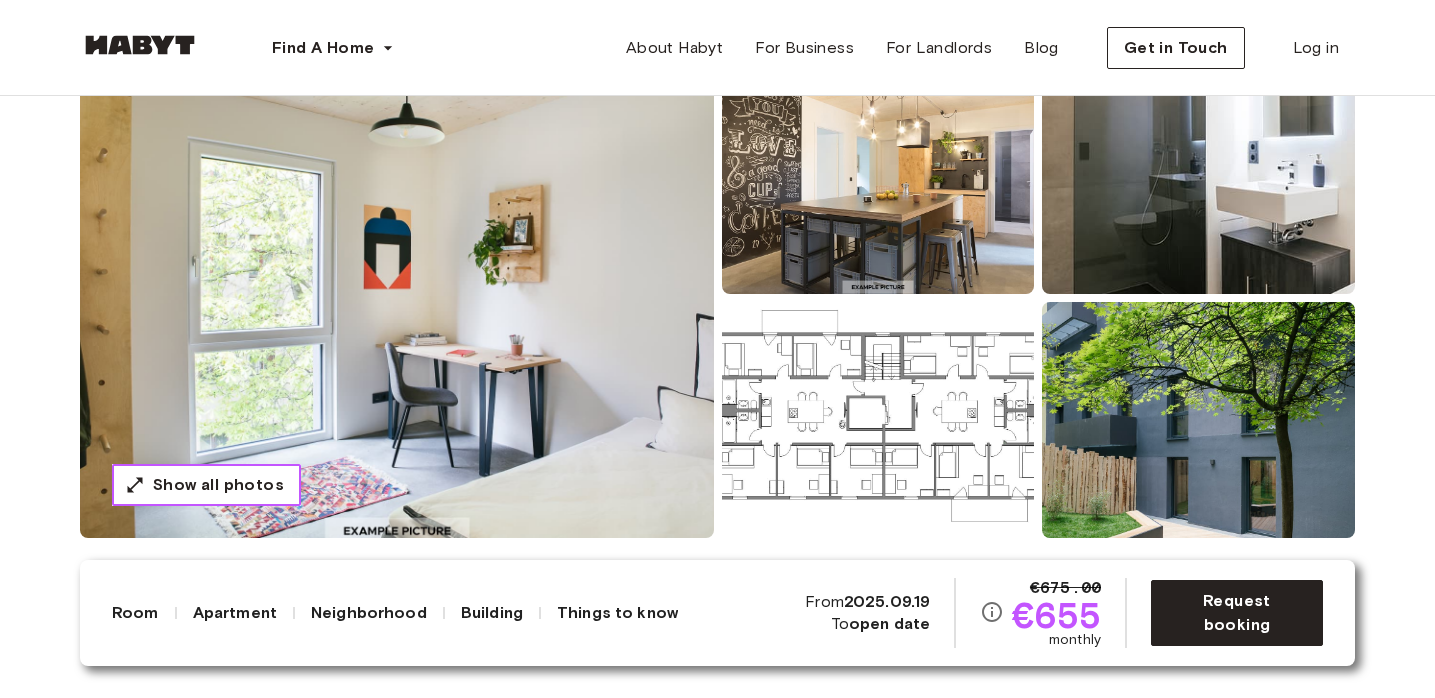 scroll, scrollTop: 201, scrollLeft: 0, axis: vertical 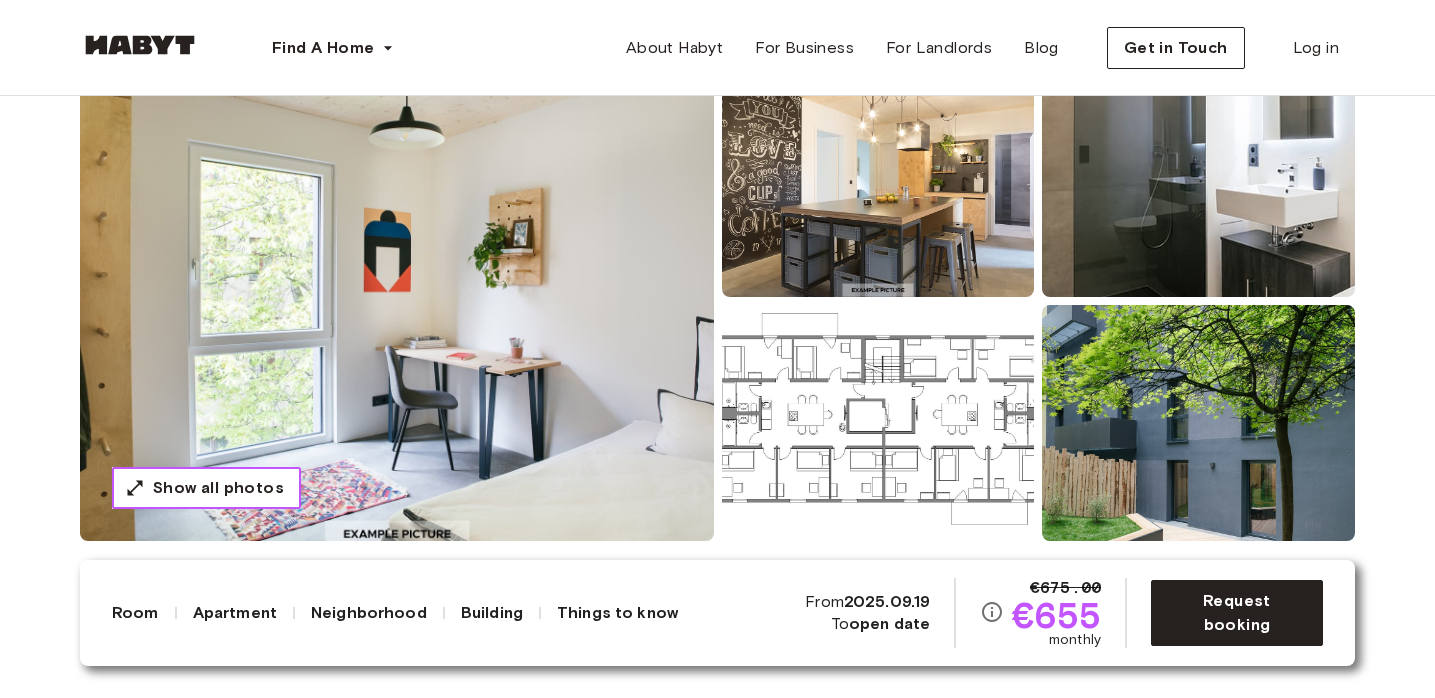click on "Show all photos" at bounding box center [218, 488] 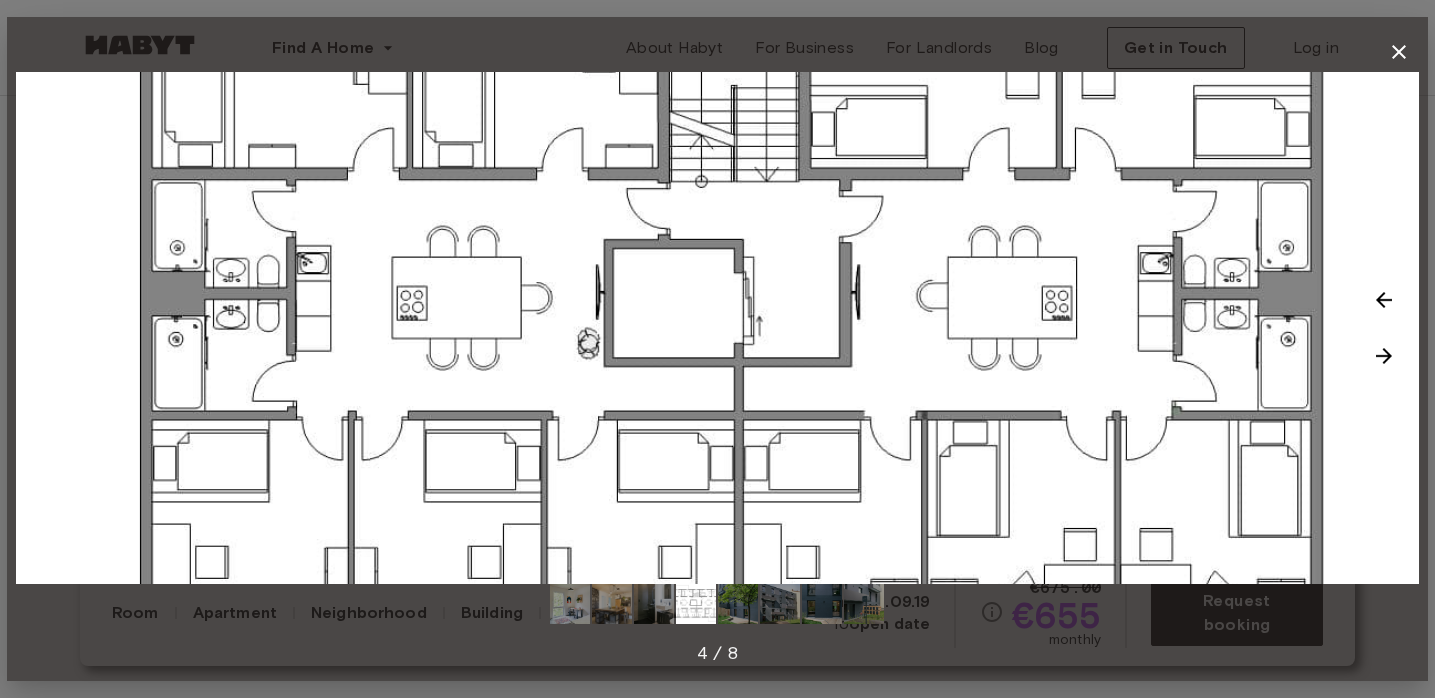 click 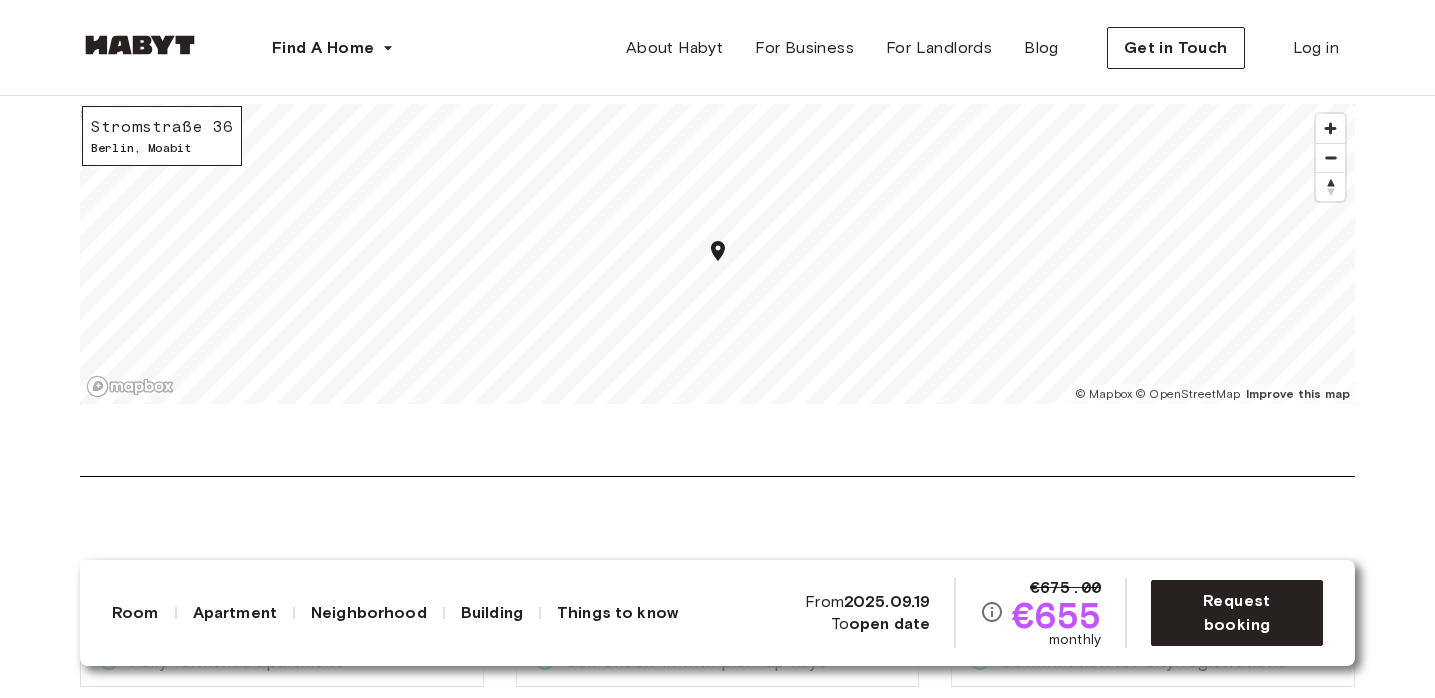 scroll, scrollTop: 2824, scrollLeft: 0, axis: vertical 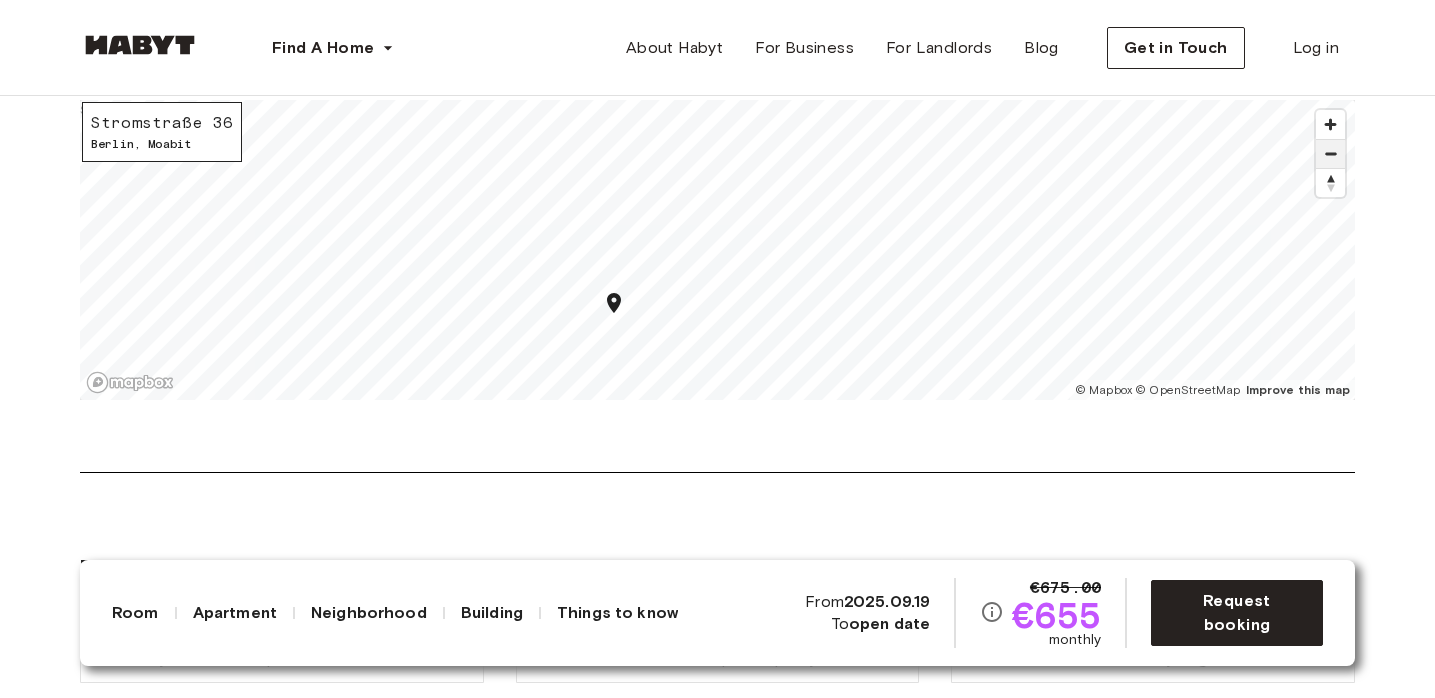 click at bounding box center (1330, 154) 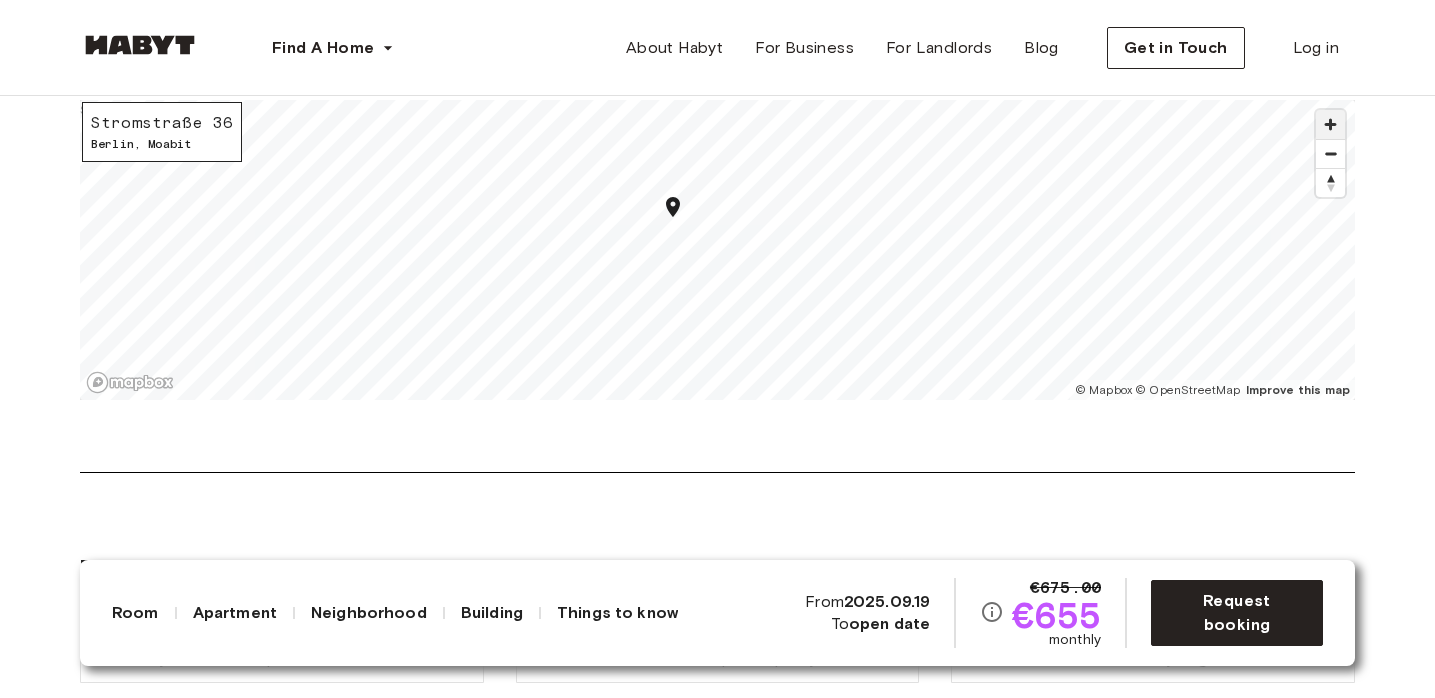click at bounding box center (1330, 124) 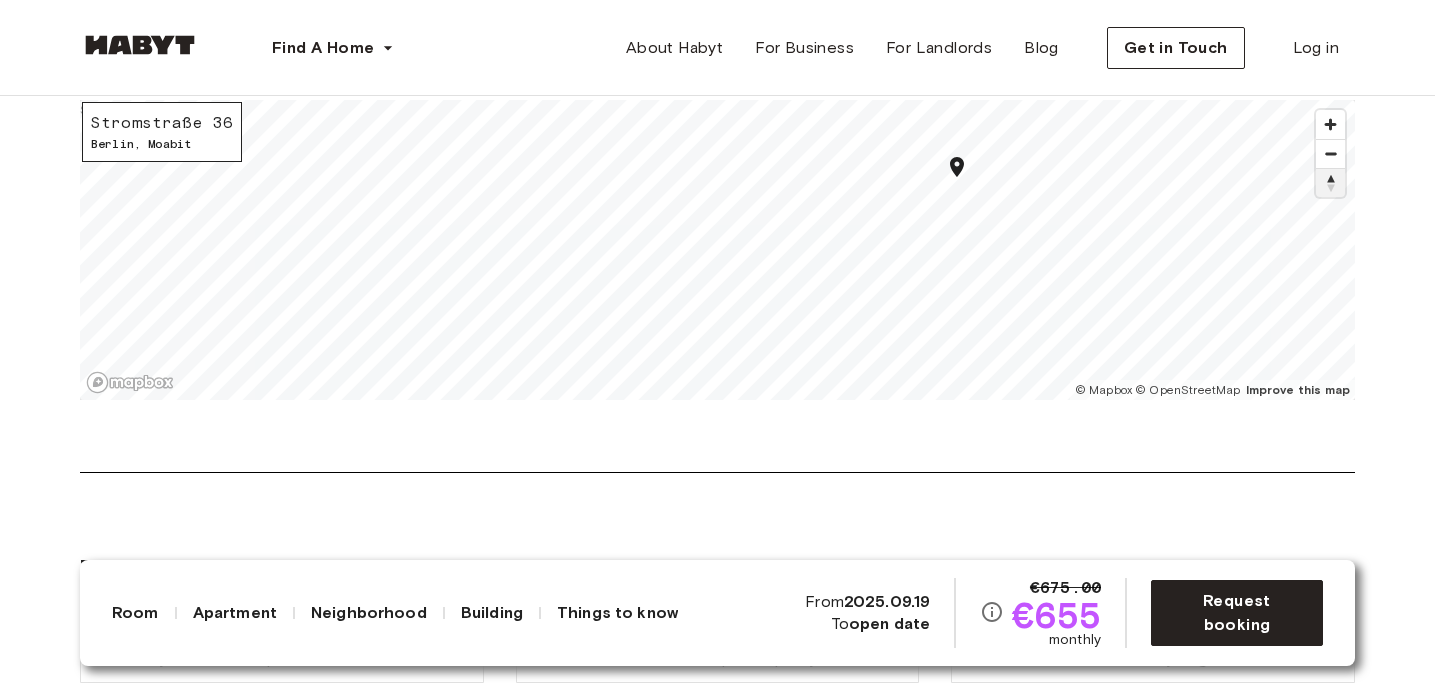click on "© Mapbox   © OpenStreetMap   Improve this map $" at bounding box center (717, 250) 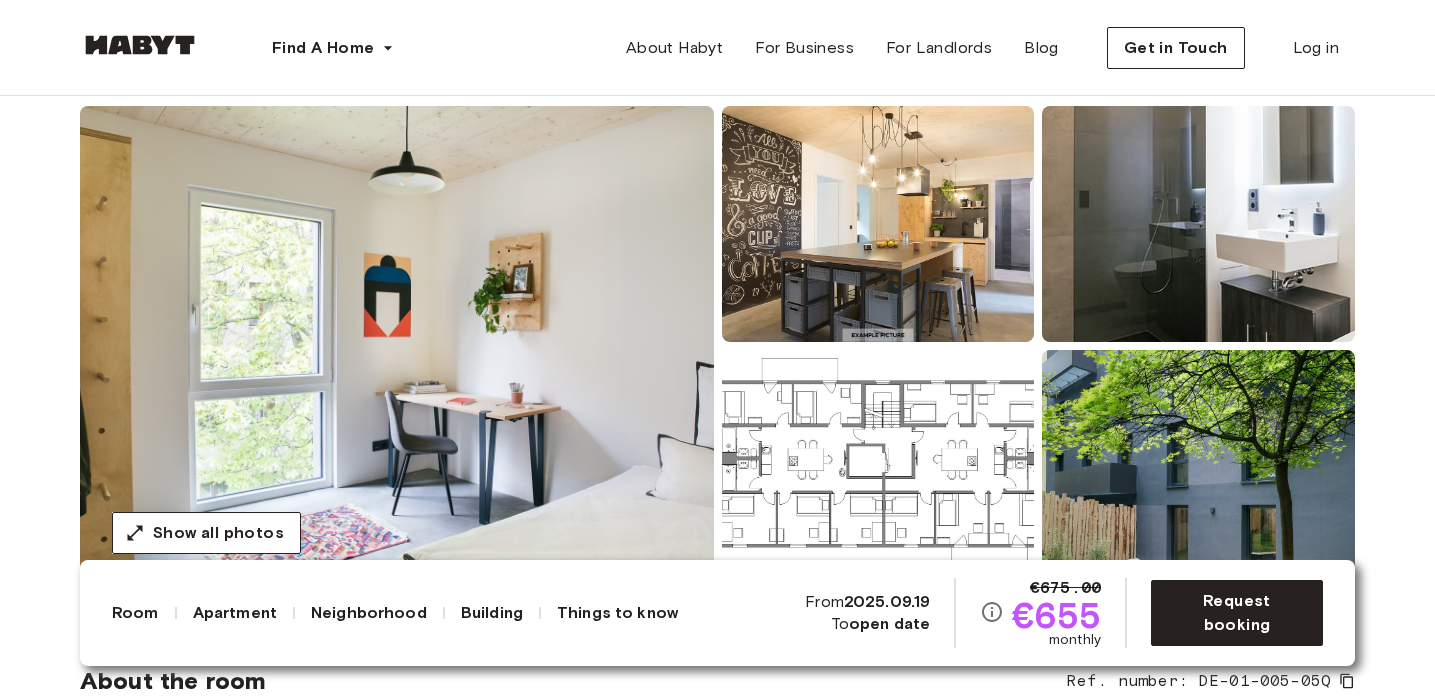 scroll, scrollTop: 156, scrollLeft: 0, axis: vertical 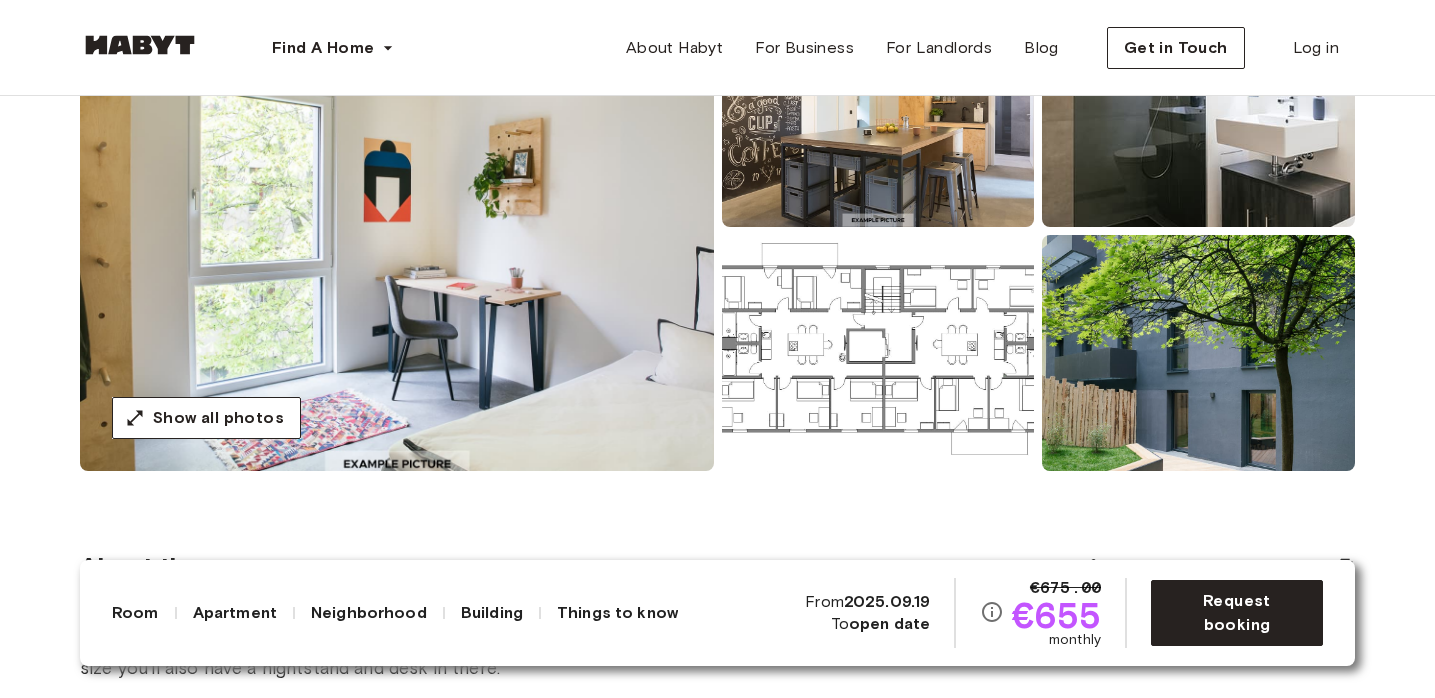 click at bounding box center [397, 231] 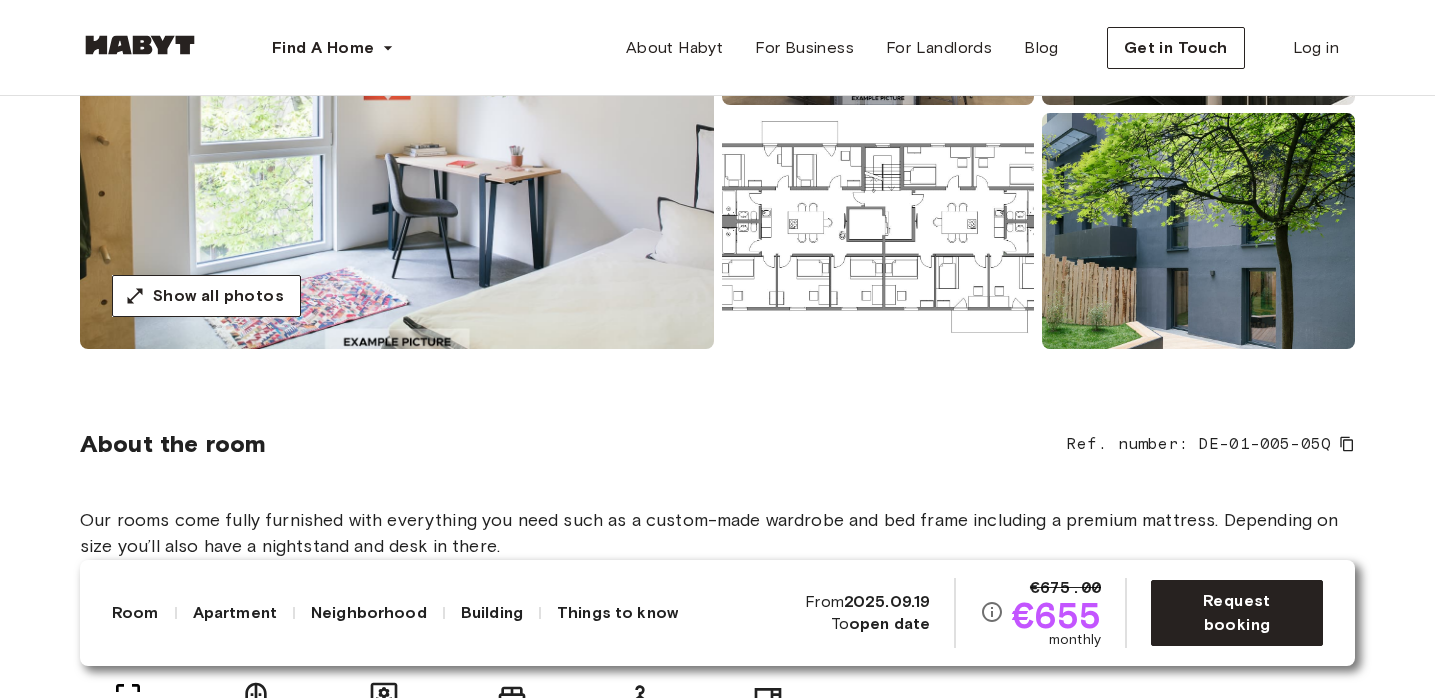 scroll, scrollTop: 385, scrollLeft: 0, axis: vertical 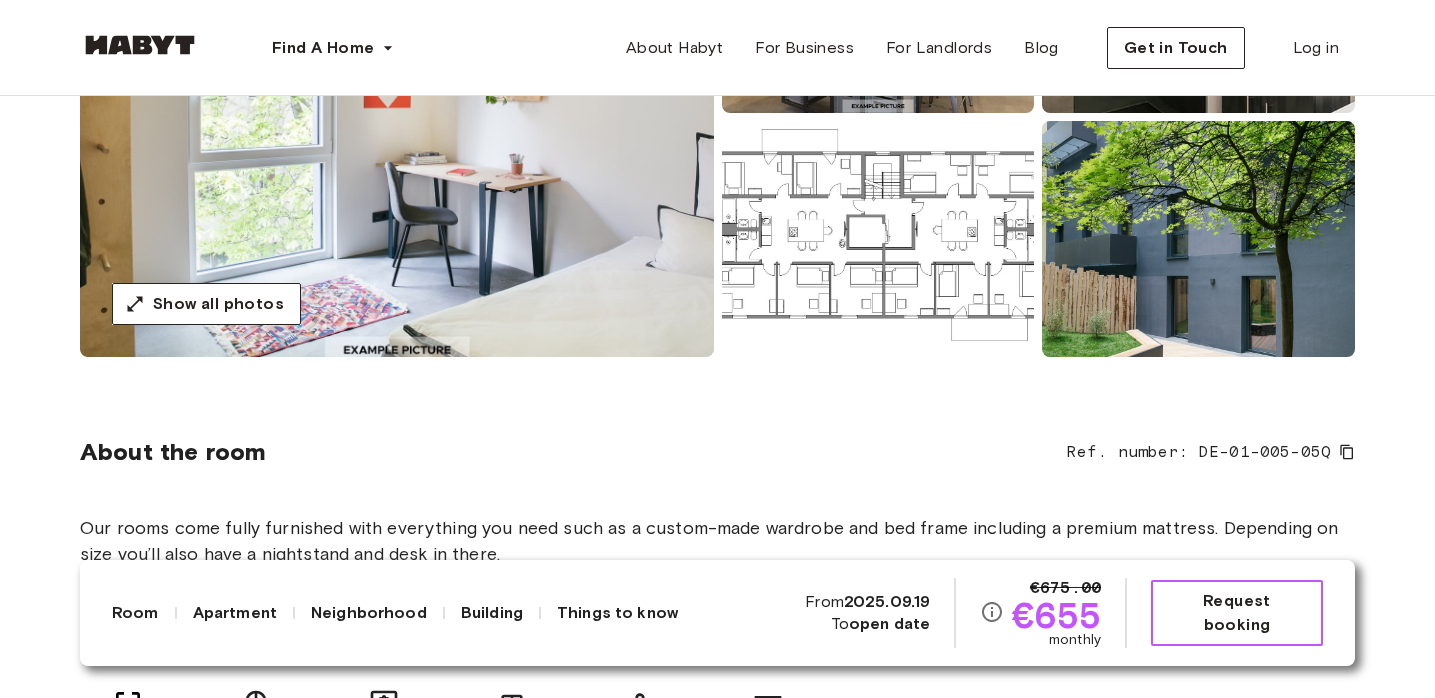 click on "Request booking" at bounding box center (1237, 613) 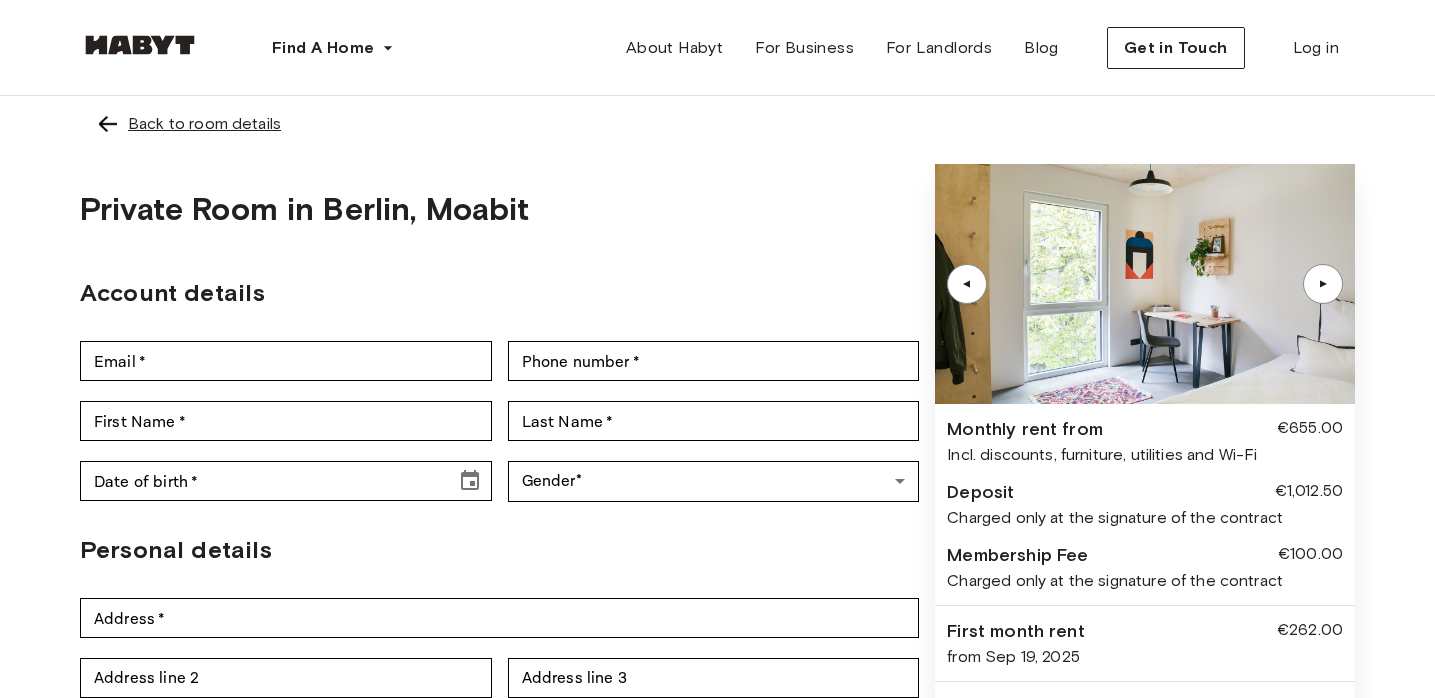 scroll, scrollTop: 0, scrollLeft: 0, axis: both 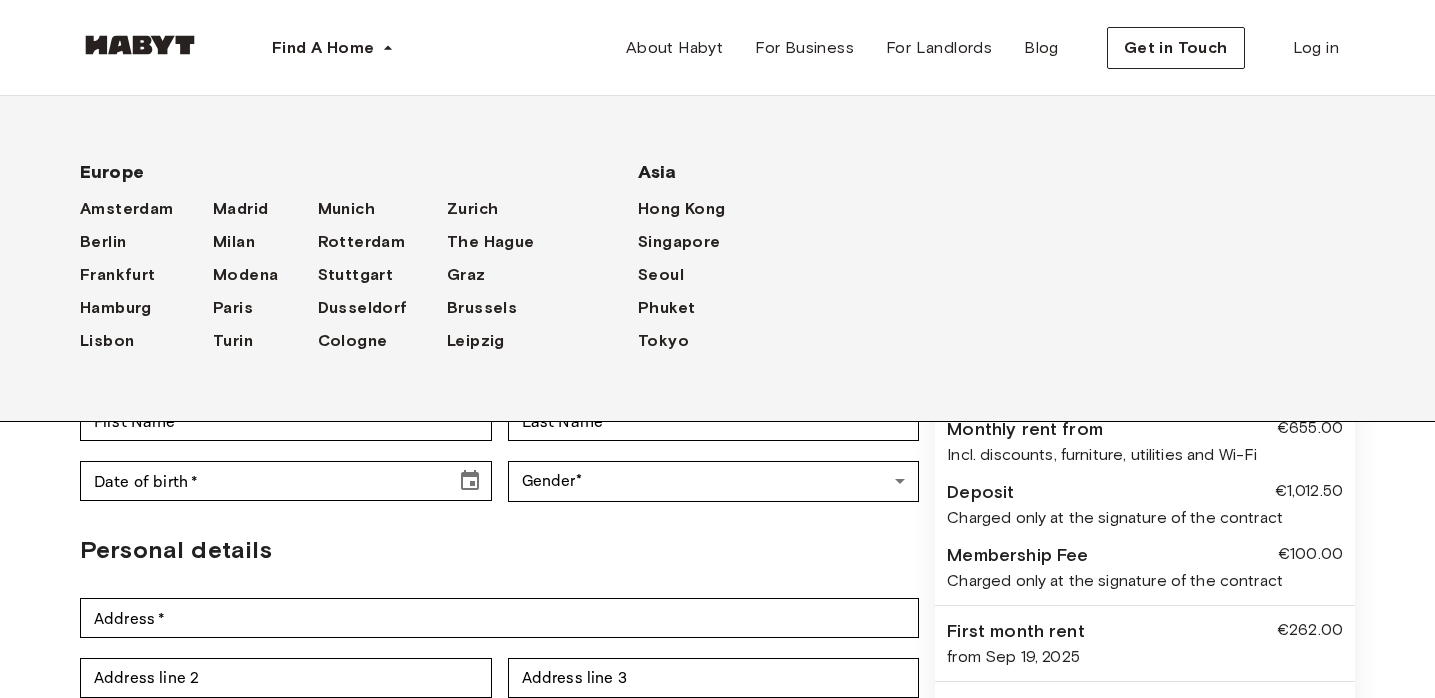 click on "Europe Amsterdam Berlin Frankfurt Hamburg Lisbon Madrid Milan Modena Paris Turin Munich Rotterdam Stuttgart Dusseldorf Cologne Zurich The Hague Graz Brussels Leipzig" at bounding box center [295, 226] 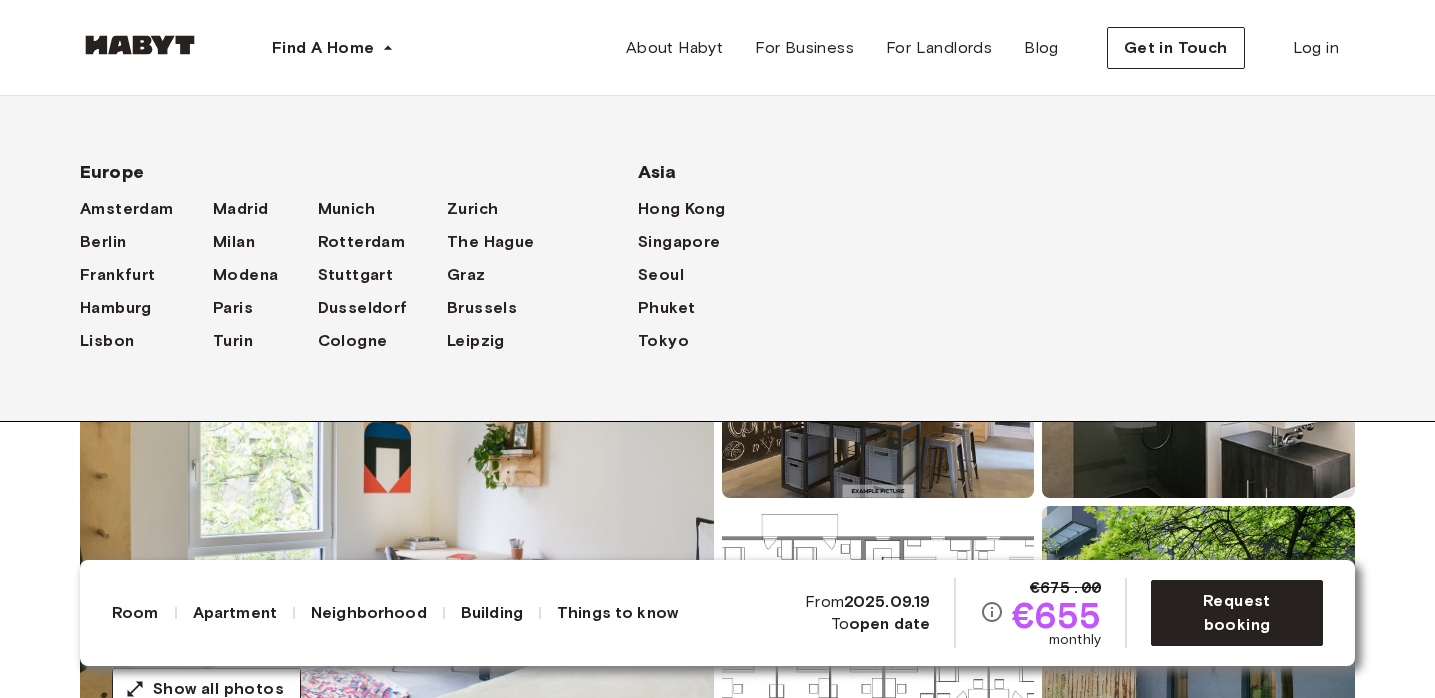 click on "Show all photos" at bounding box center (717, 502) 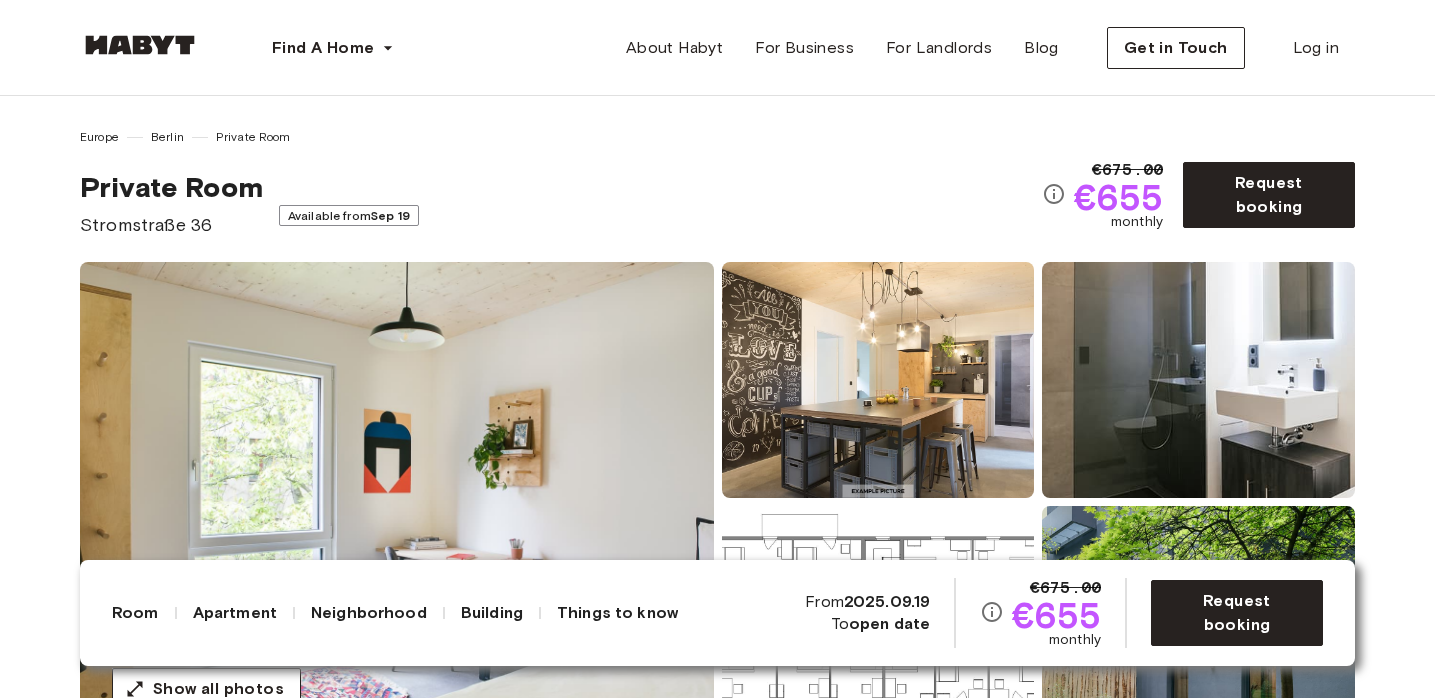 drag, startPoint x: 42, startPoint y: 502, endPoint x: 60, endPoint y: 480, distance: 28.42534 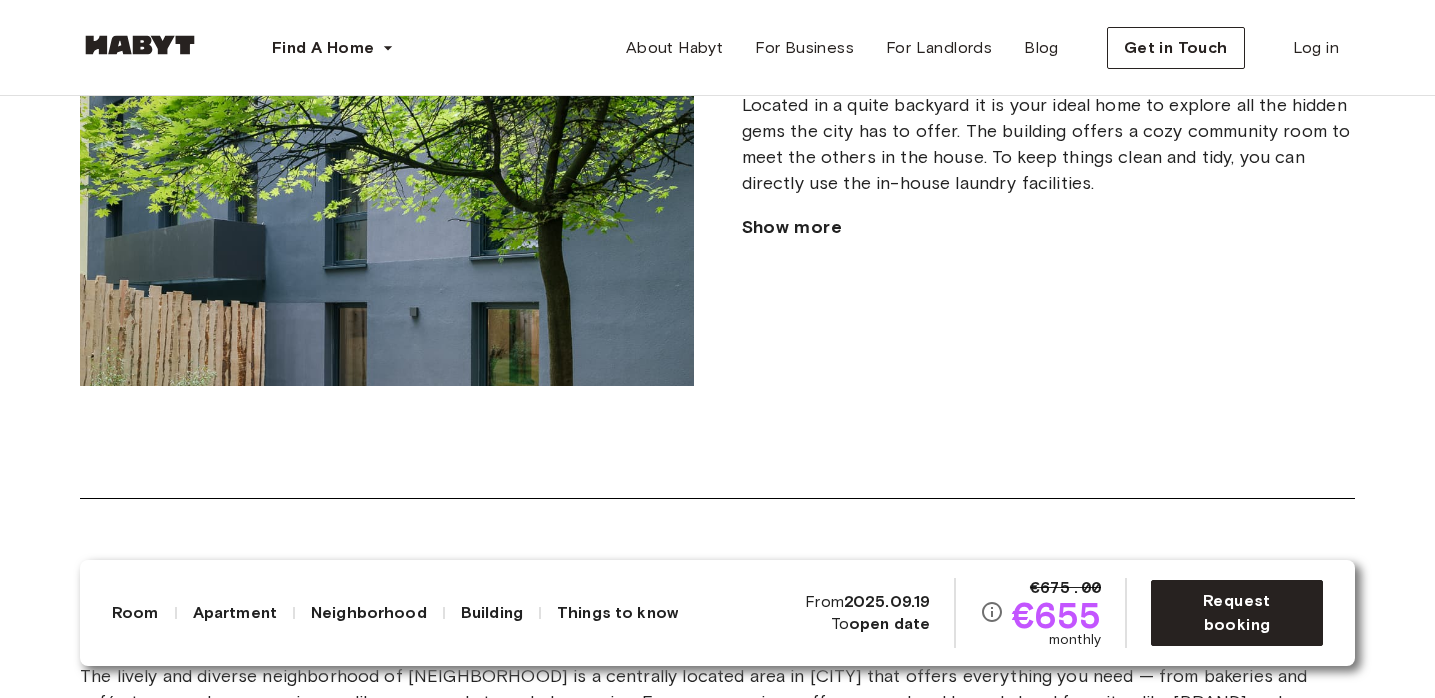 scroll, scrollTop: 2116, scrollLeft: 0, axis: vertical 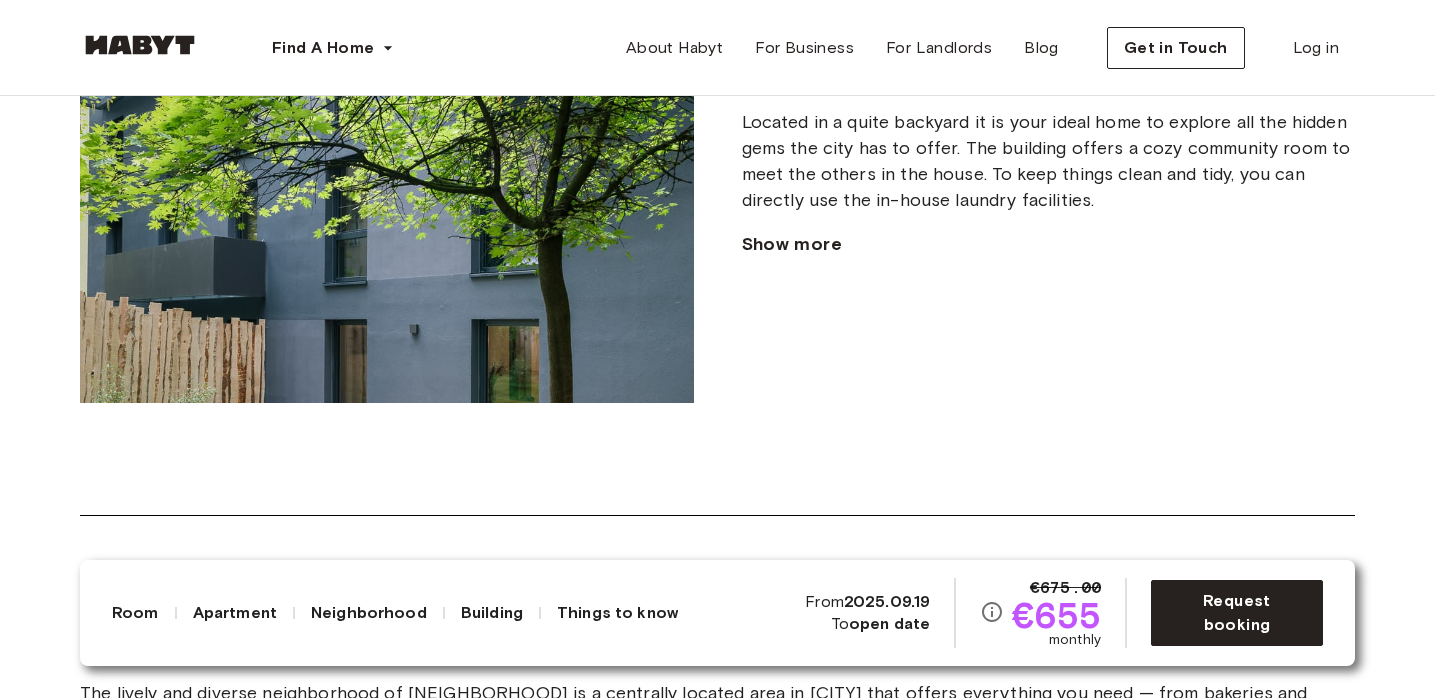 click on "Show more" at bounding box center (792, 244) 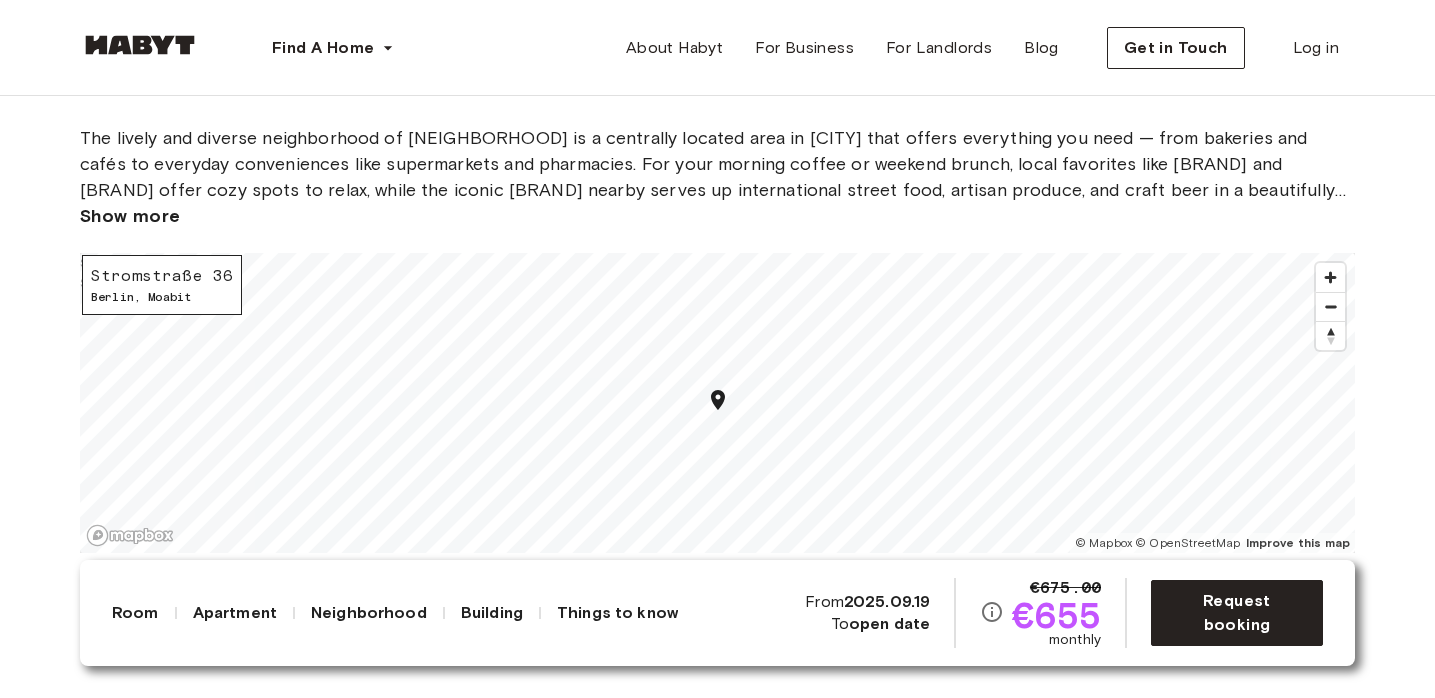 scroll, scrollTop: 2673, scrollLeft: 0, axis: vertical 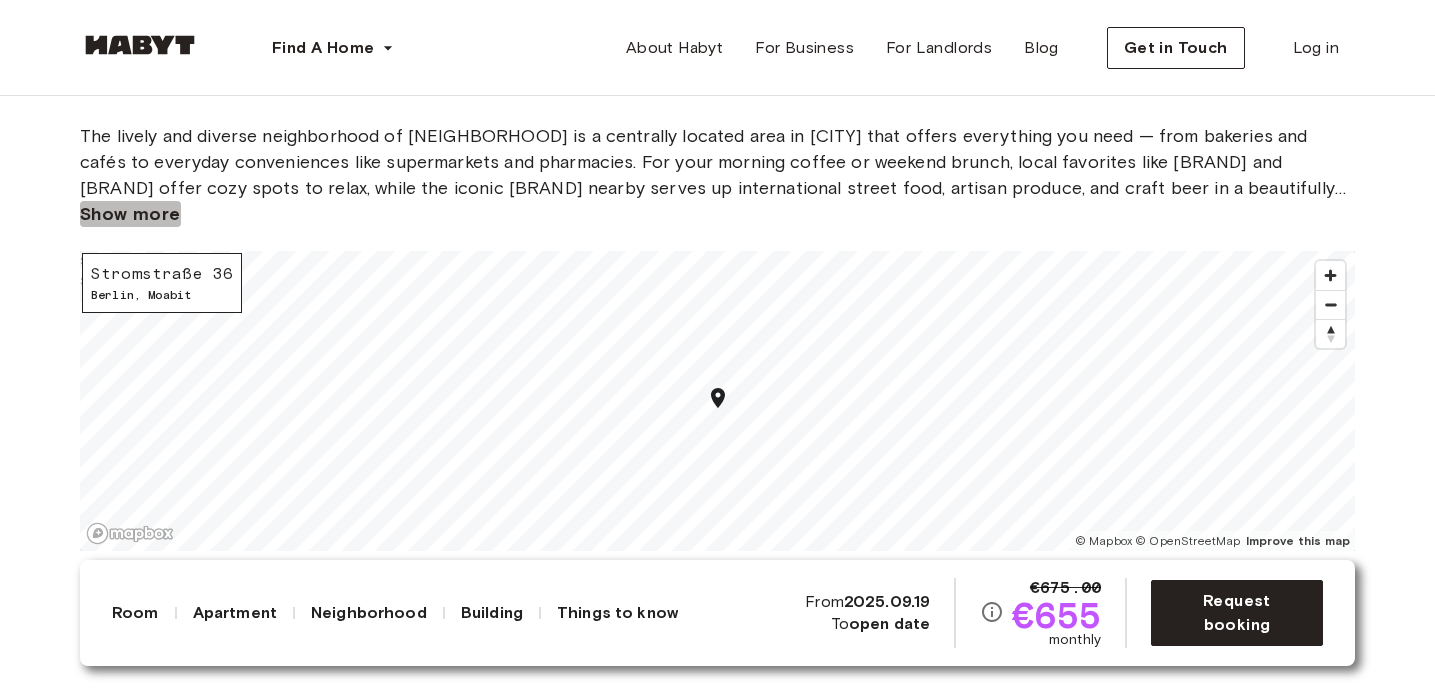 click on "Show more" at bounding box center (130, 214) 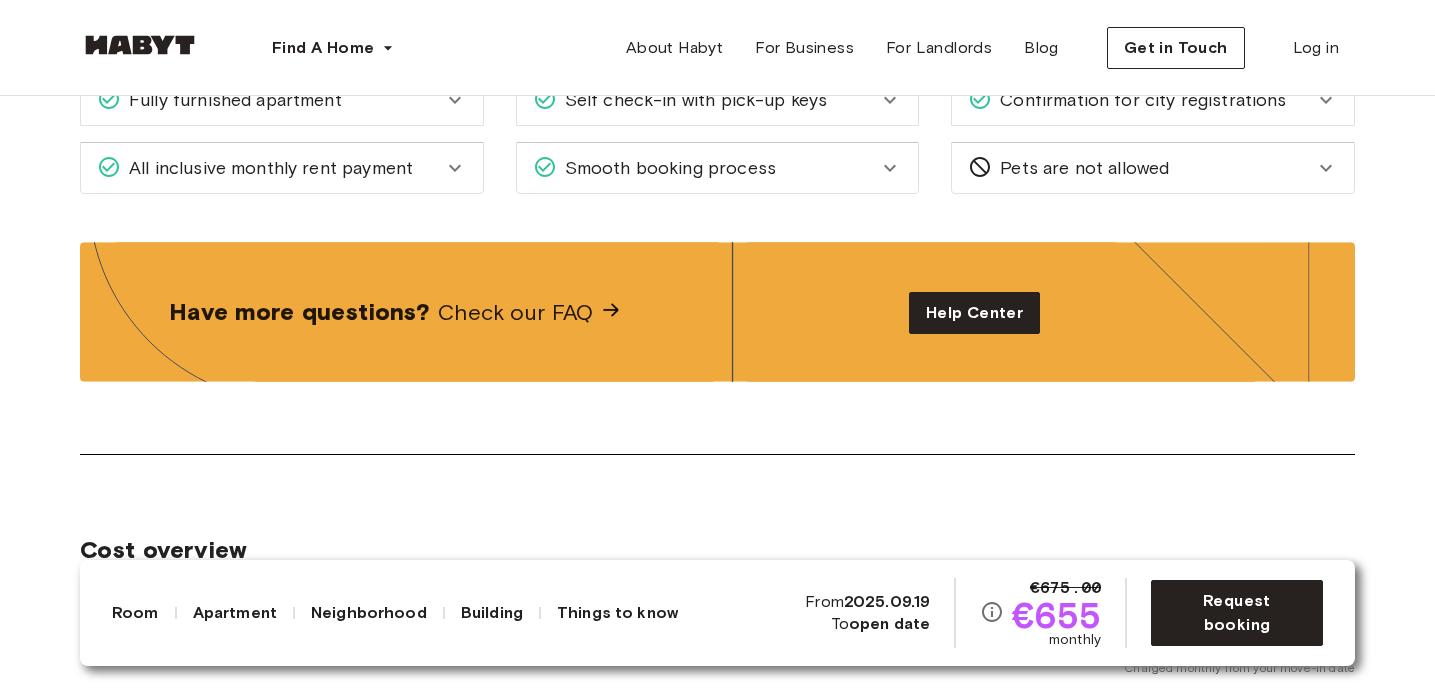scroll, scrollTop: 3479, scrollLeft: 0, axis: vertical 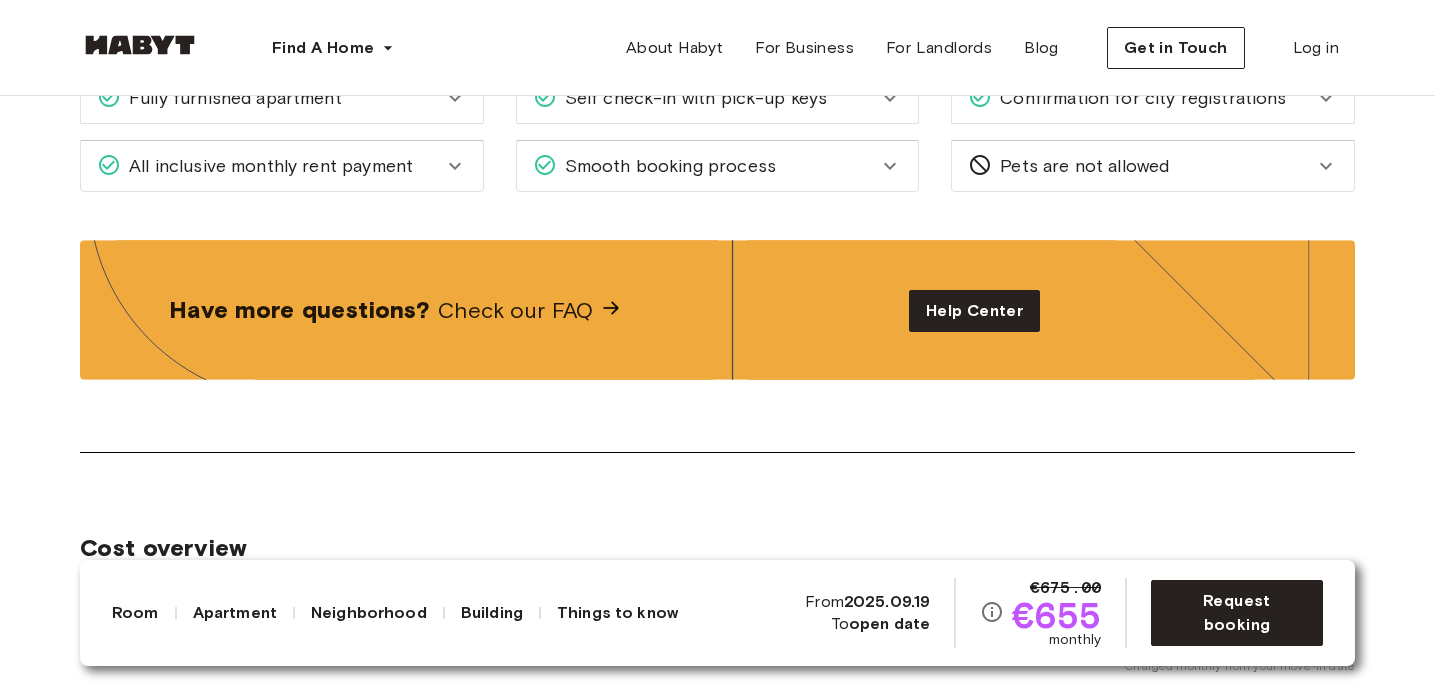 click on "Fully furnished apartment" at bounding box center [270, 98] 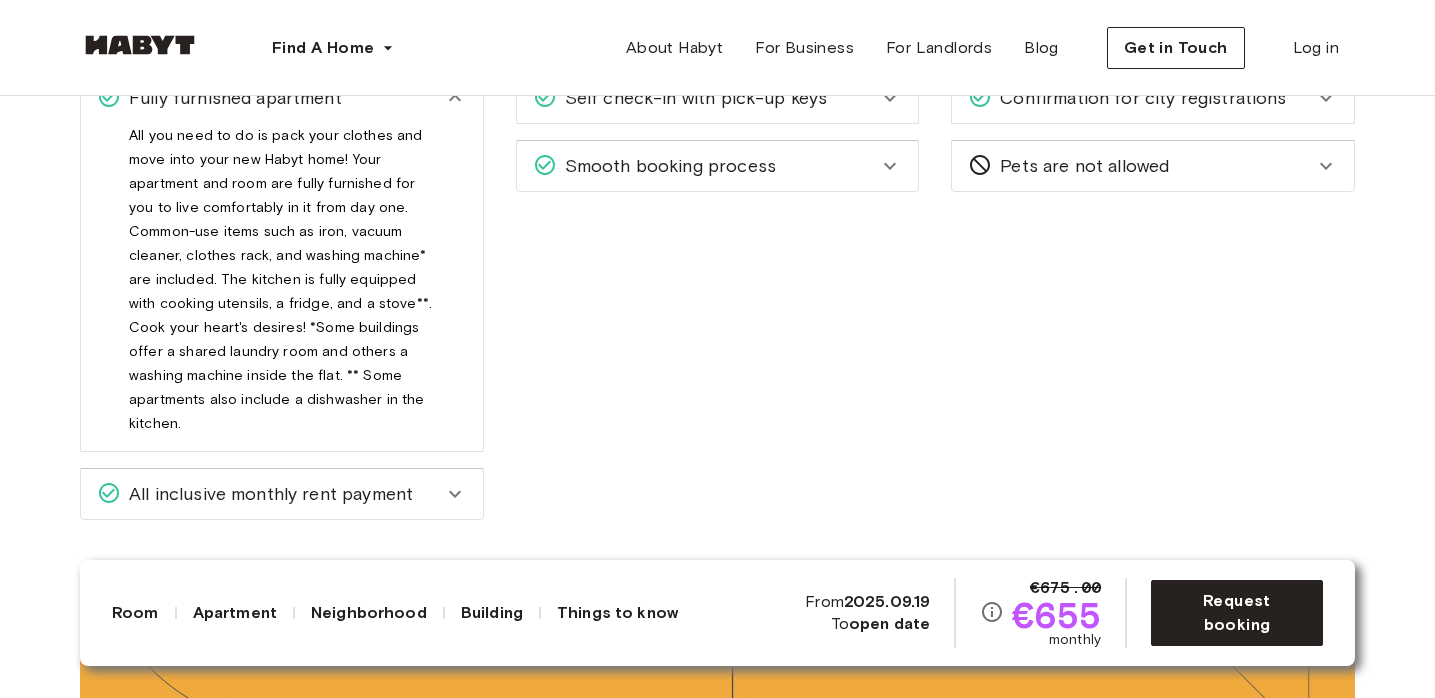 click 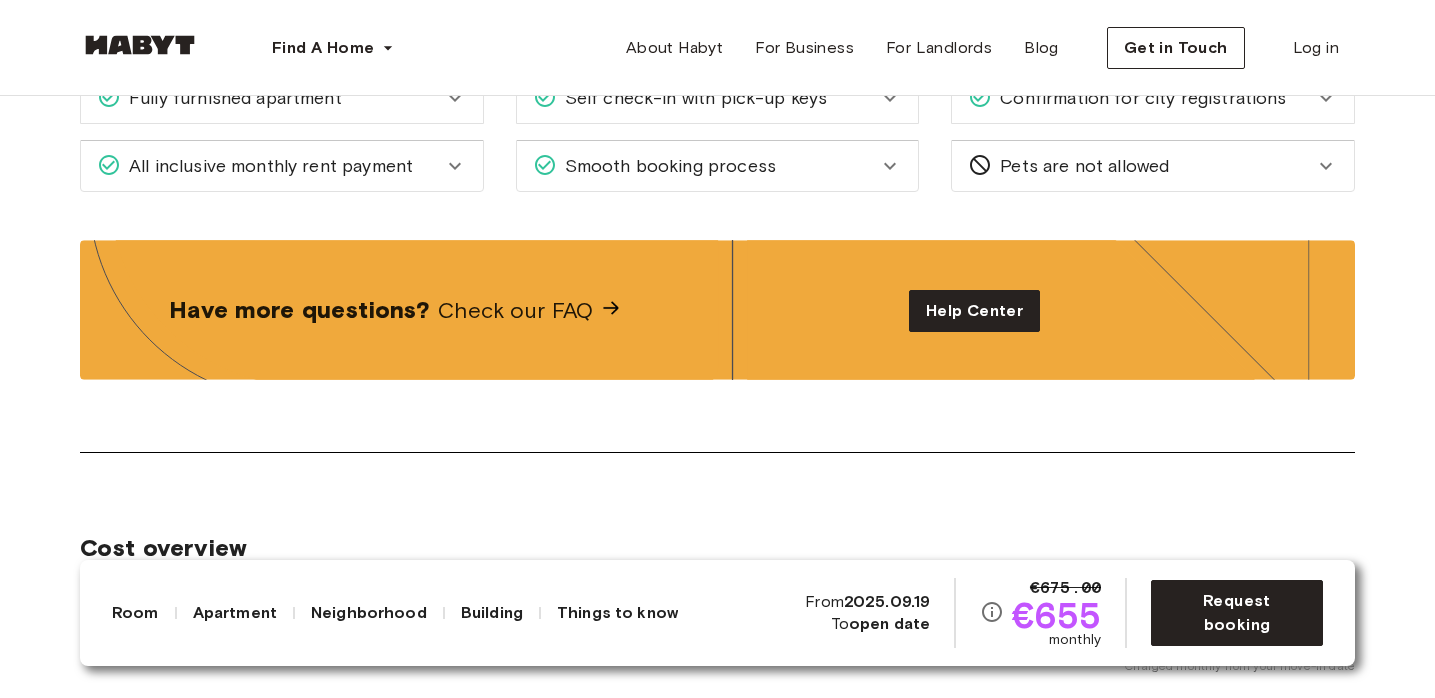 click on "Smooth booking process" at bounding box center [706, 166] 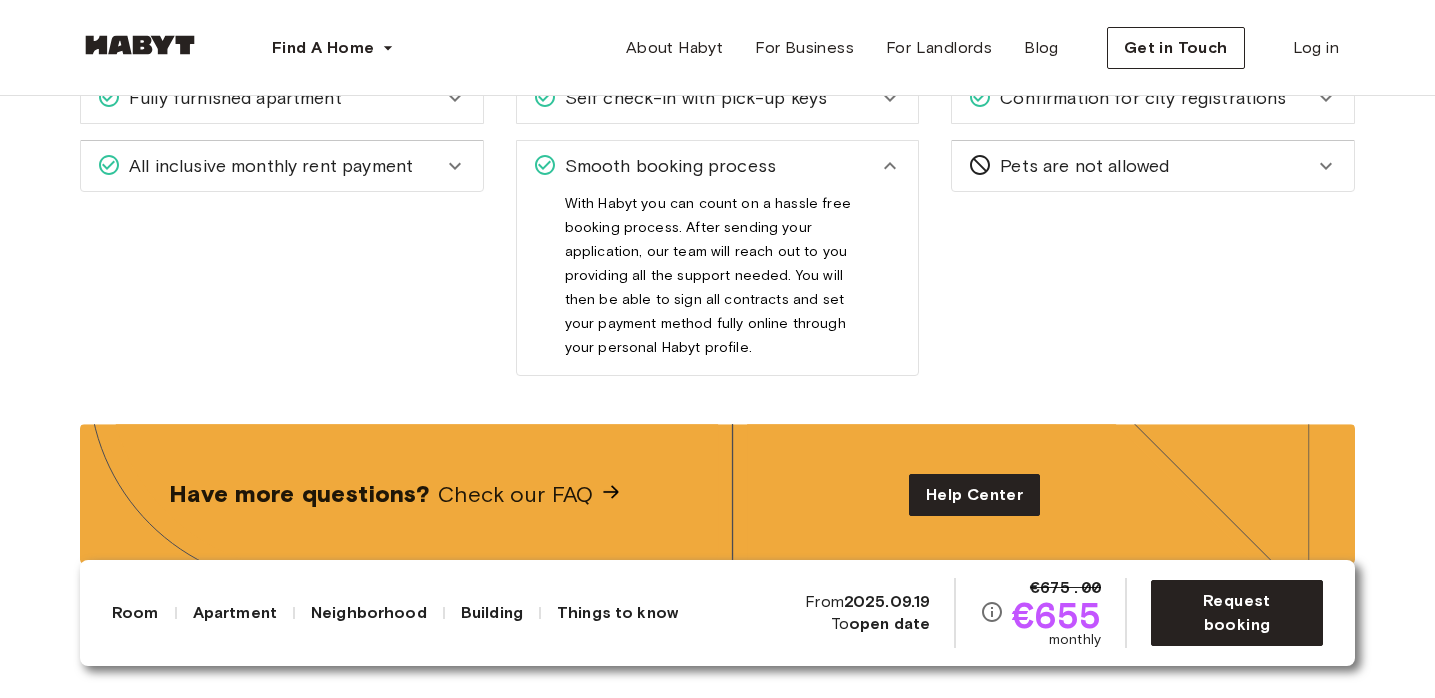 click on "Smooth booking process" at bounding box center [706, 166] 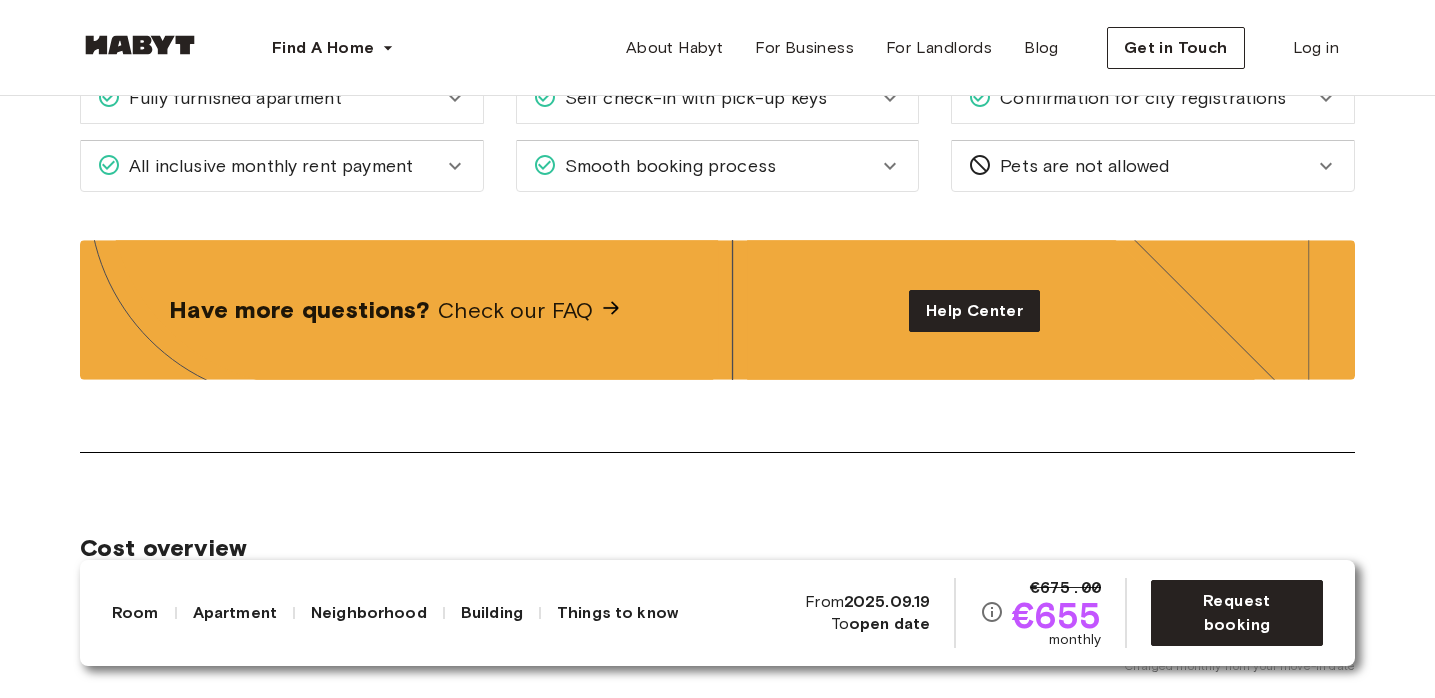 click on "Confirmation for city registrations" at bounding box center [1139, 98] 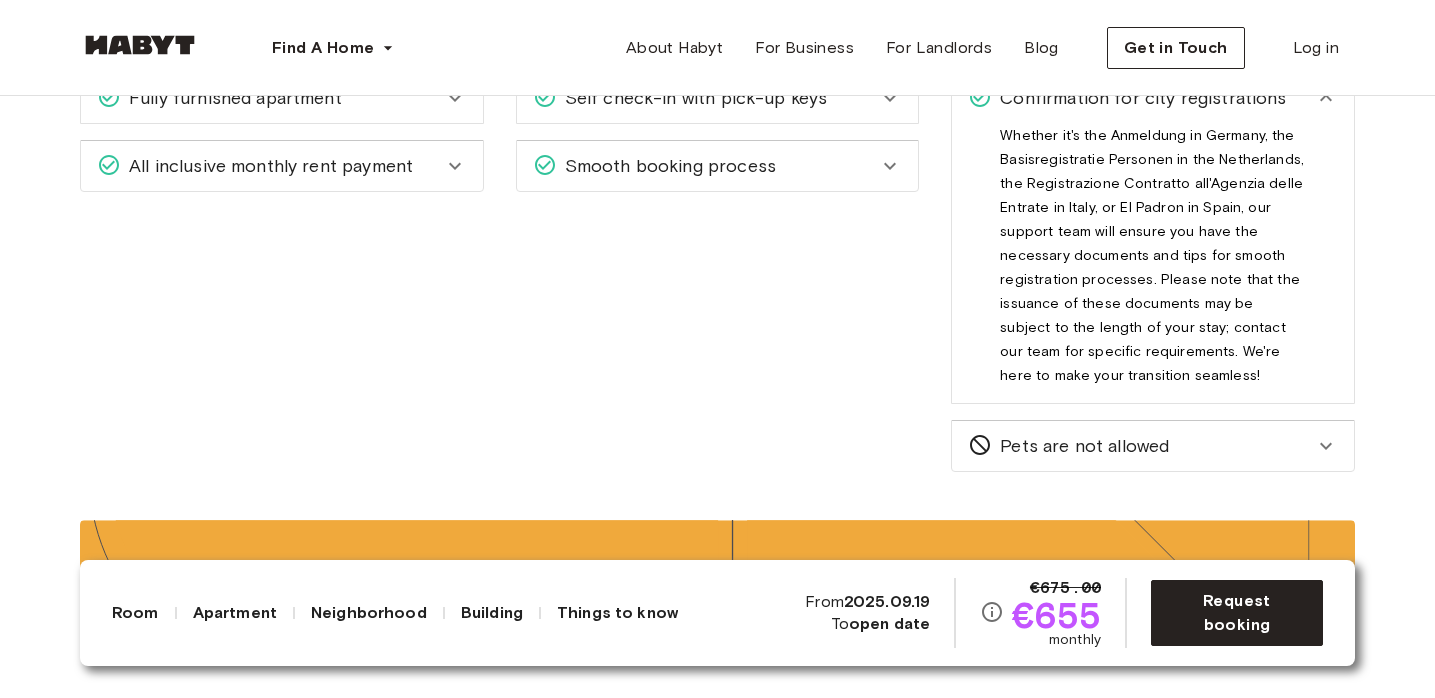 click on "Confirmation for city registrations" at bounding box center (1139, 98) 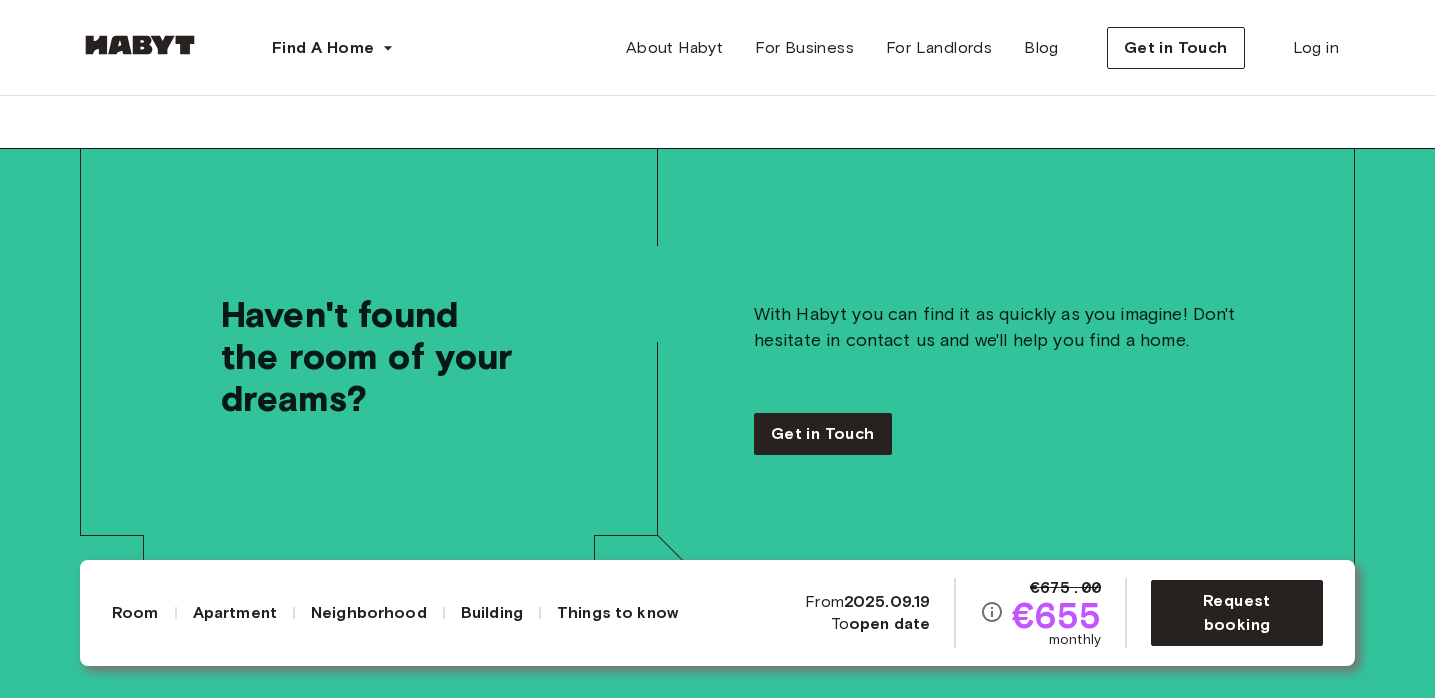 scroll, scrollTop: 5727, scrollLeft: 0, axis: vertical 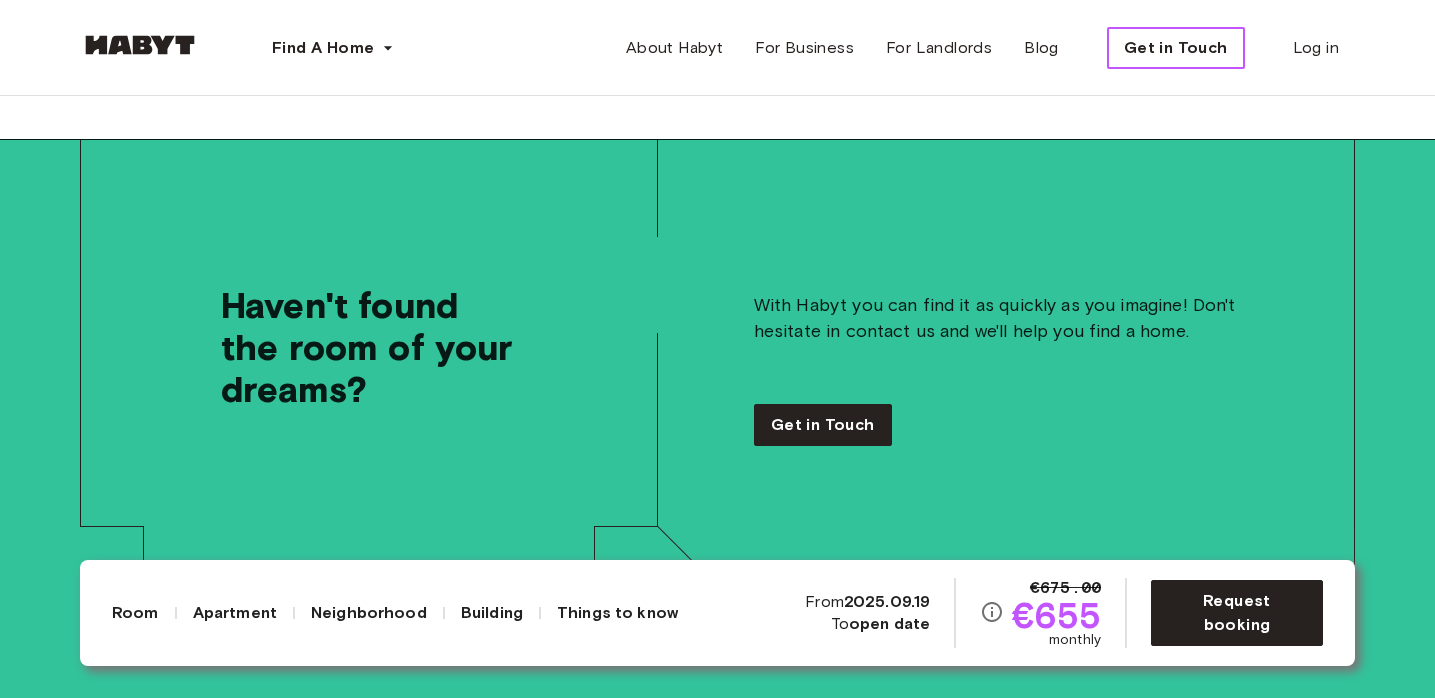 click on "Get in Touch" at bounding box center [1176, 48] 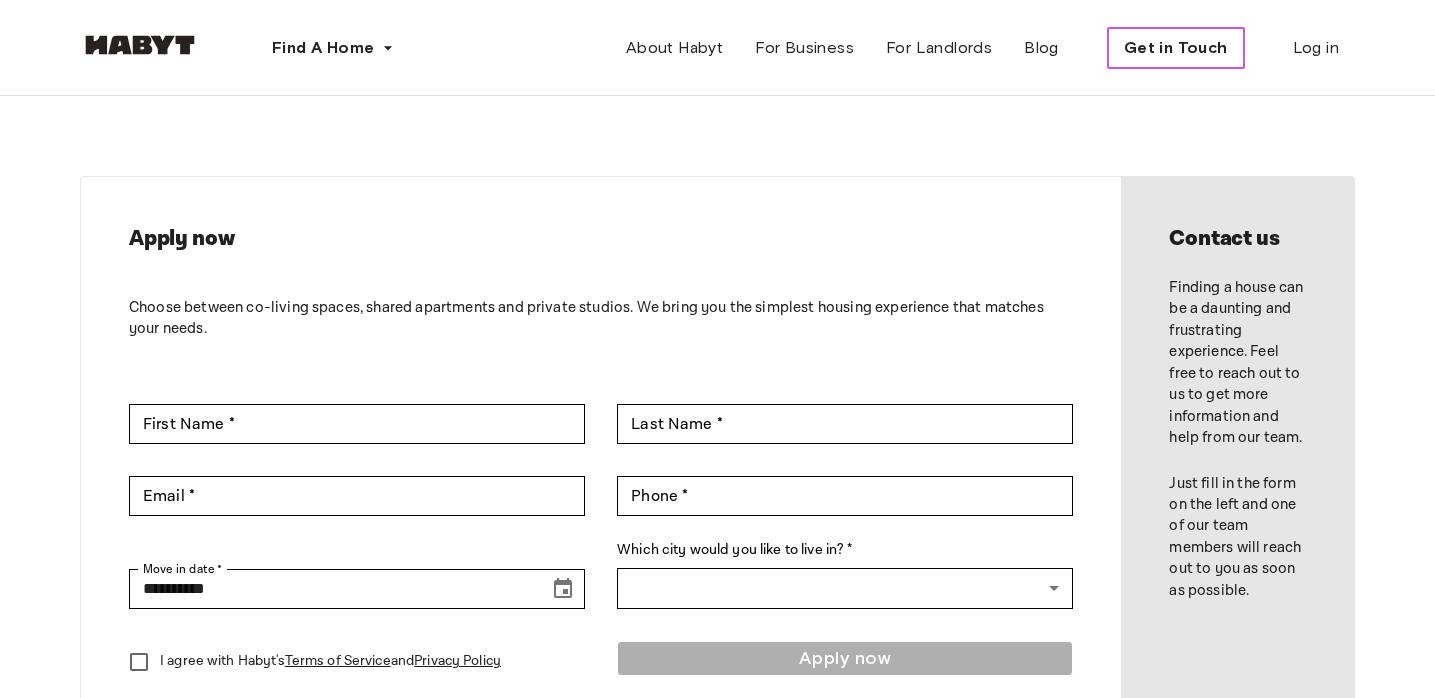 scroll, scrollTop: 0, scrollLeft: 0, axis: both 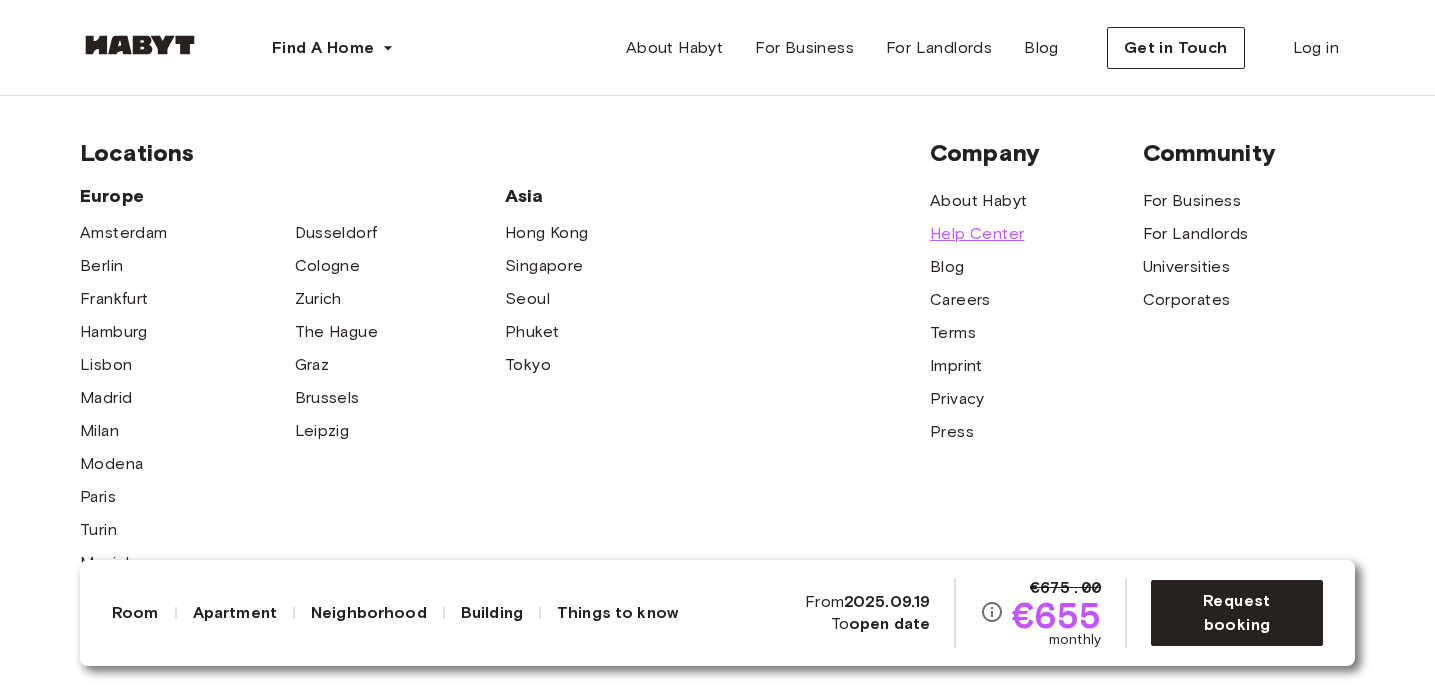 click on "Help Center" at bounding box center [977, 234] 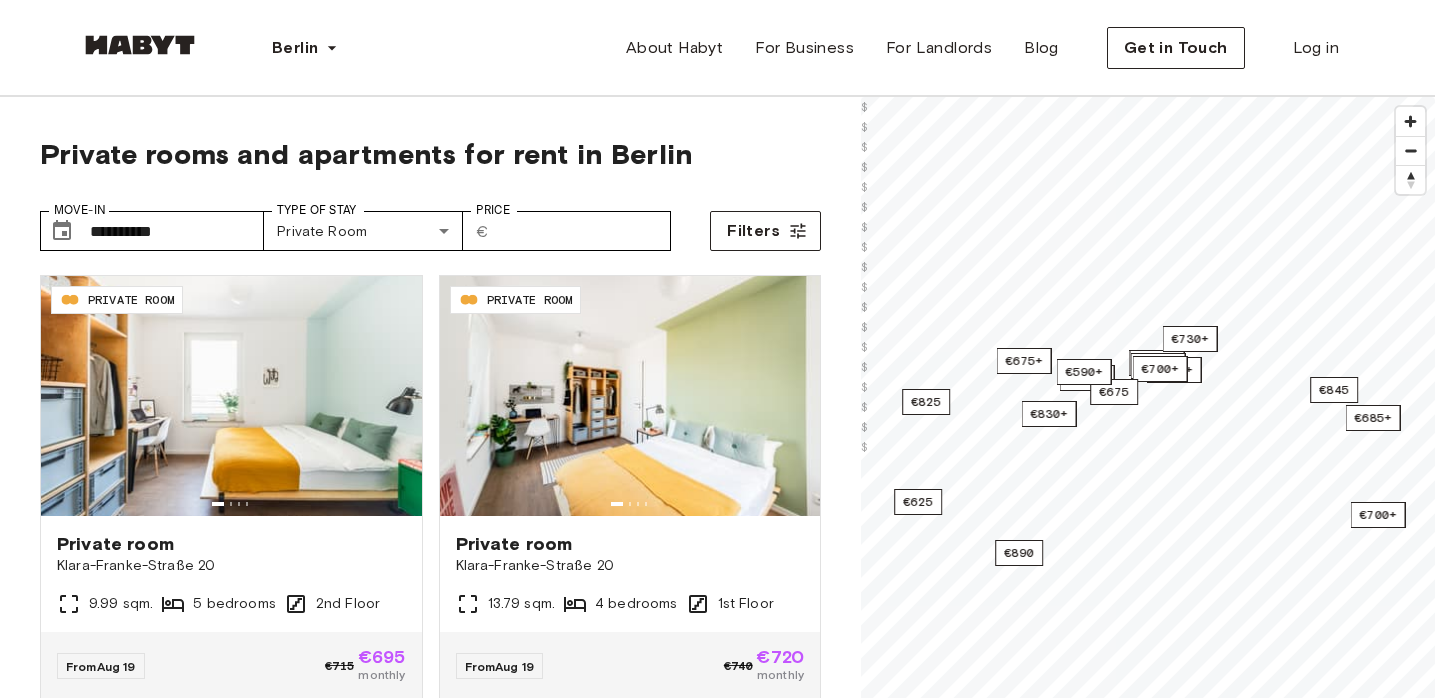 scroll, scrollTop: 0, scrollLeft: 0, axis: both 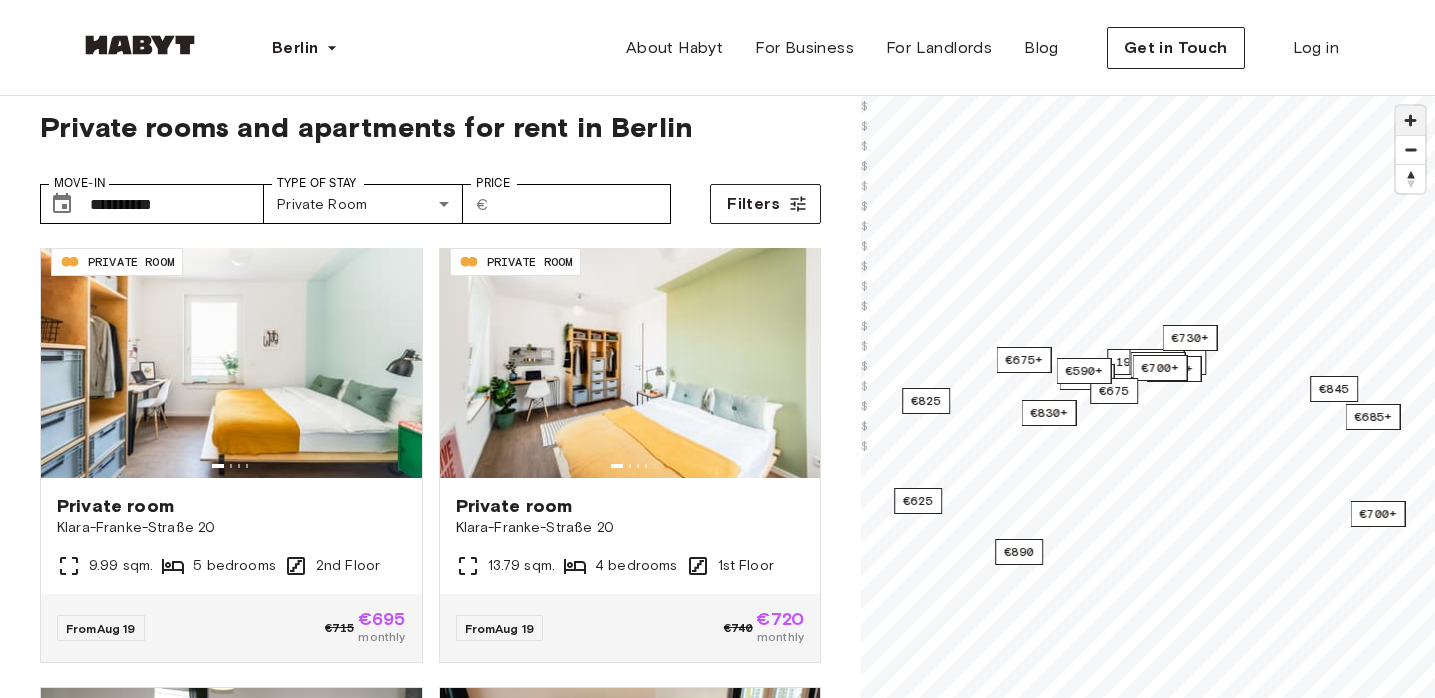 click at bounding box center [1410, 120] 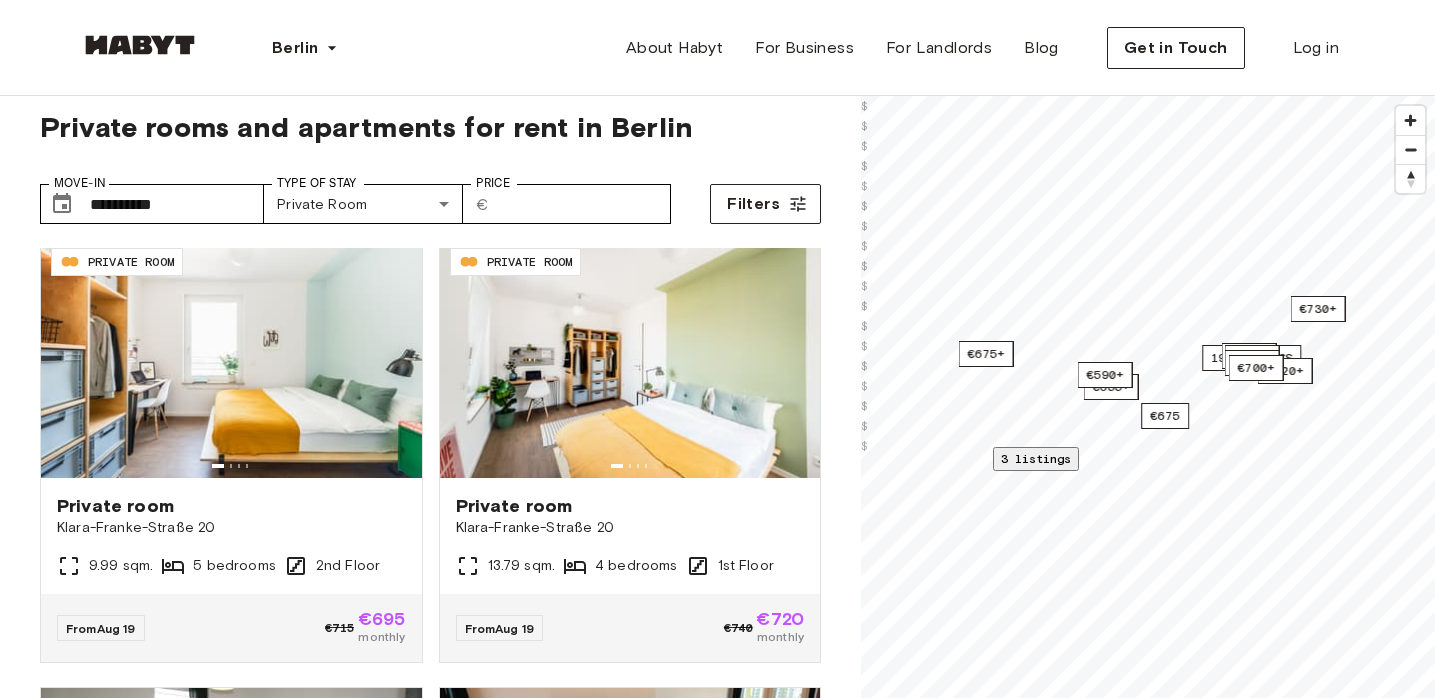 click on "3 listings" at bounding box center [1036, 458] 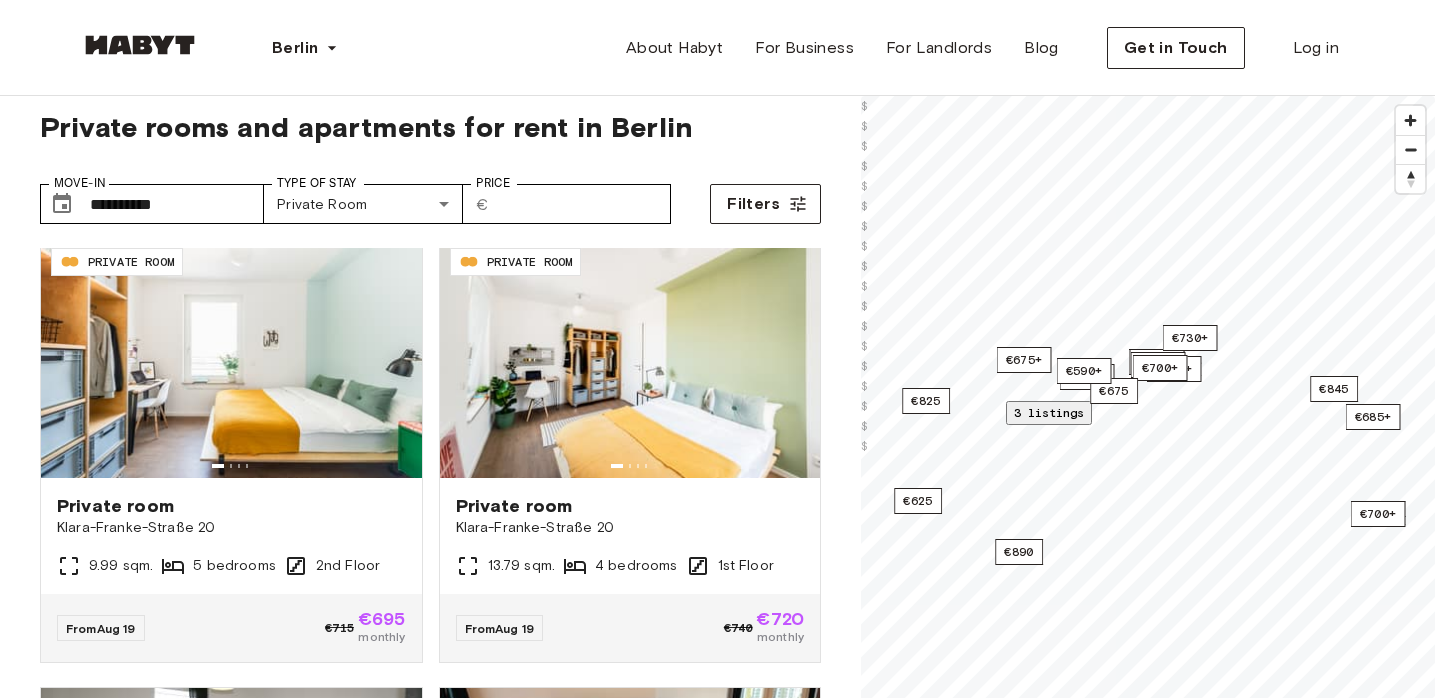 scroll, scrollTop: 84, scrollLeft: 0, axis: vertical 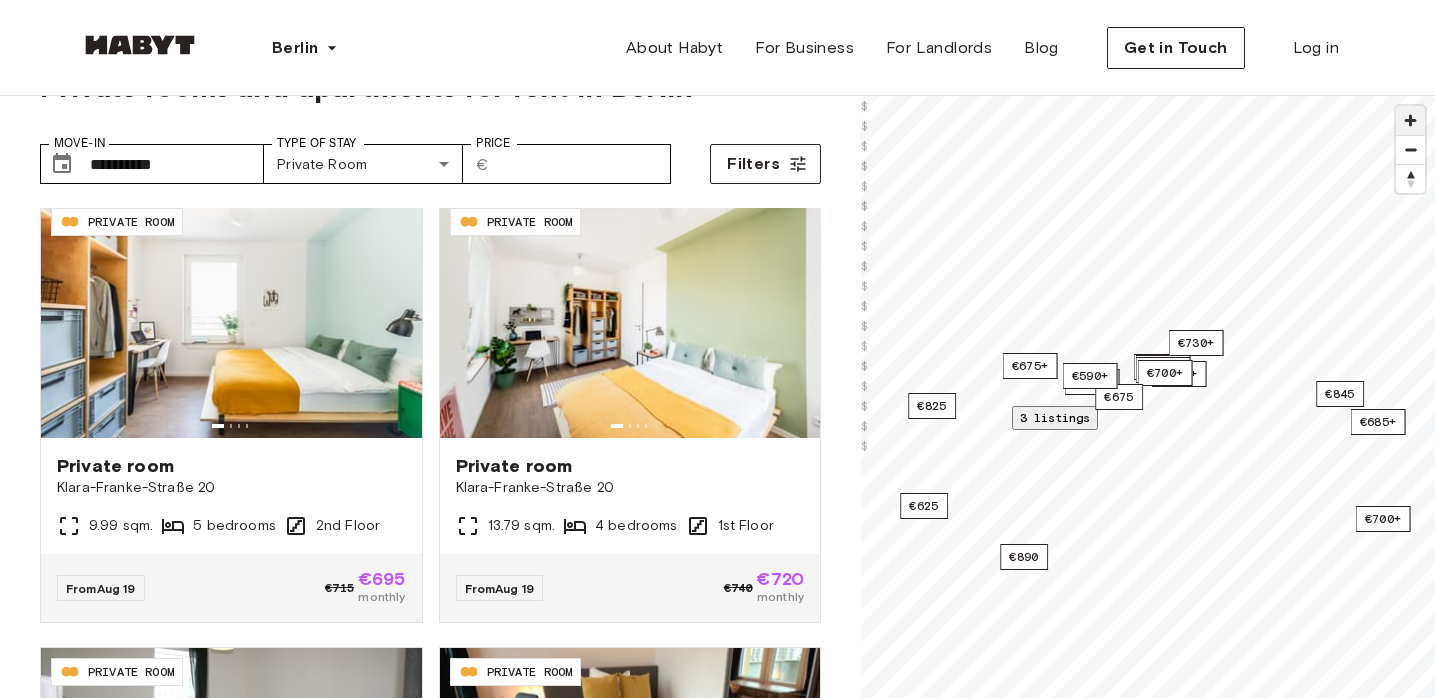 click at bounding box center (1410, 120) 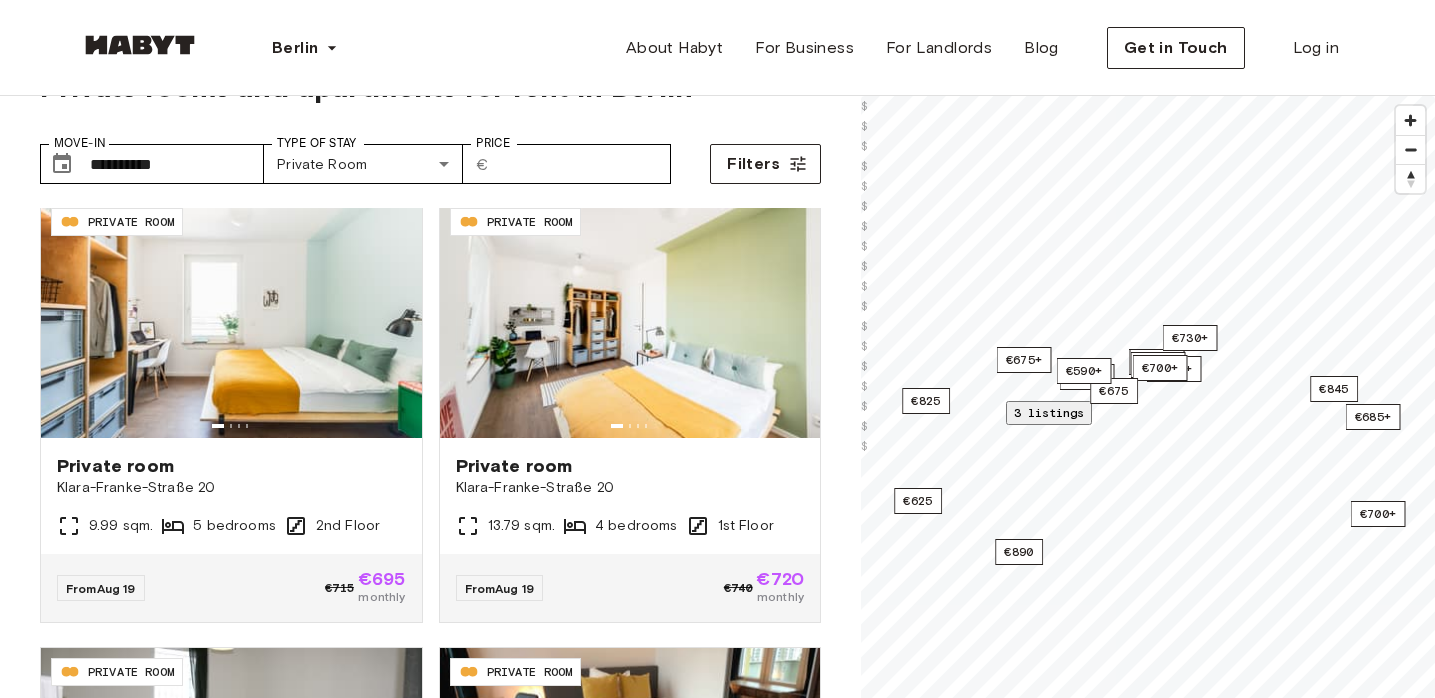 click on "3 listings" at bounding box center (1049, 412) 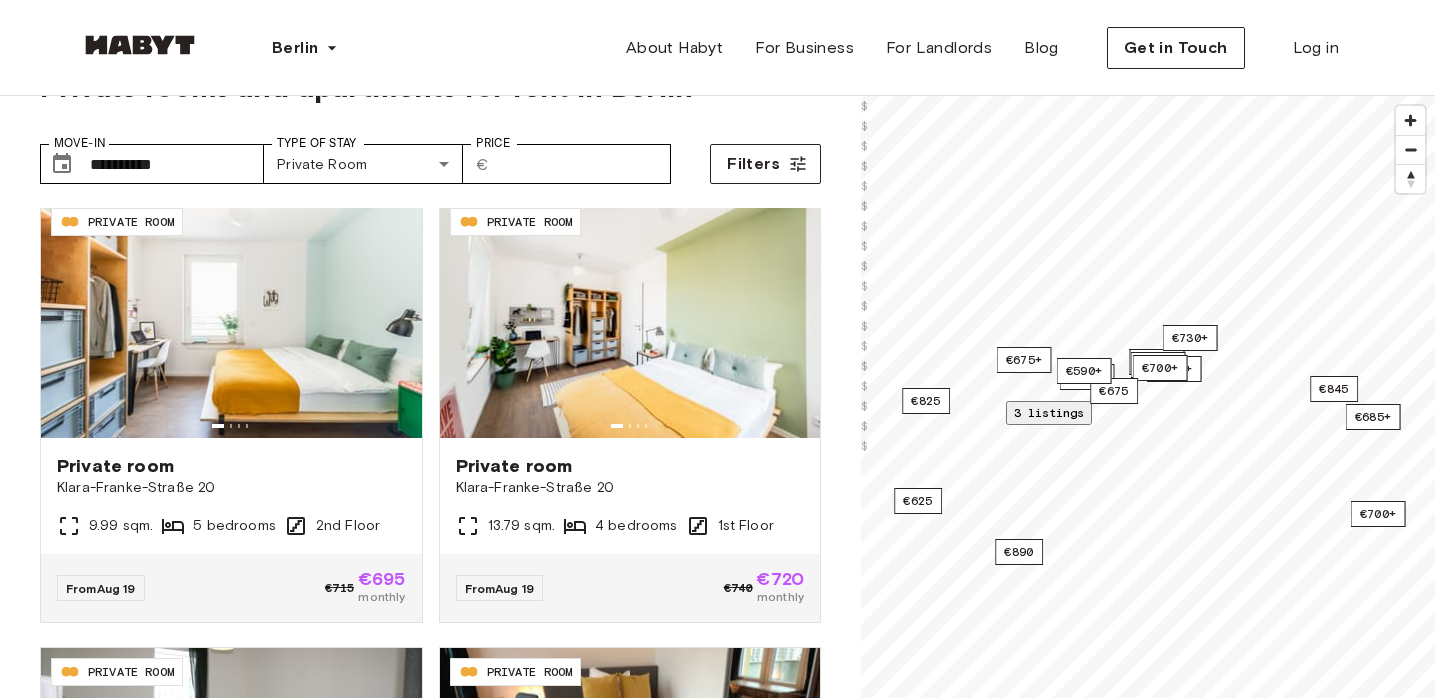 scroll, scrollTop: 0, scrollLeft: 0, axis: both 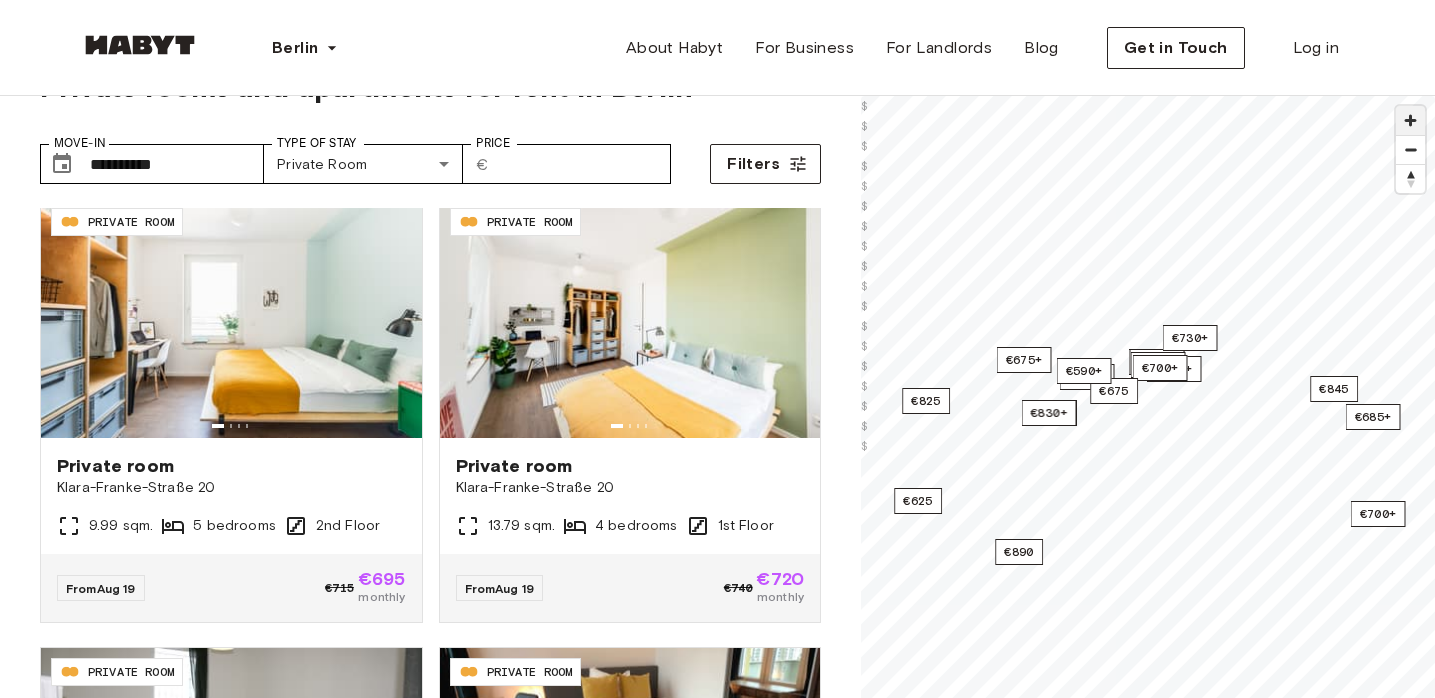 click at bounding box center [1410, 120] 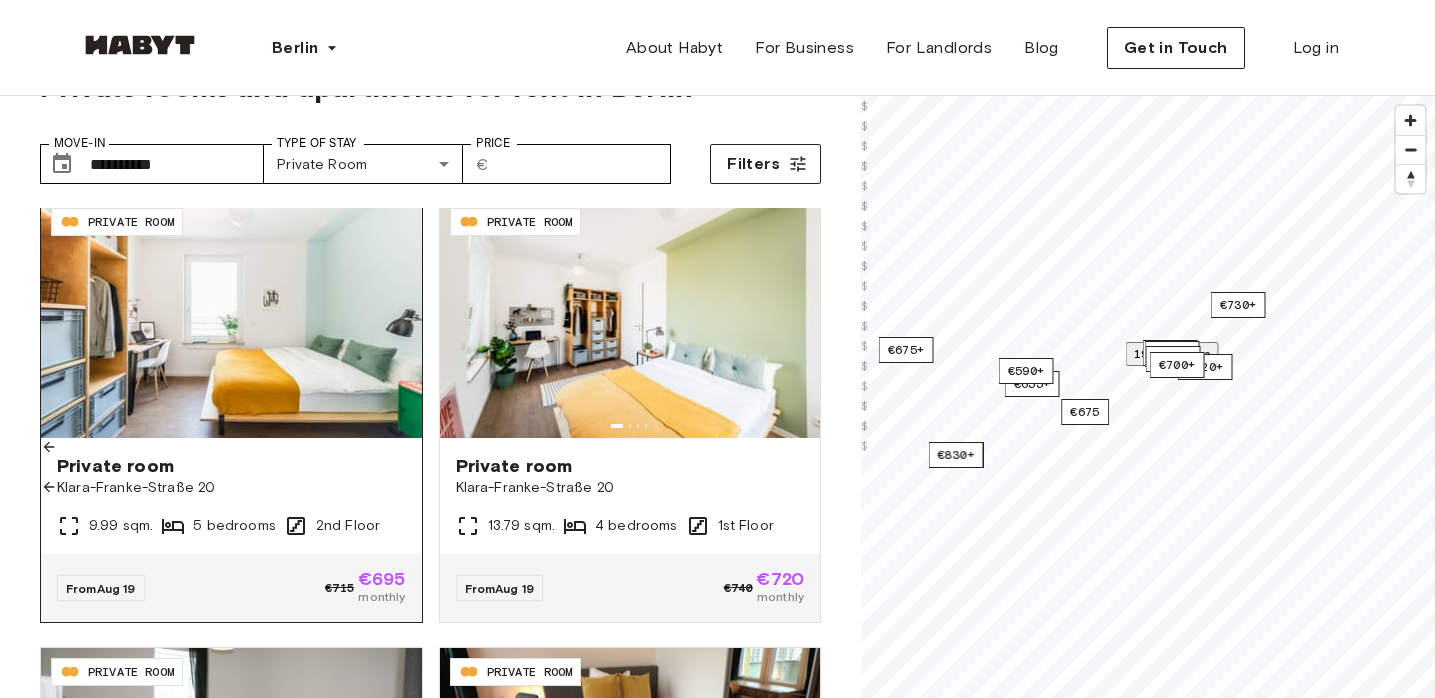 click on "Private room" at bounding box center [231, 466] 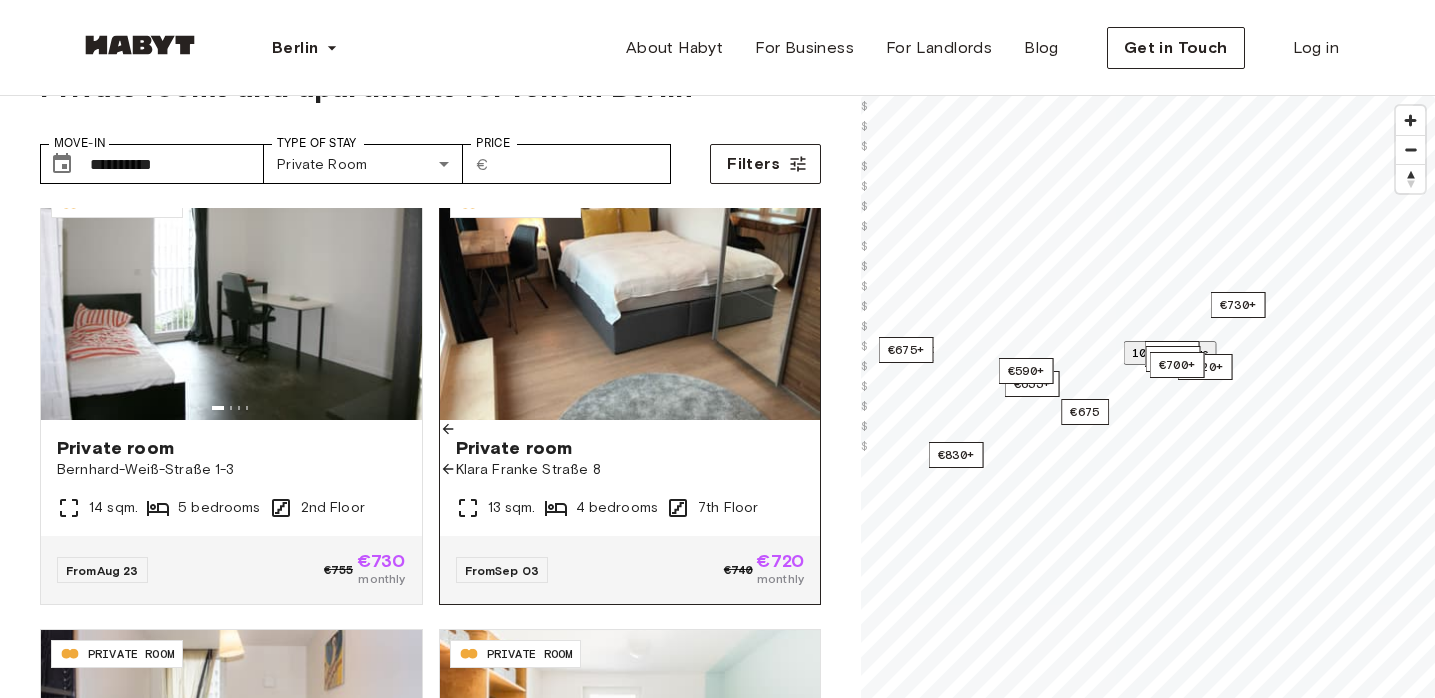 scroll, scrollTop: 483, scrollLeft: 0, axis: vertical 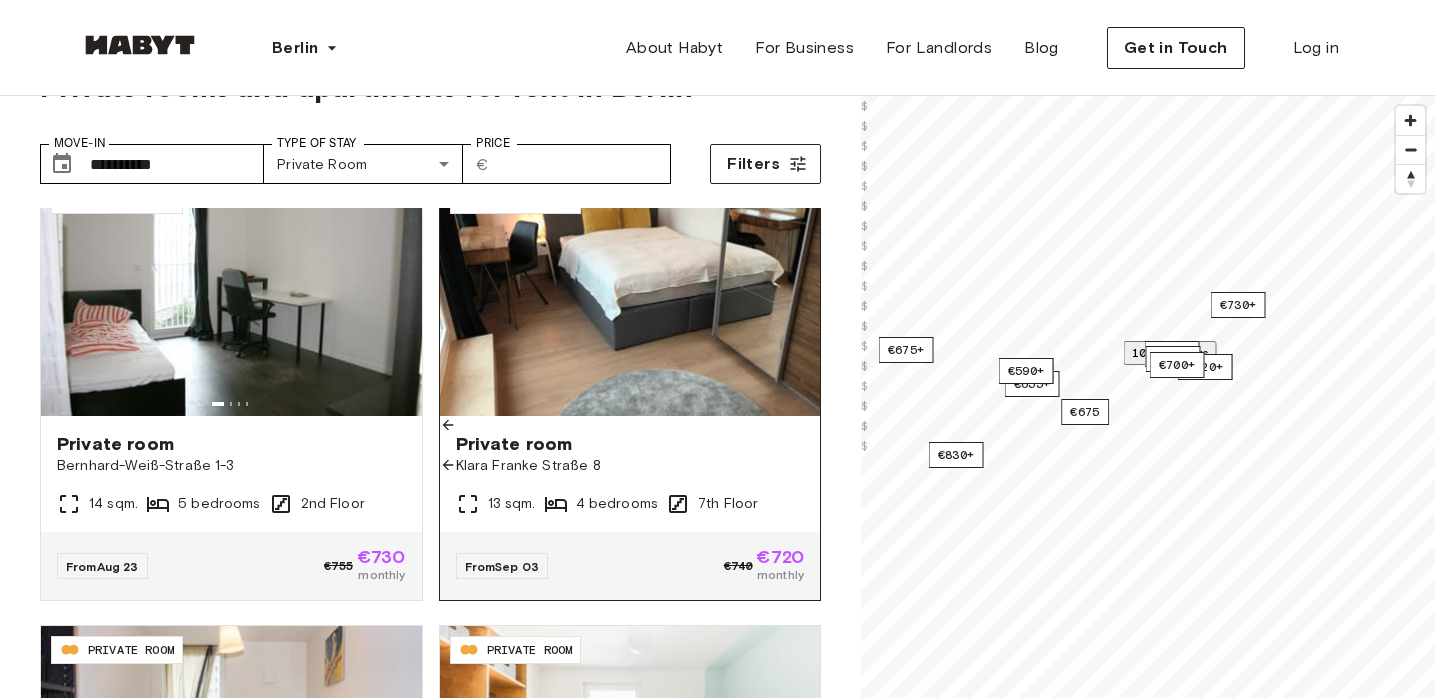 click at bounding box center [630, 468] 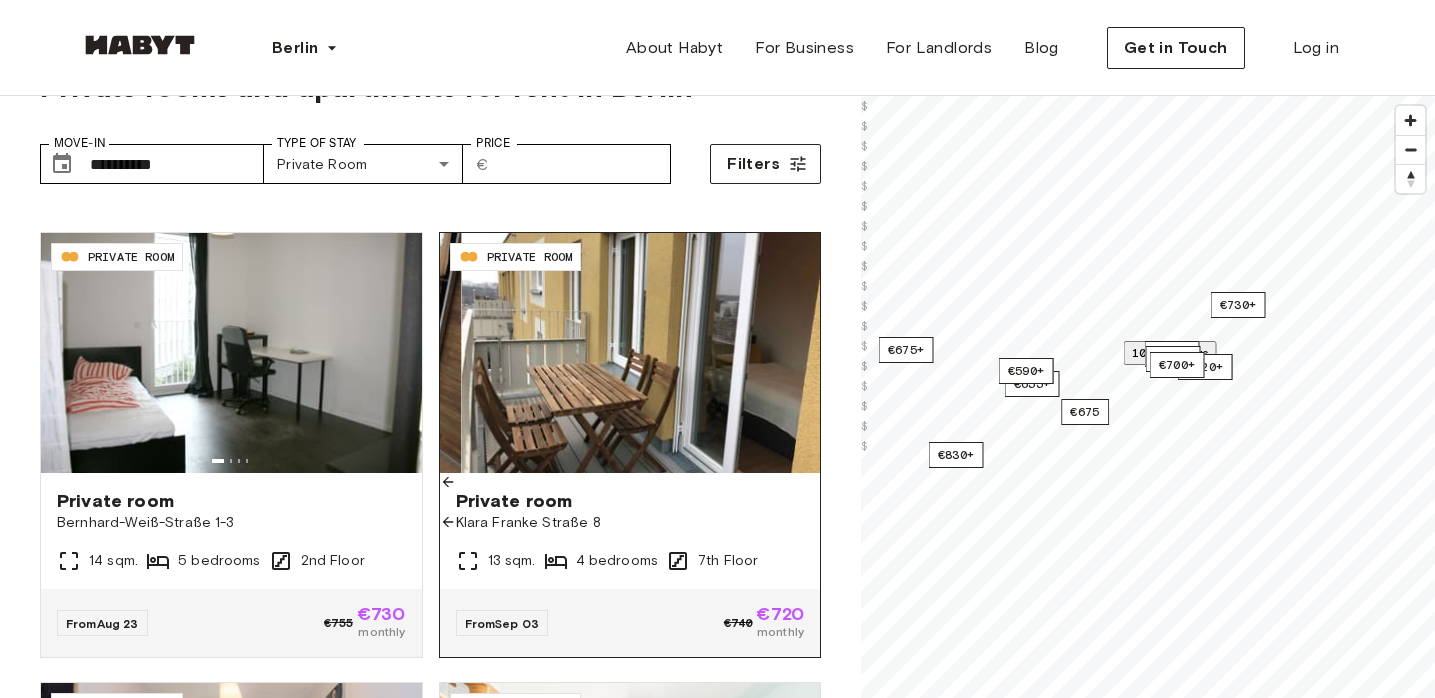 scroll, scrollTop: 418, scrollLeft: 0, axis: vertical 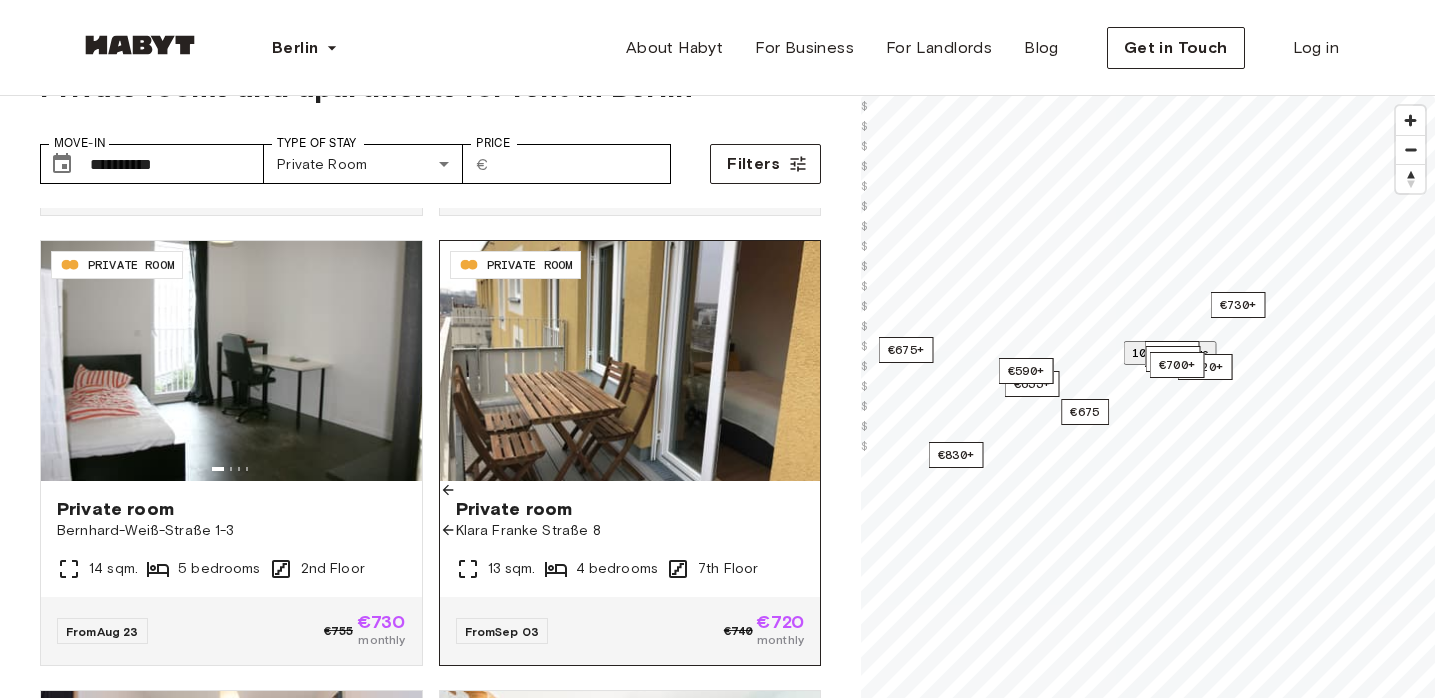 click at bounding box center (630, 533) 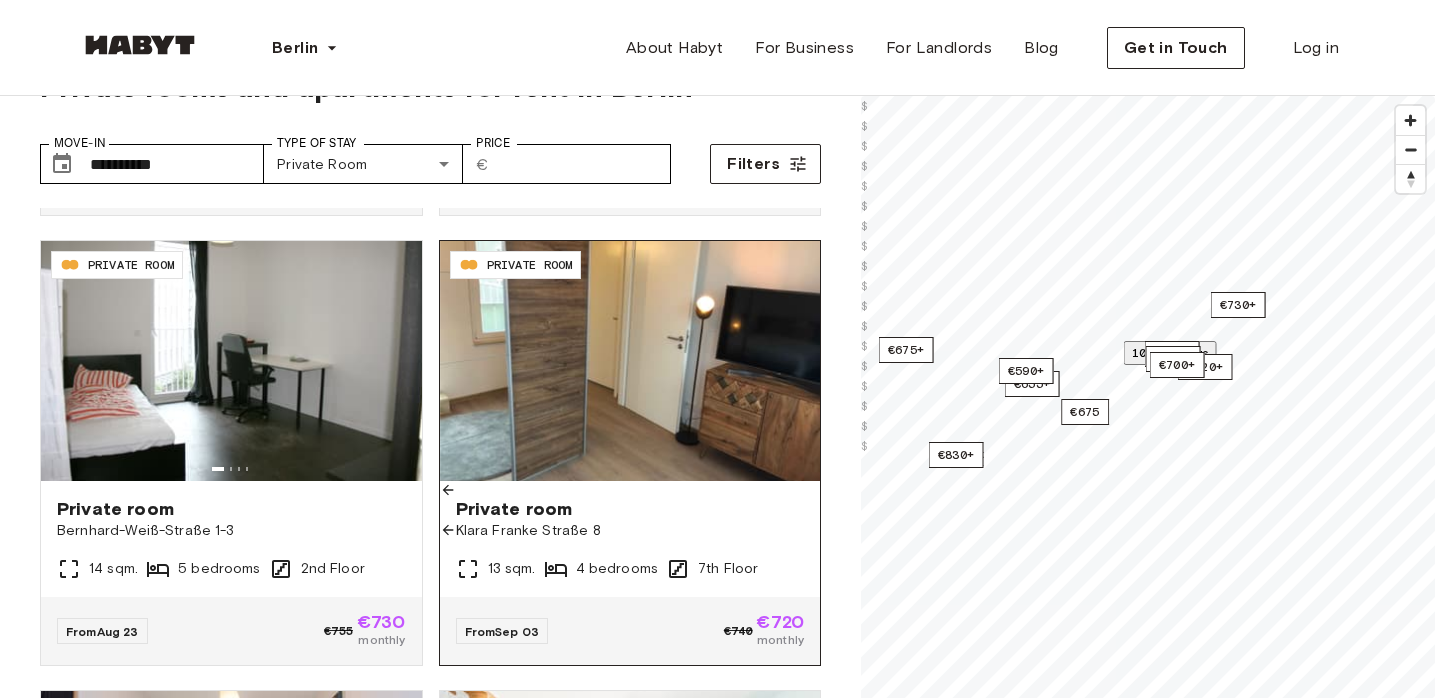click 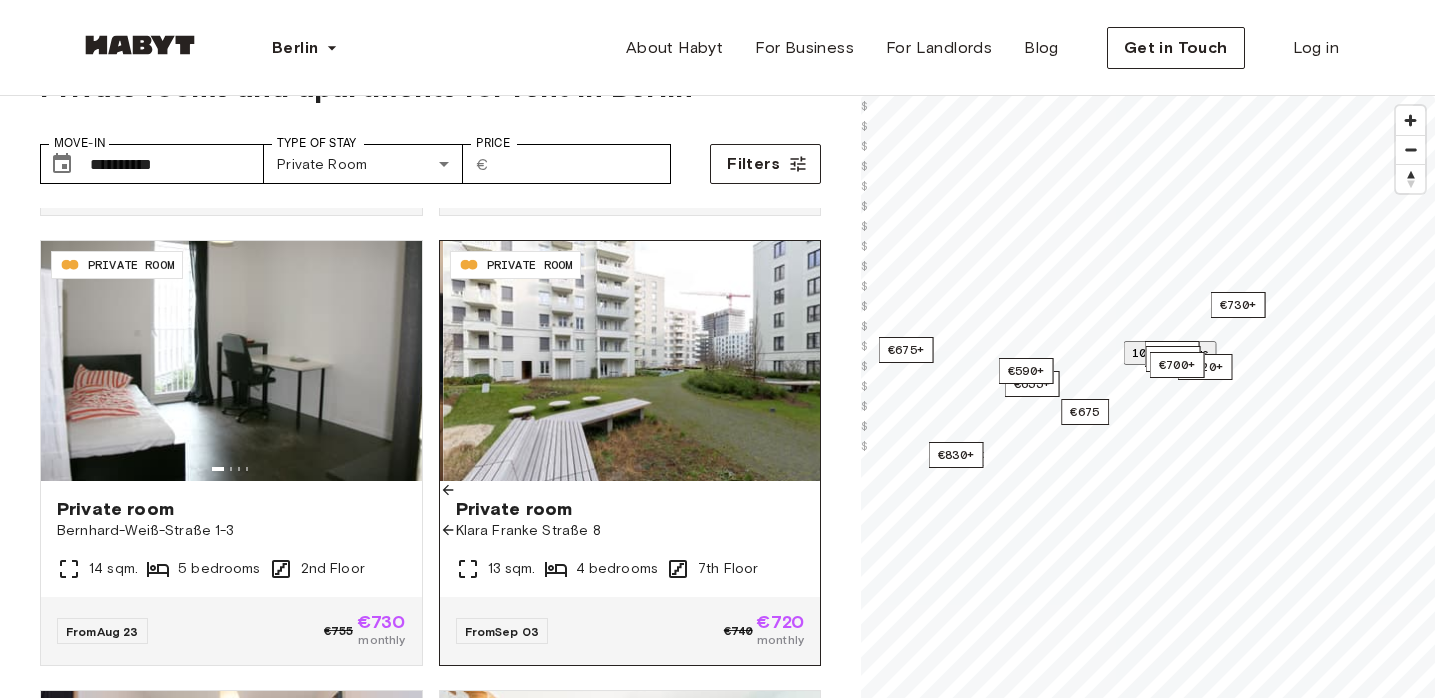 click 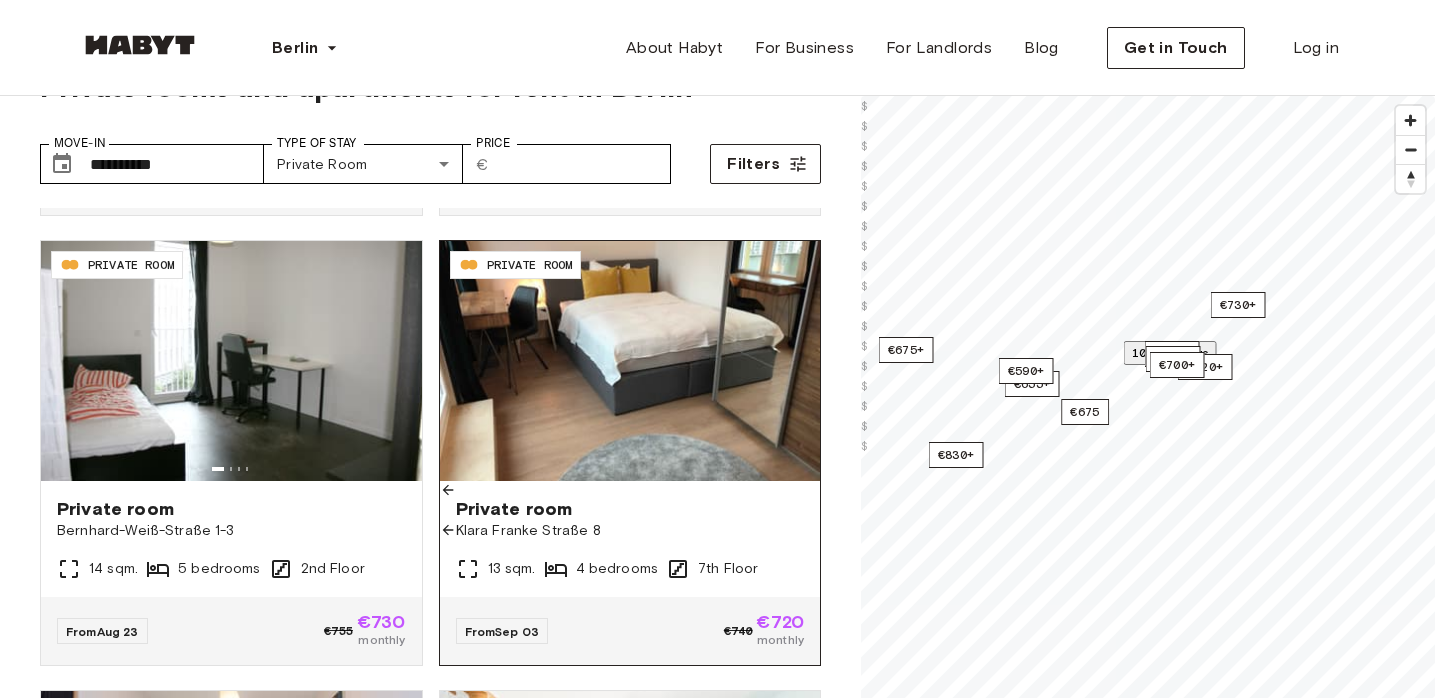 click 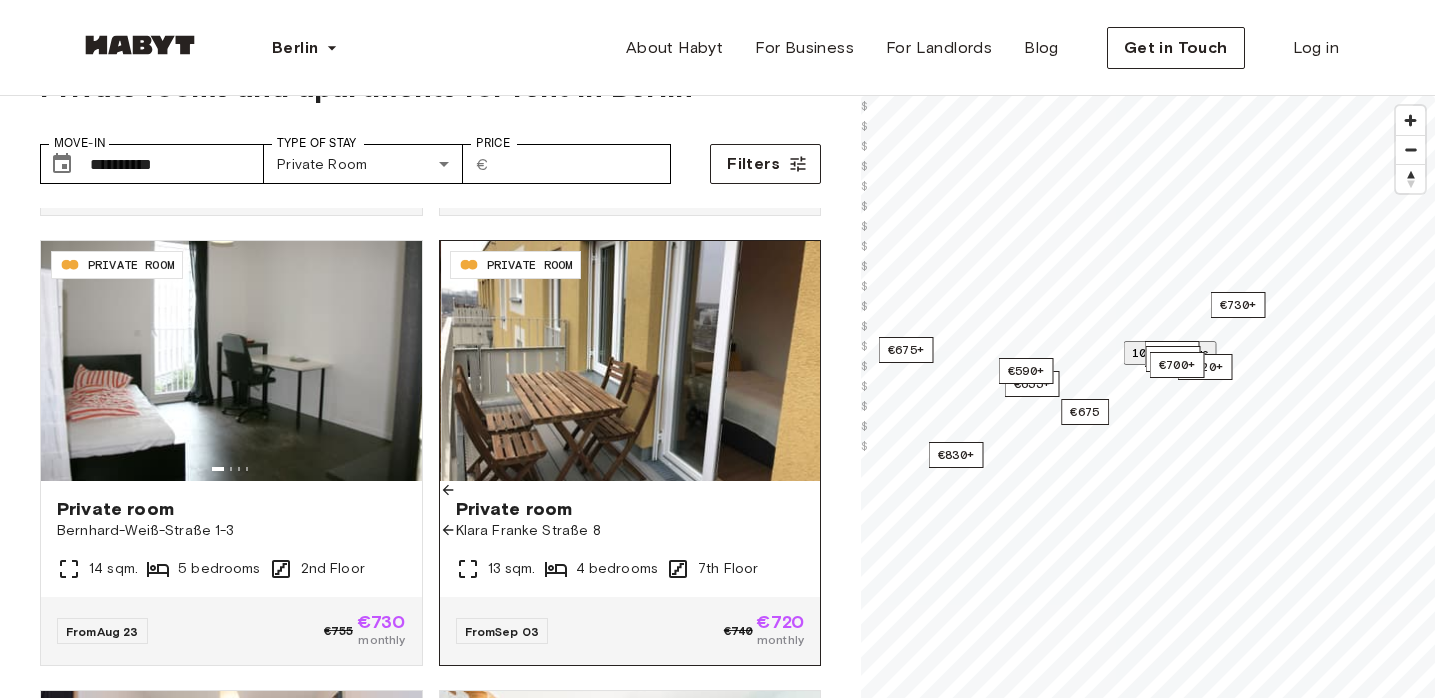 click 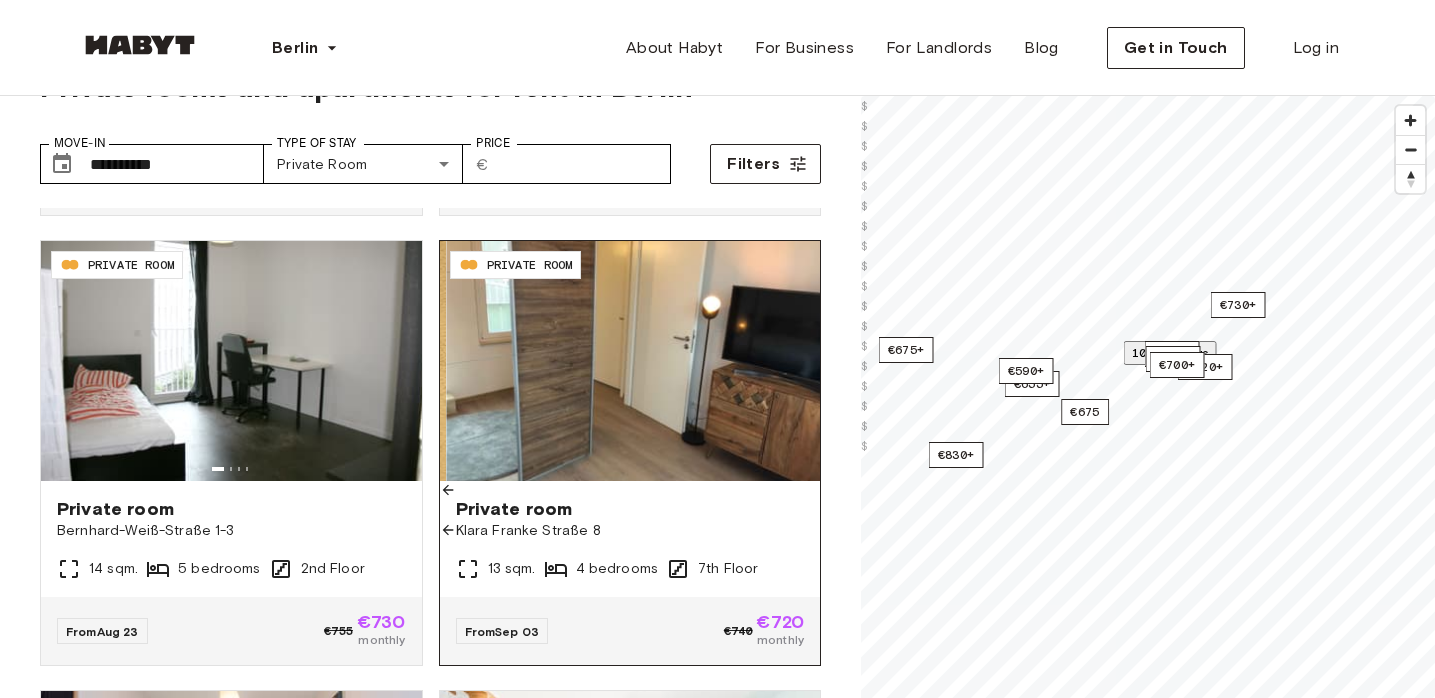 click 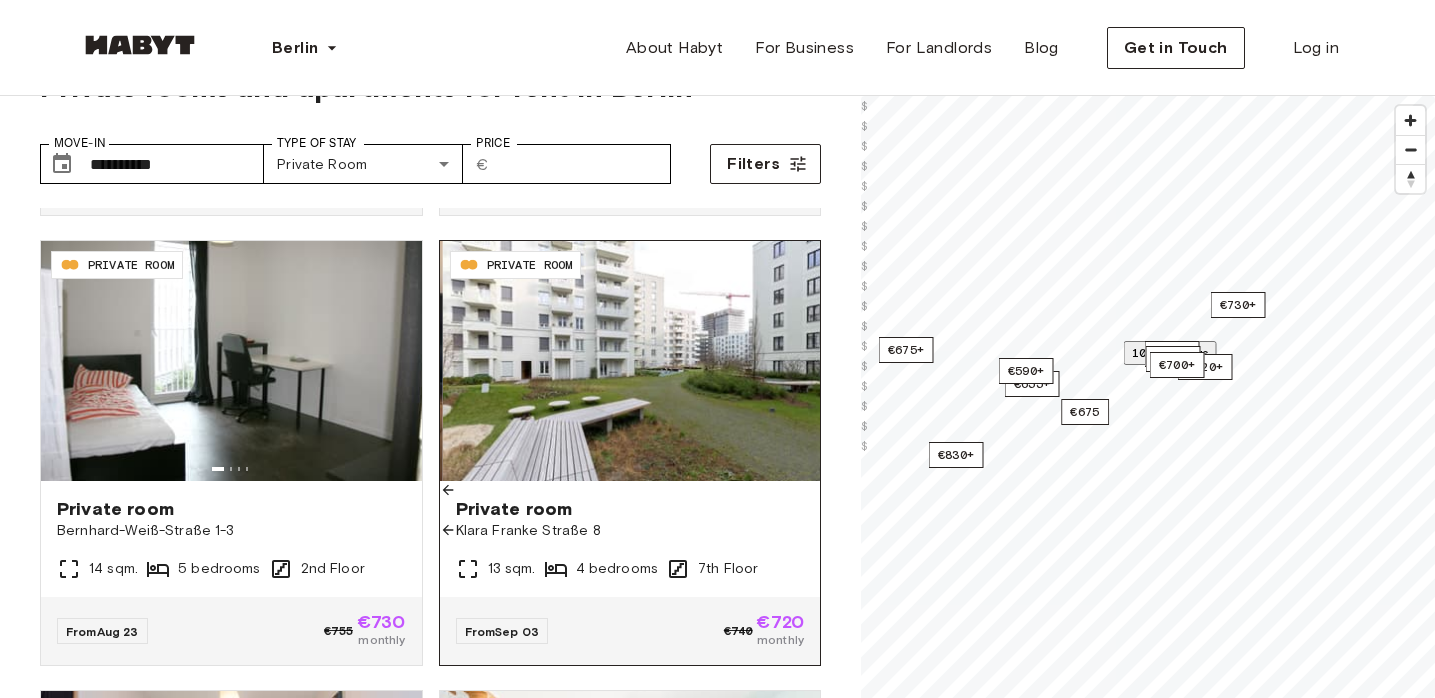 click on "Klara Franke Straße 8" at bounding box center (630, 531) 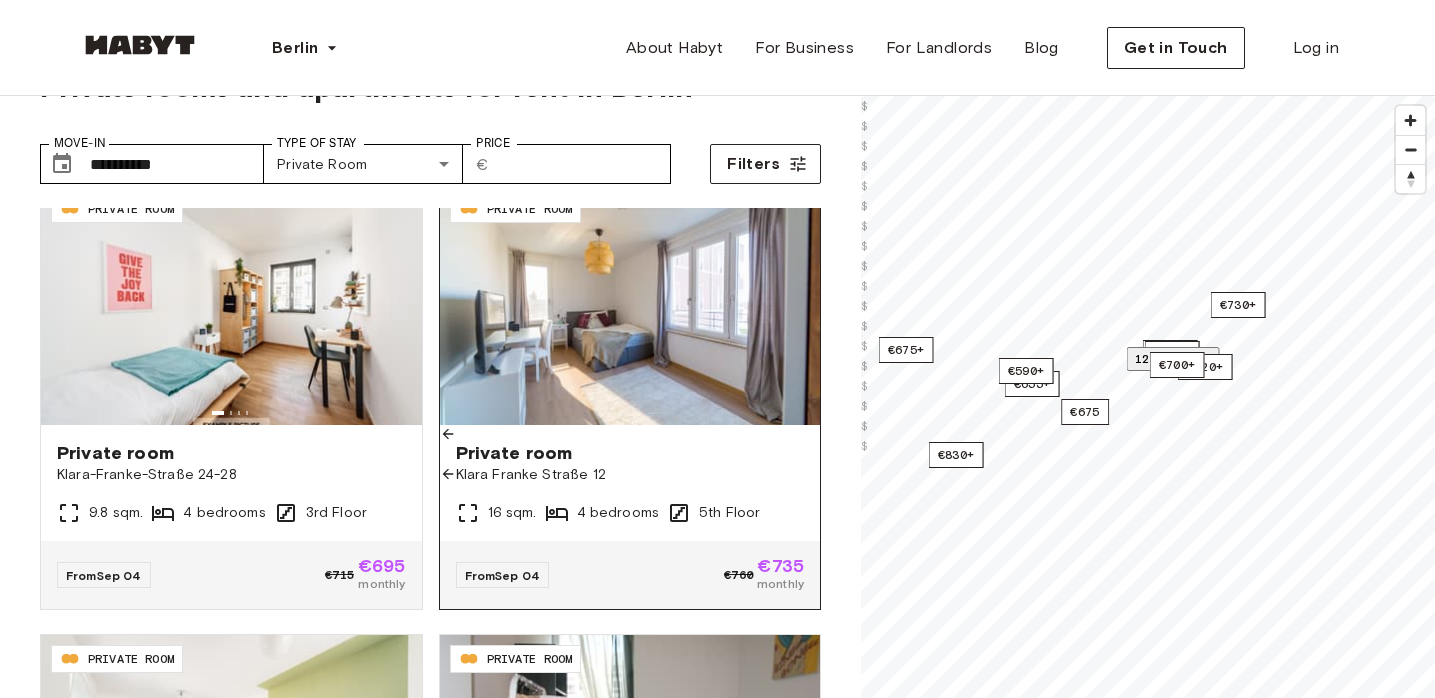 scroll, scrollTop: 1387, scrollLeft: 0, axis: vertical 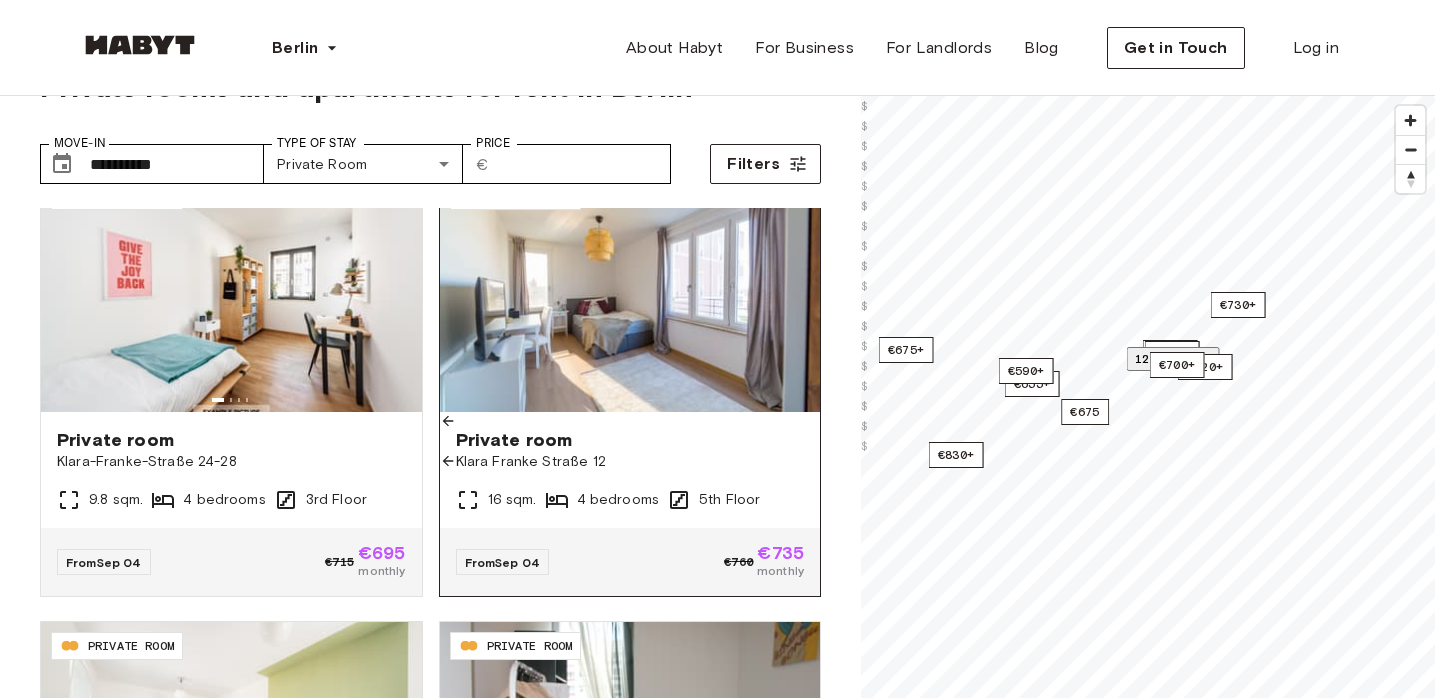 click on "Private room" at bounding box center (630, 440) 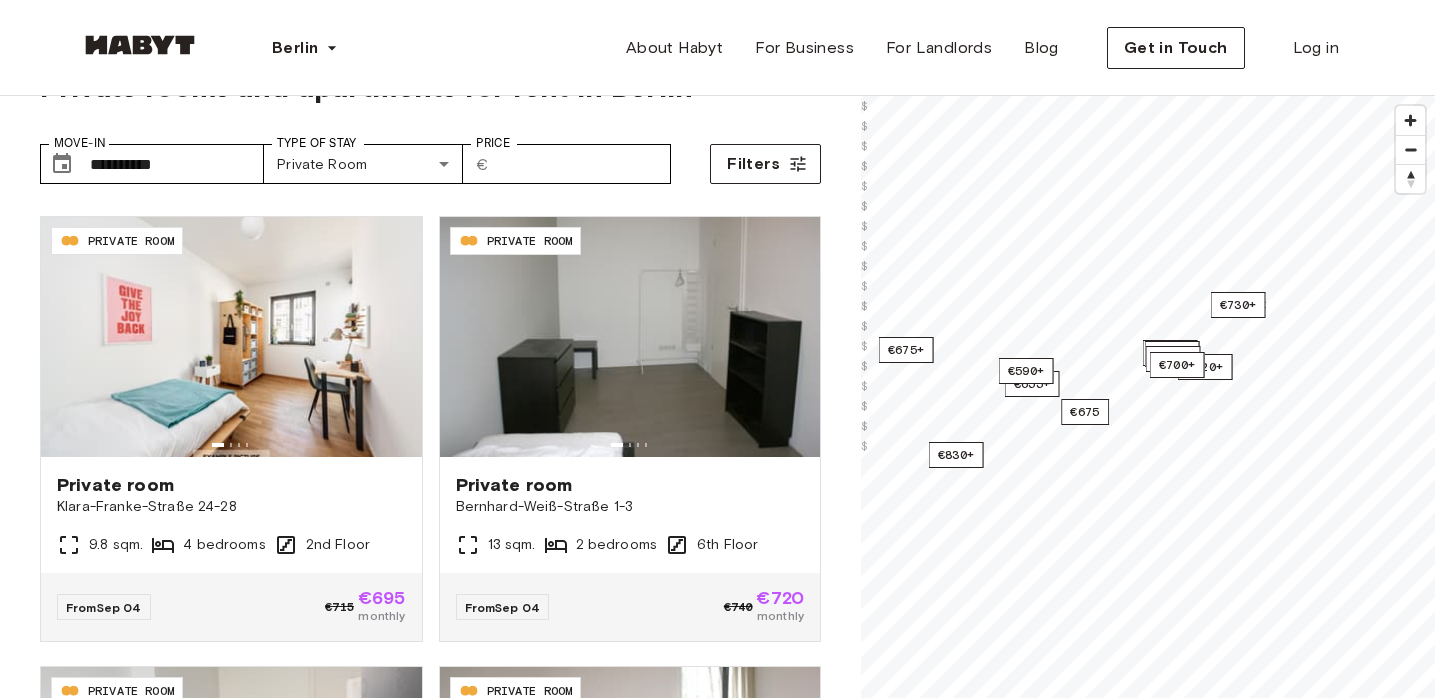 scroll, scrollTop: 3149, scrollLeft: 0, axis: vertical 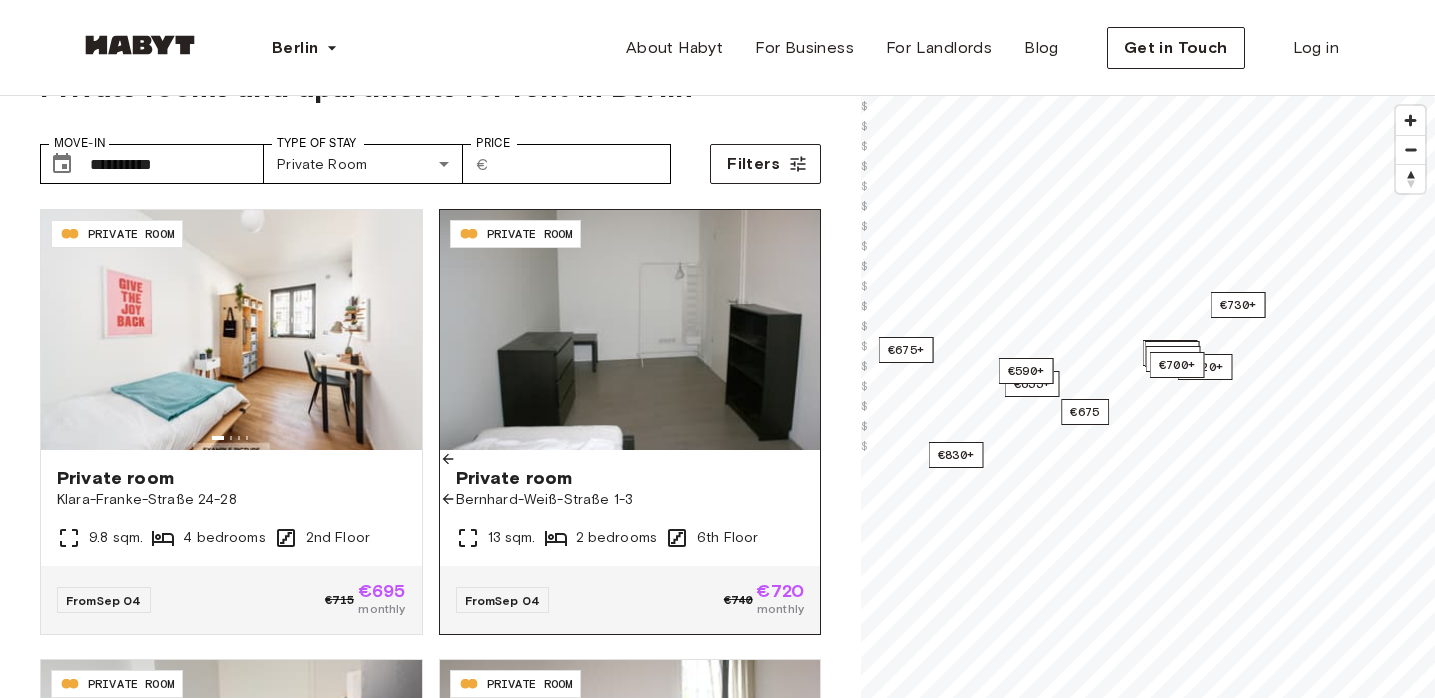click at bounding box center (630, 330) 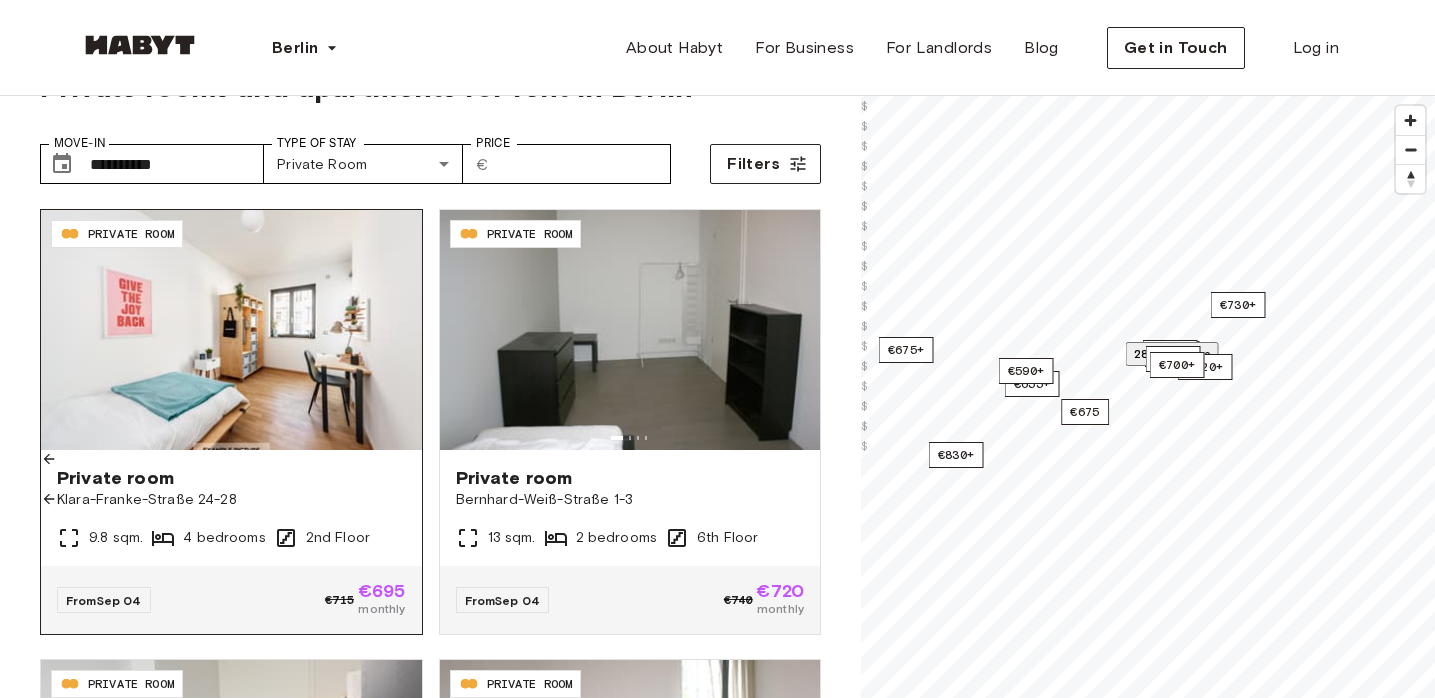 click at bounding box center (231, 330) 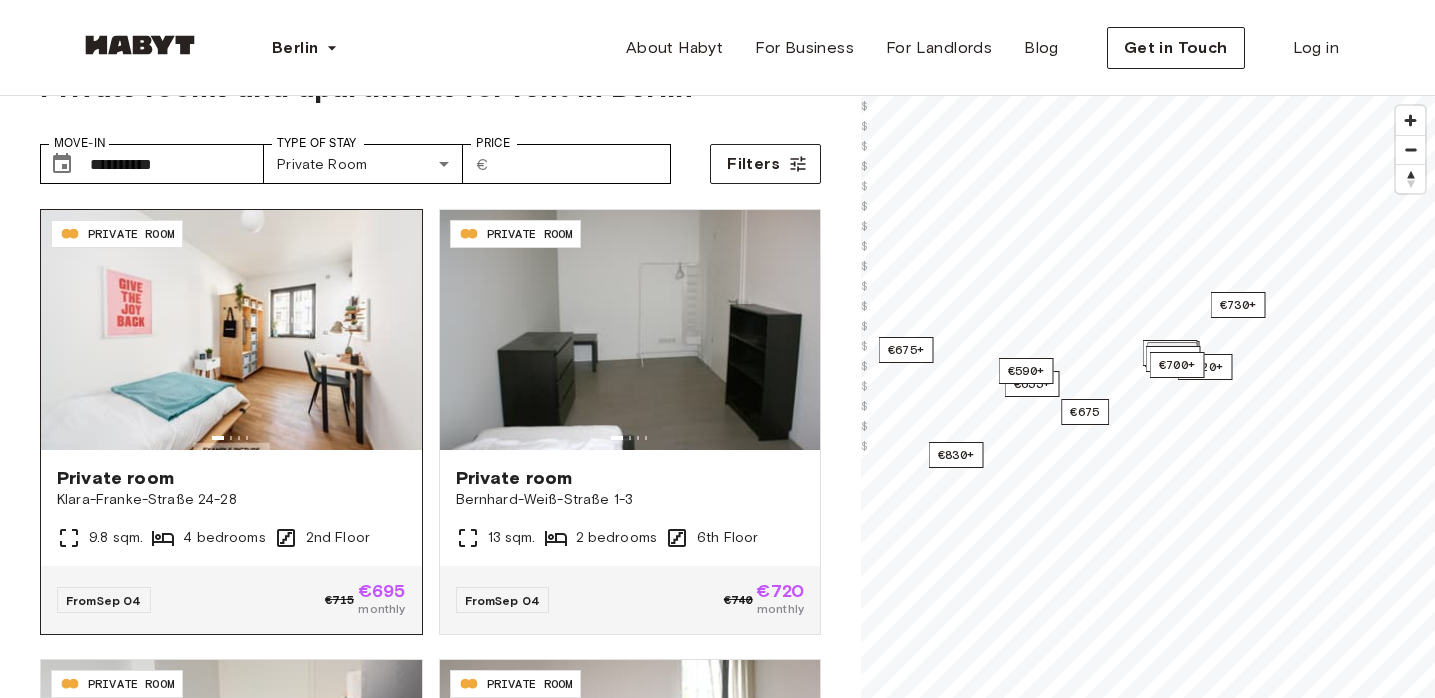 scroll, scrollTop: 3459, scrollLeft: 0, axis: vertical 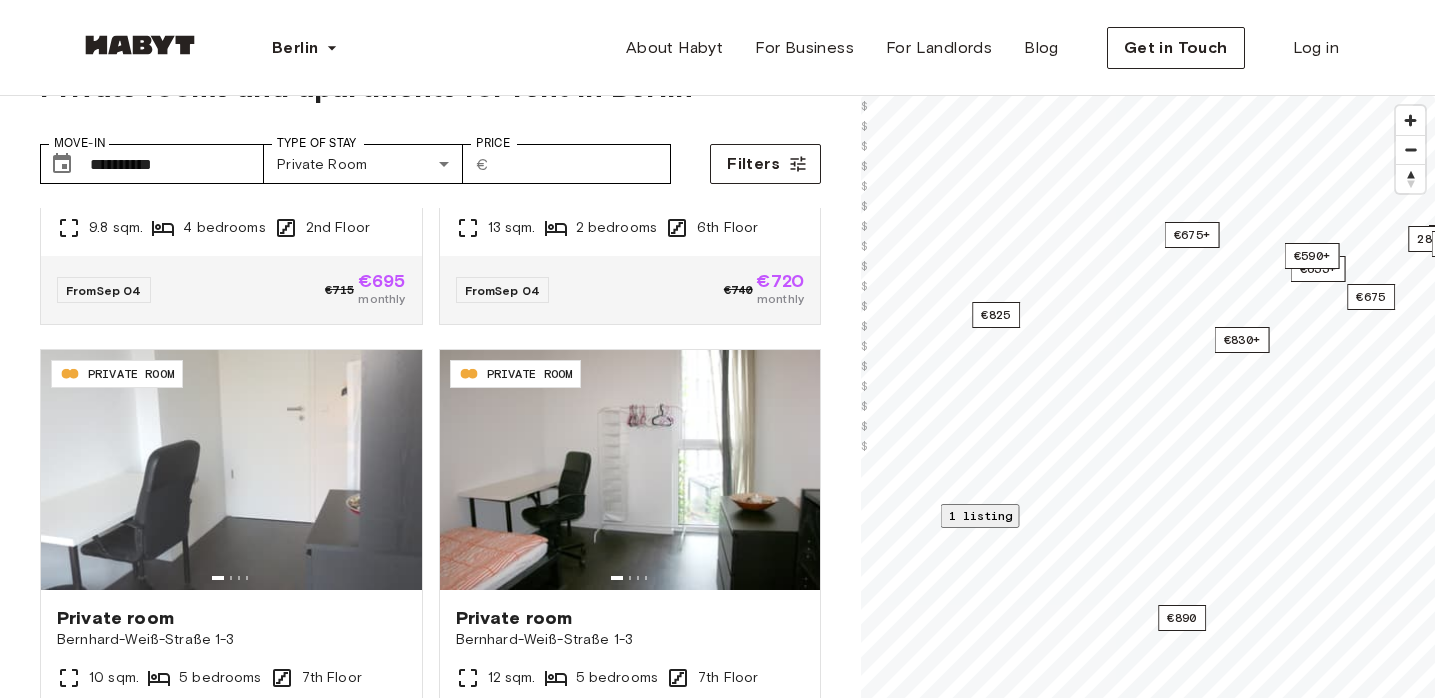 click on "1 listing" at bounding box center [980, 516] 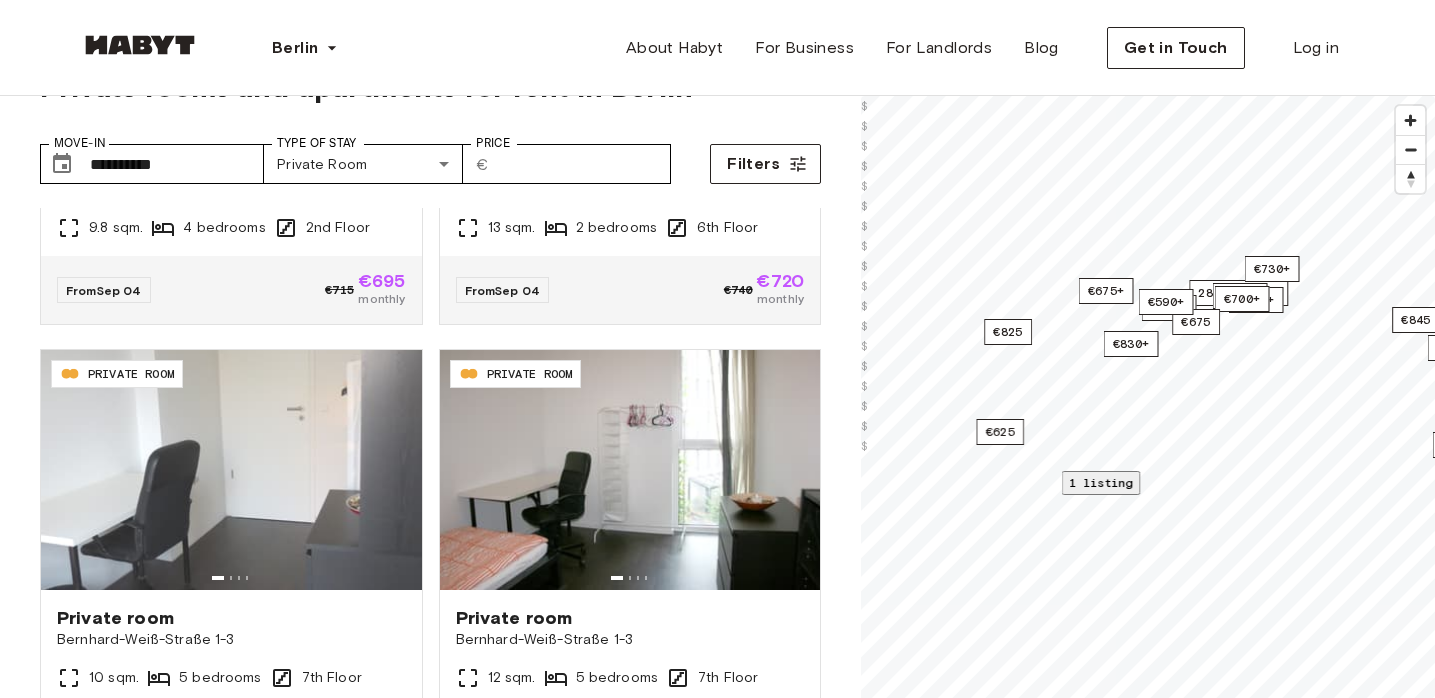 click on "1 listing" at bounding box center (1101, 482) 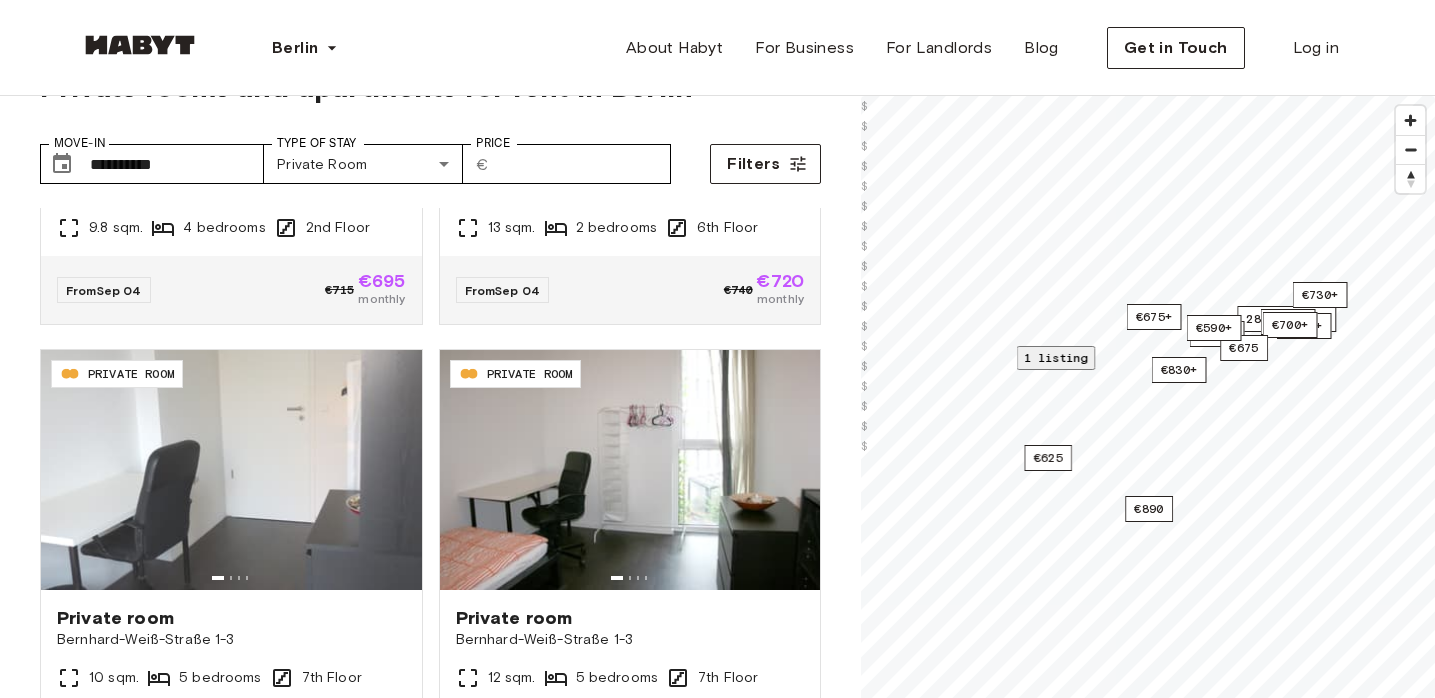 click on "1 listing" at bounding box center [1056, 357] 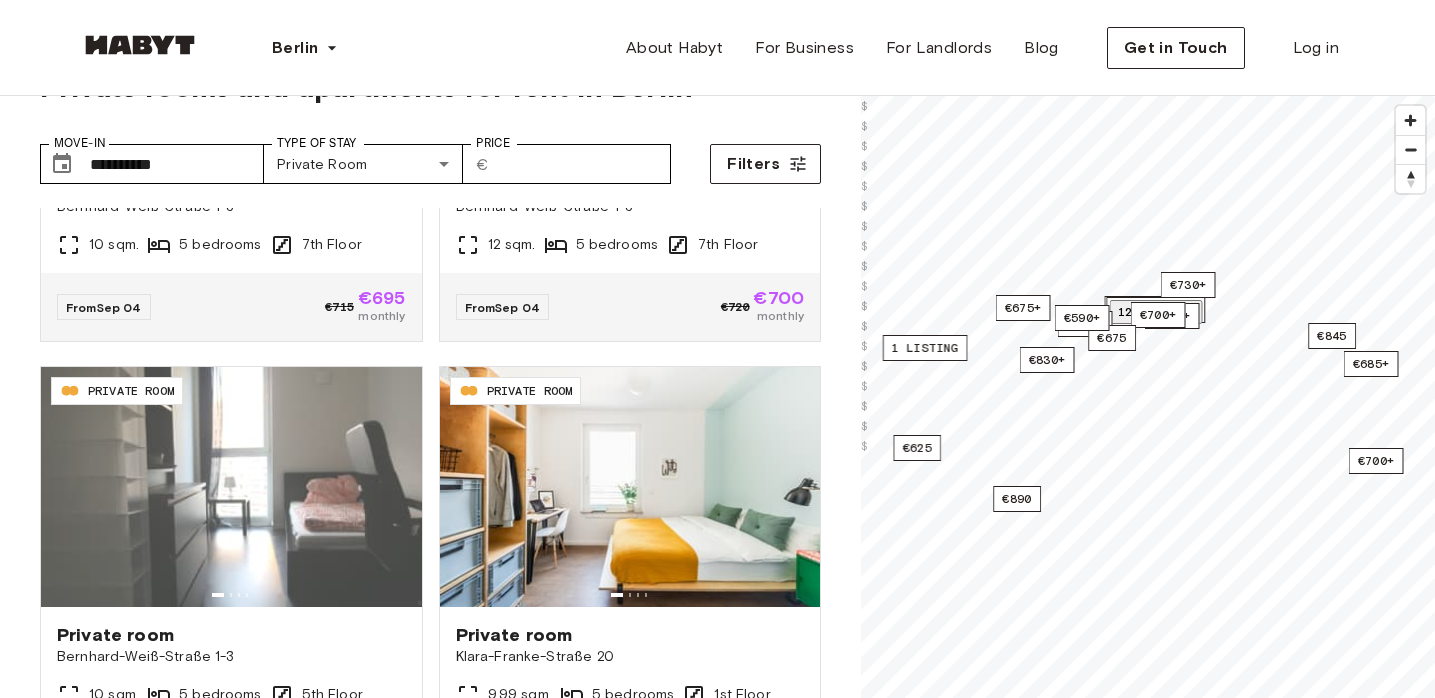 scroll, scrollTop: 3892, scrollLeft: 0, axis: vertical 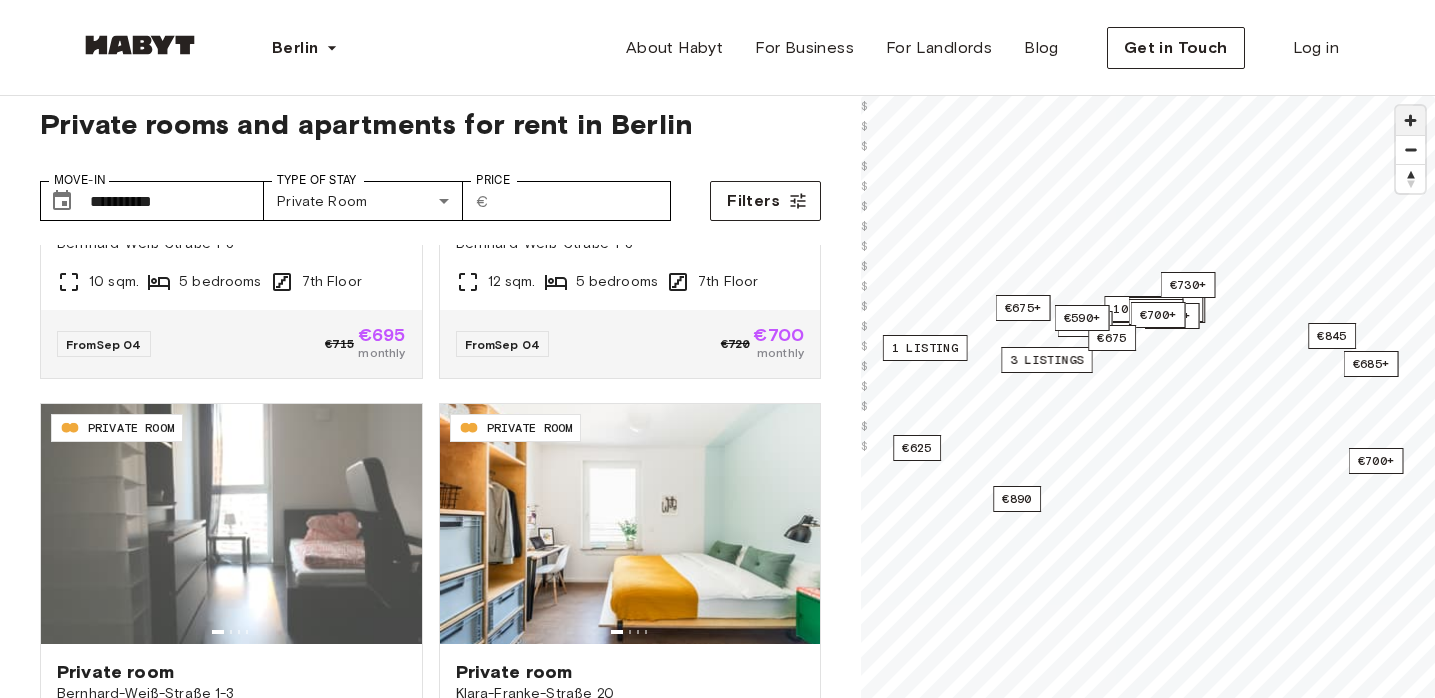 click at bounding box center (1410, 120) 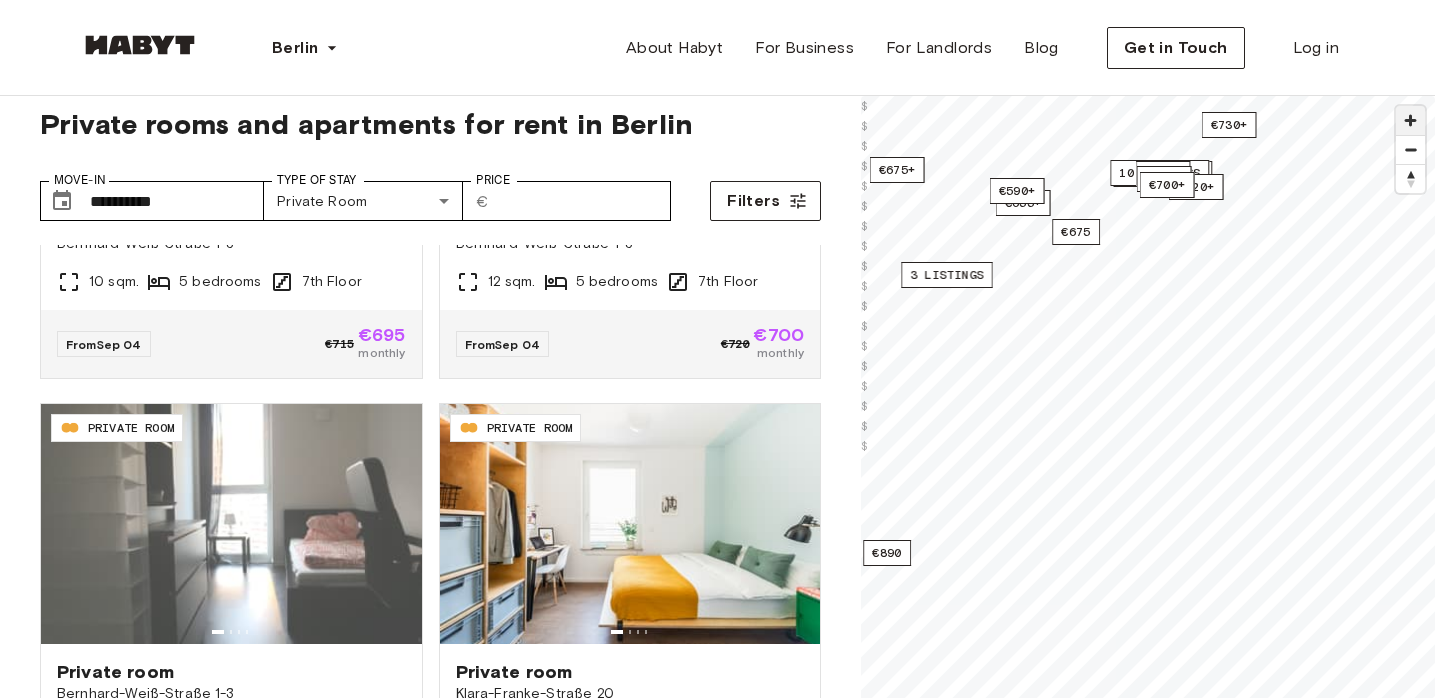 click at bounding box center [1410, 120] 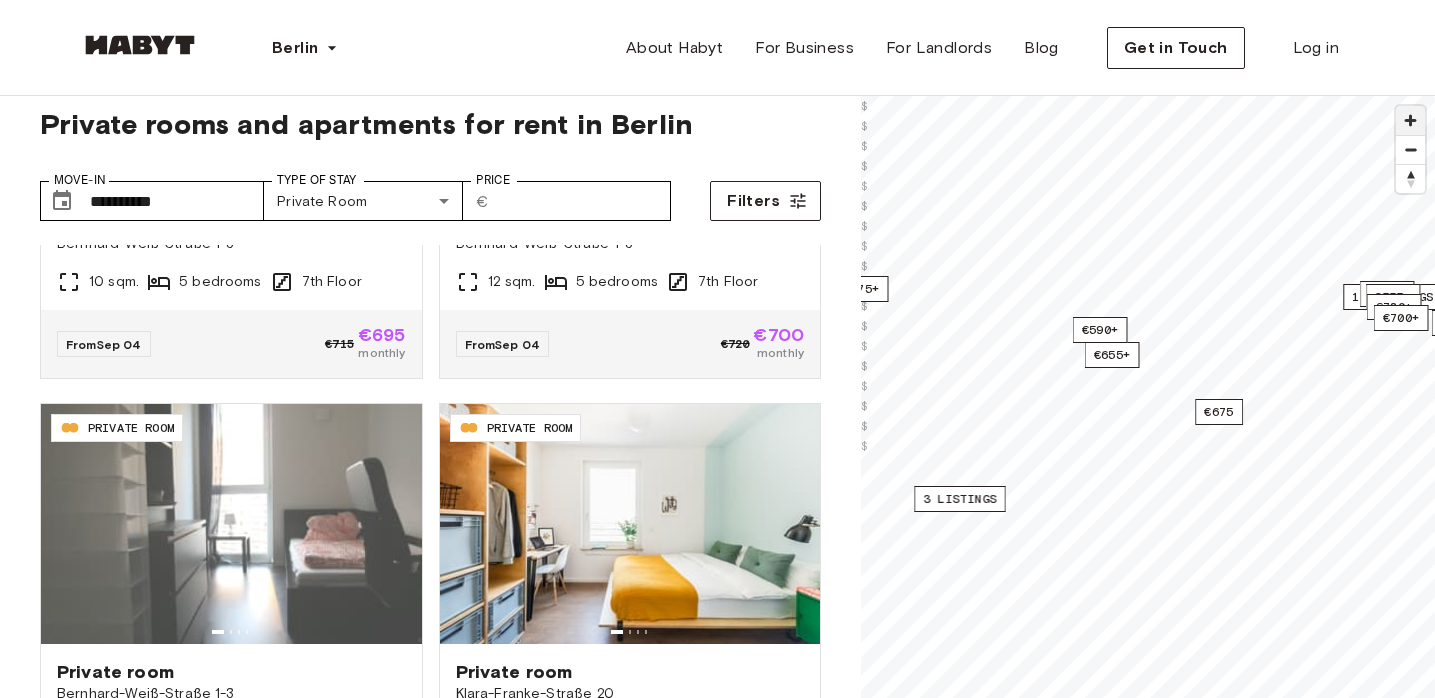 click at bounding box center (1410, 120) 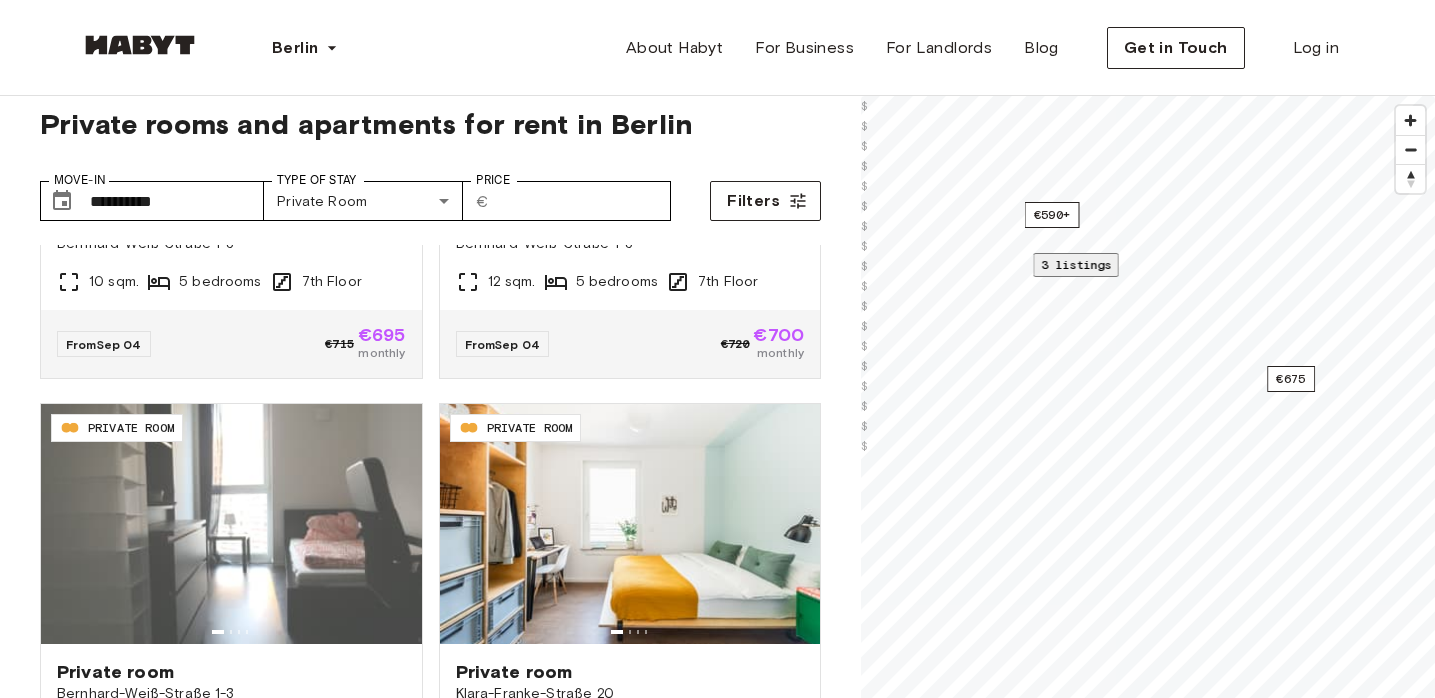click on "3 listings" at bounding box center (1076, 264) 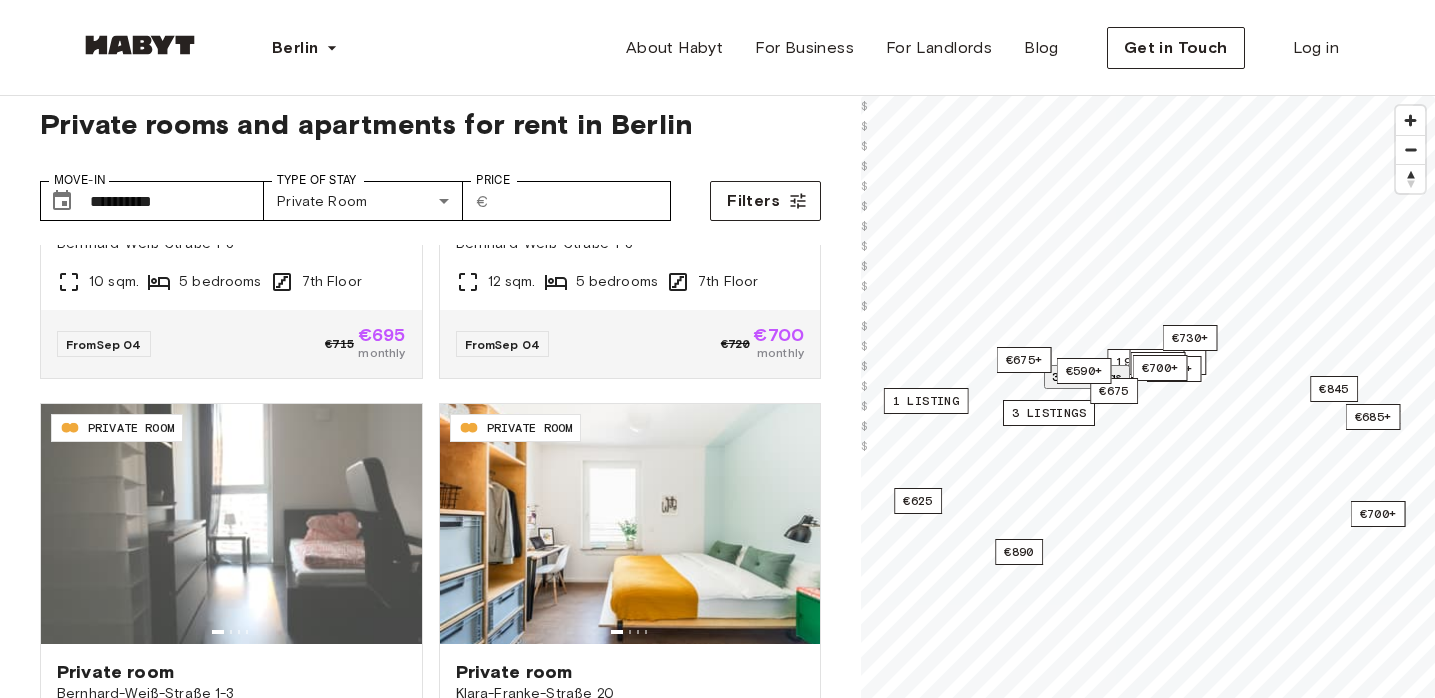 scroll, scrollTop: 0, scrollLeft: 0, axis: both 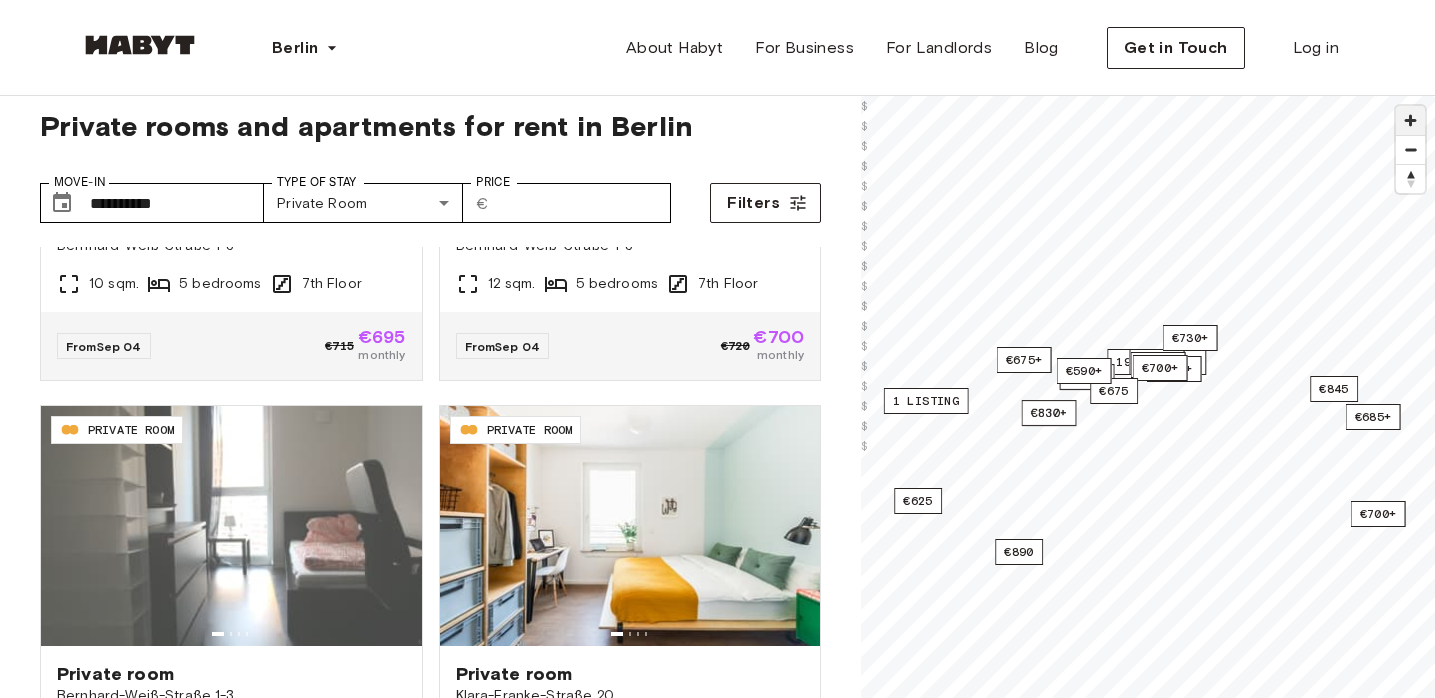 click at bounding box center [1410, 120] 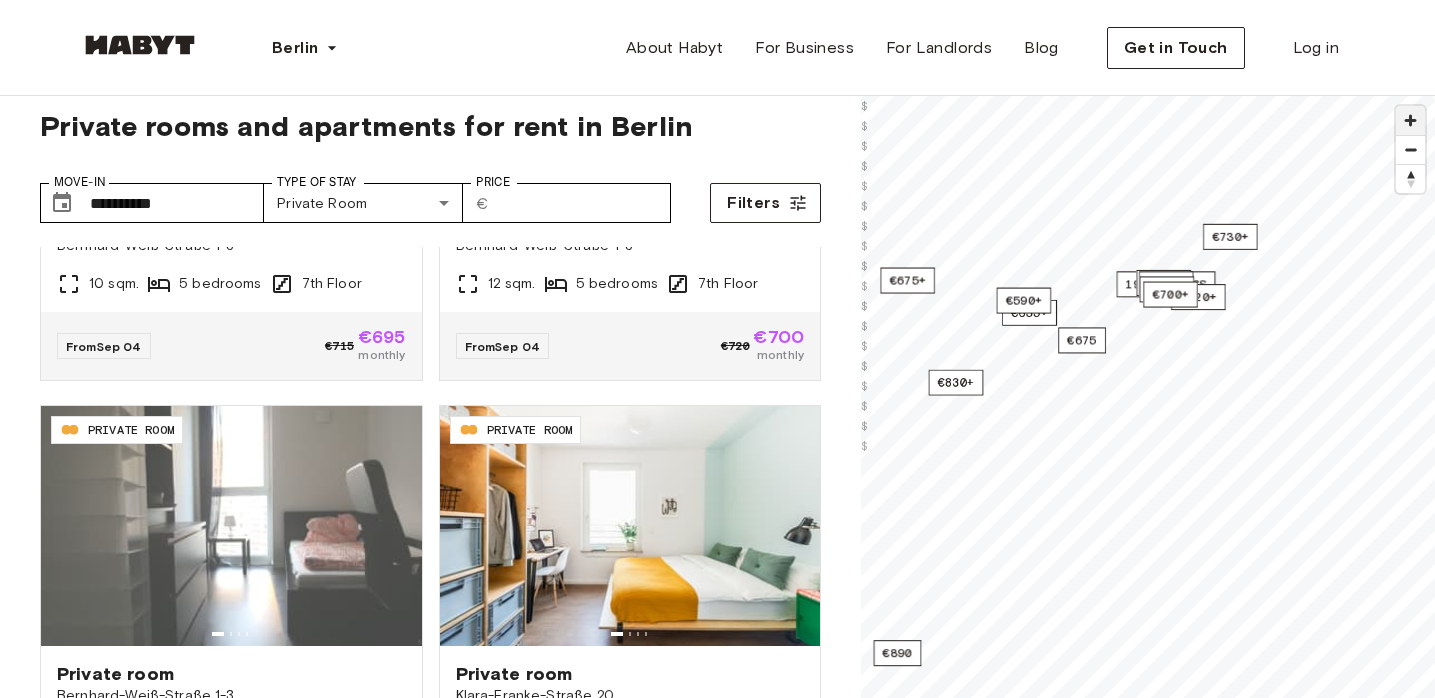 click at bounding box center [1410, 120] 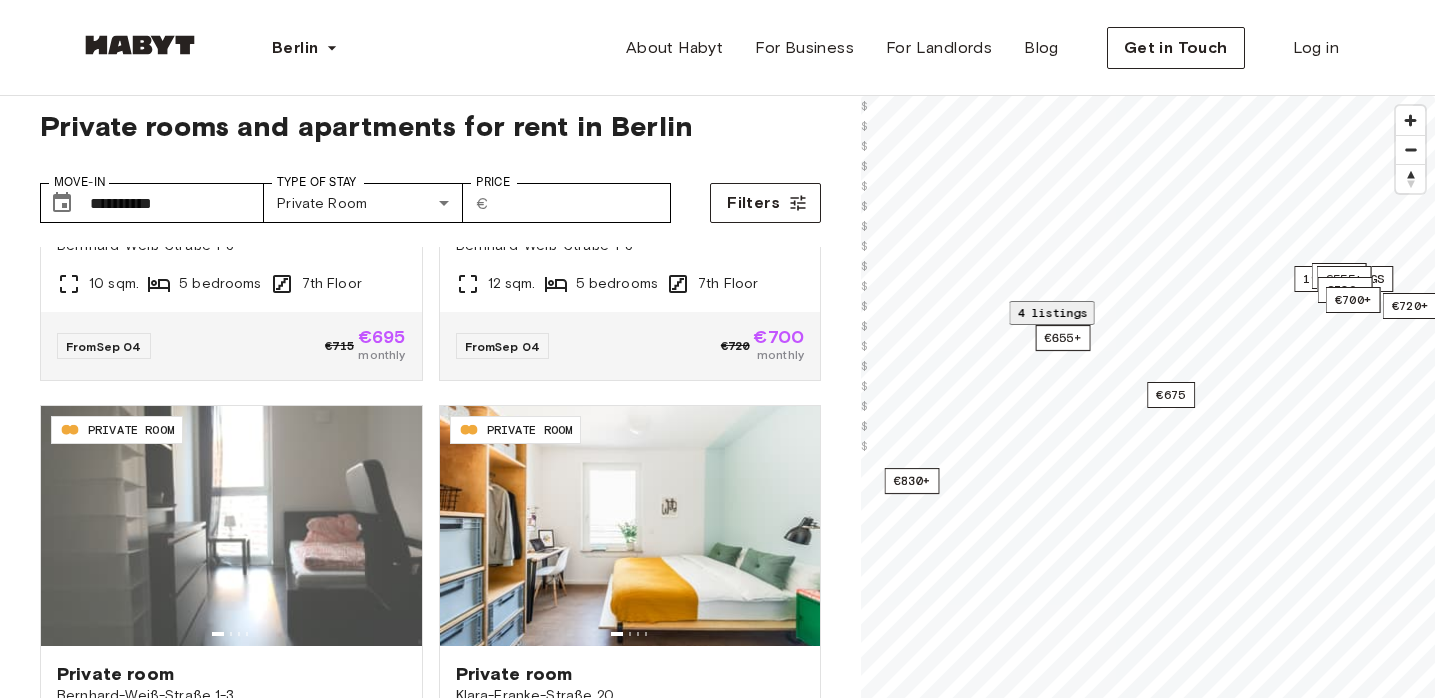 click on "4 listings" at bounding box center (1052, 312) 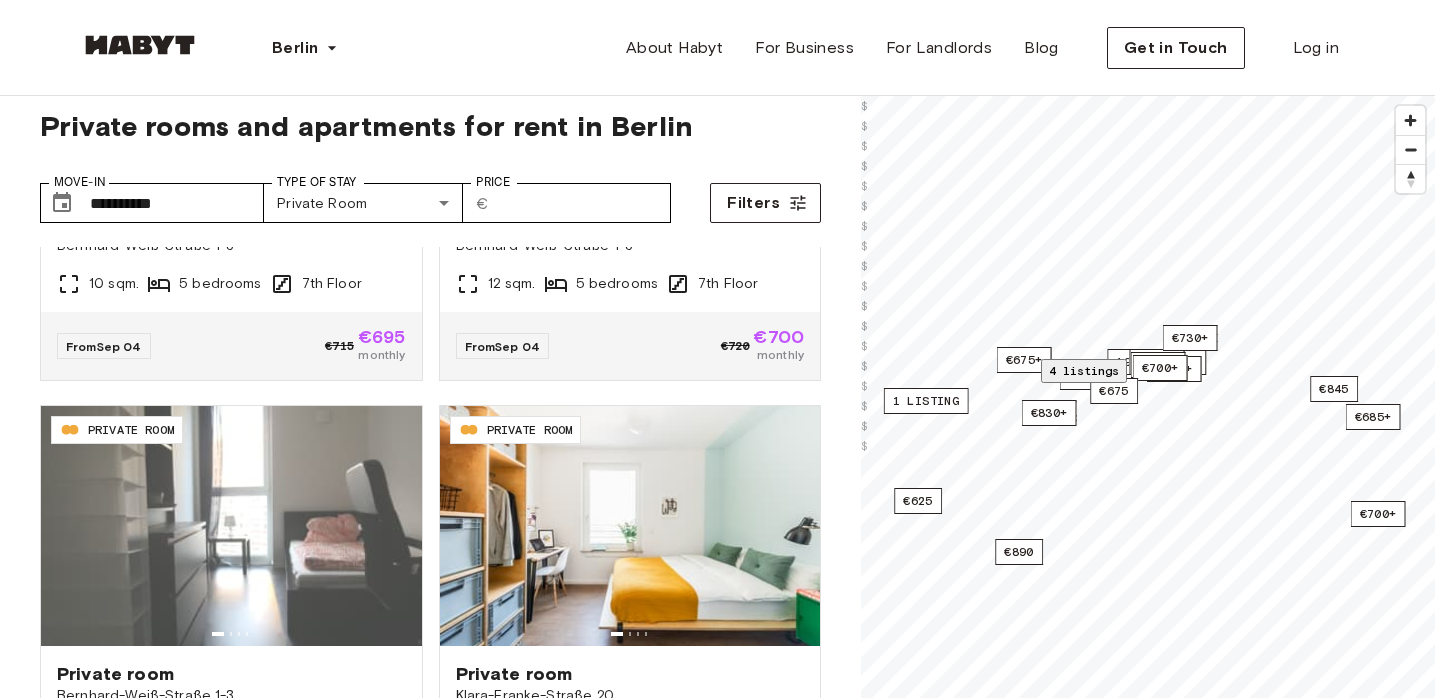 scroll, scrollTop: 0, scrollLeft: 0, axis: both 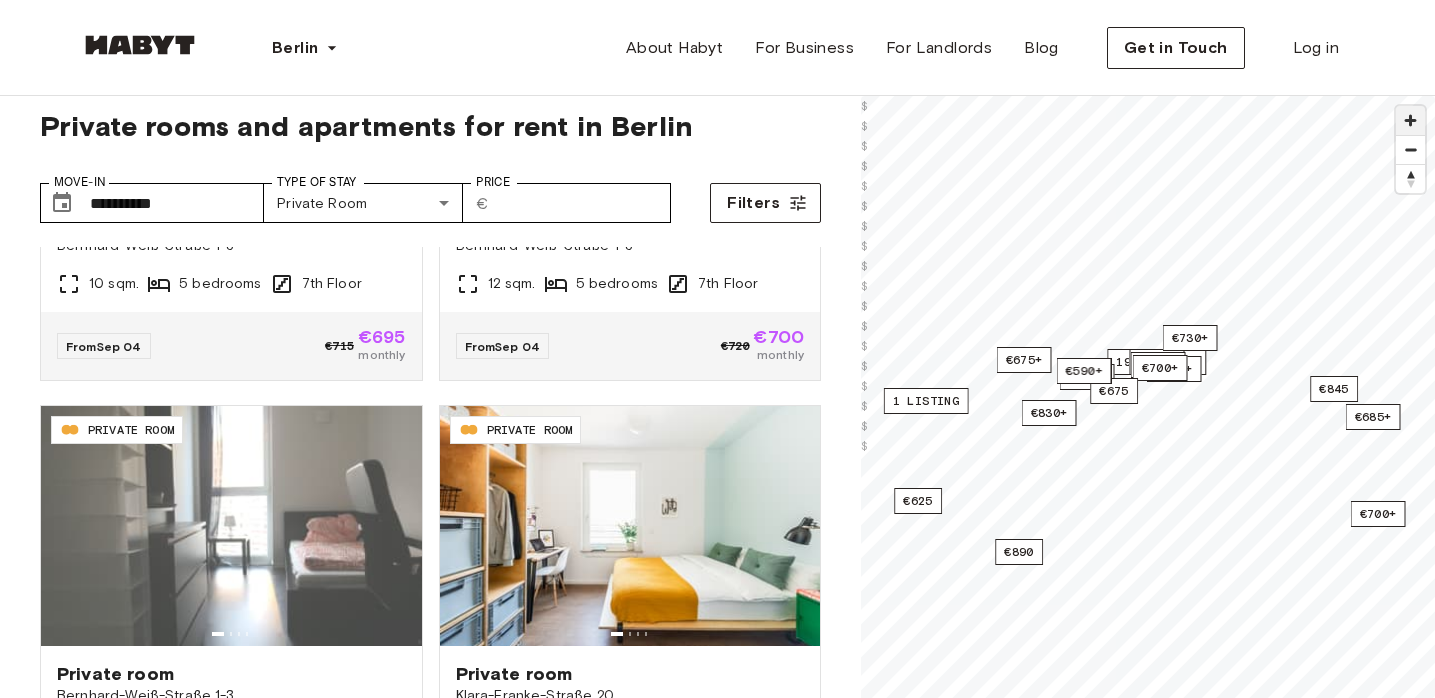 click at bounding box center (1410, 120) 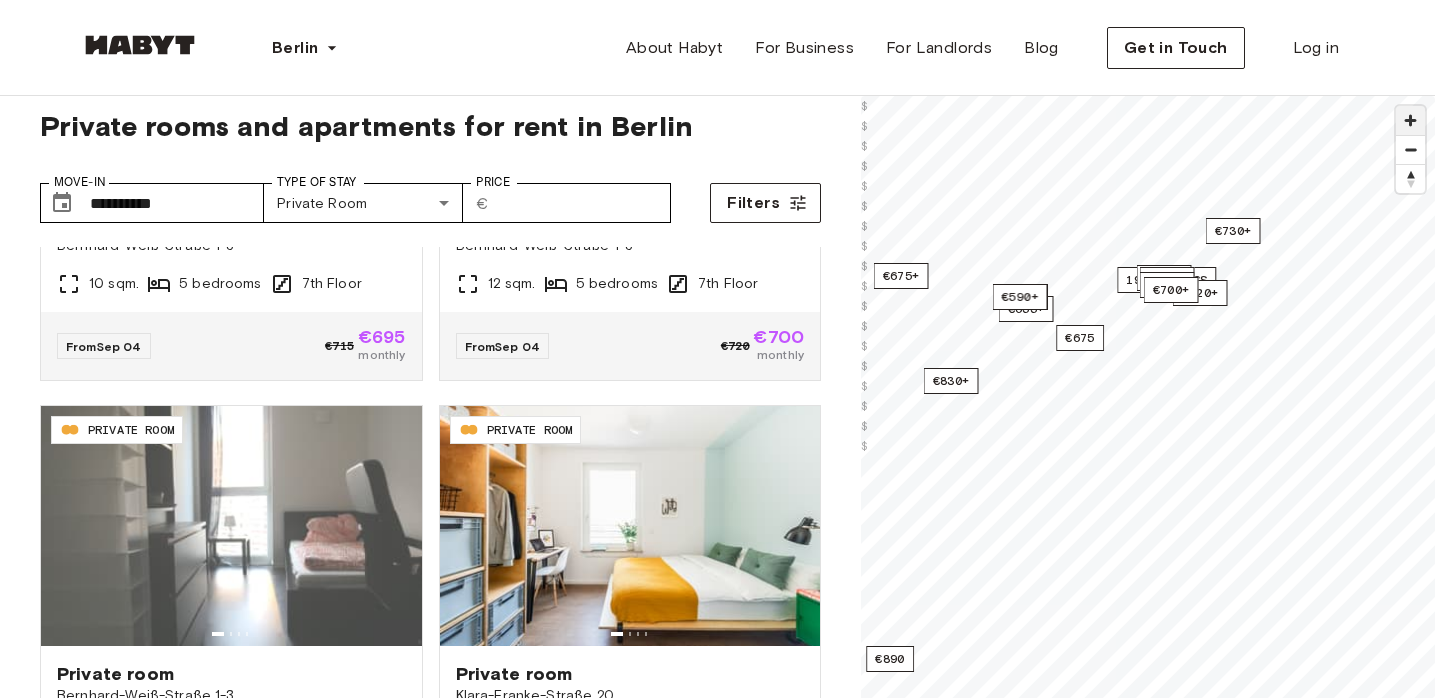 click at bounding box center [1410, 120] 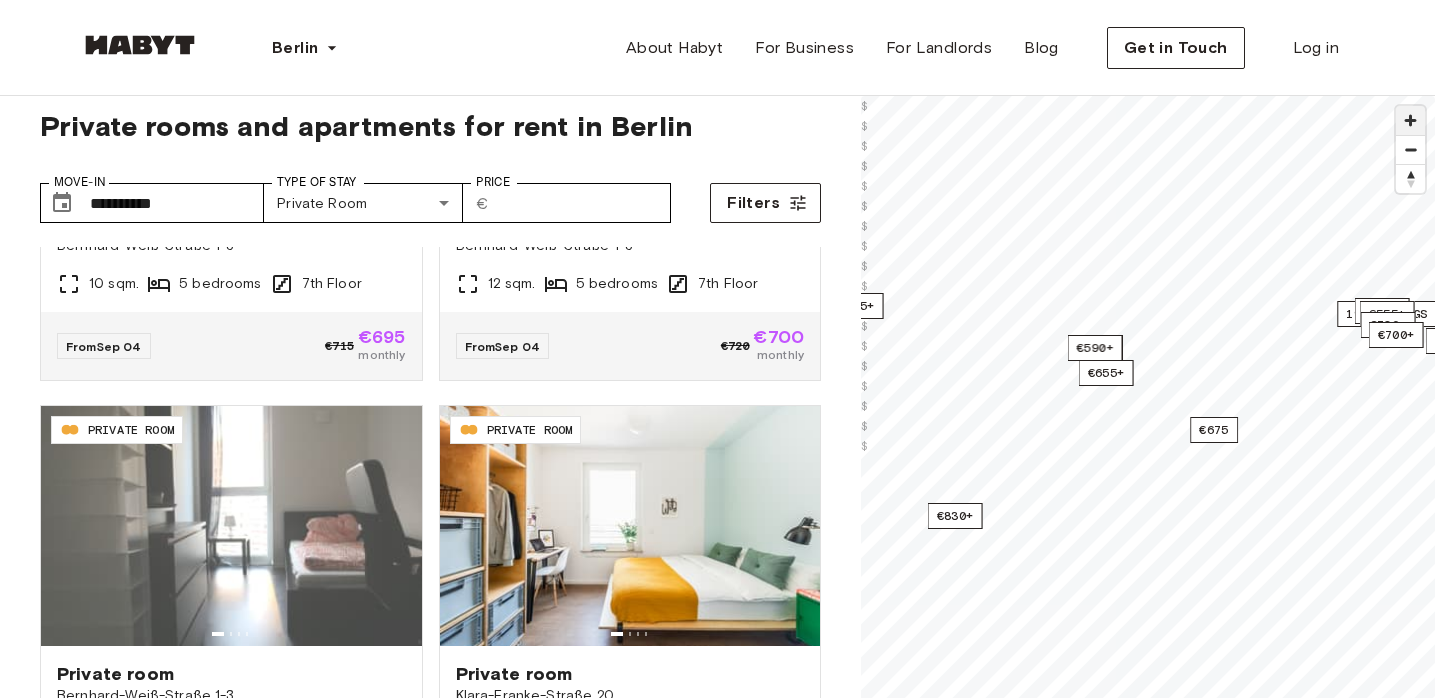 click at bounding box center (1410, 120) 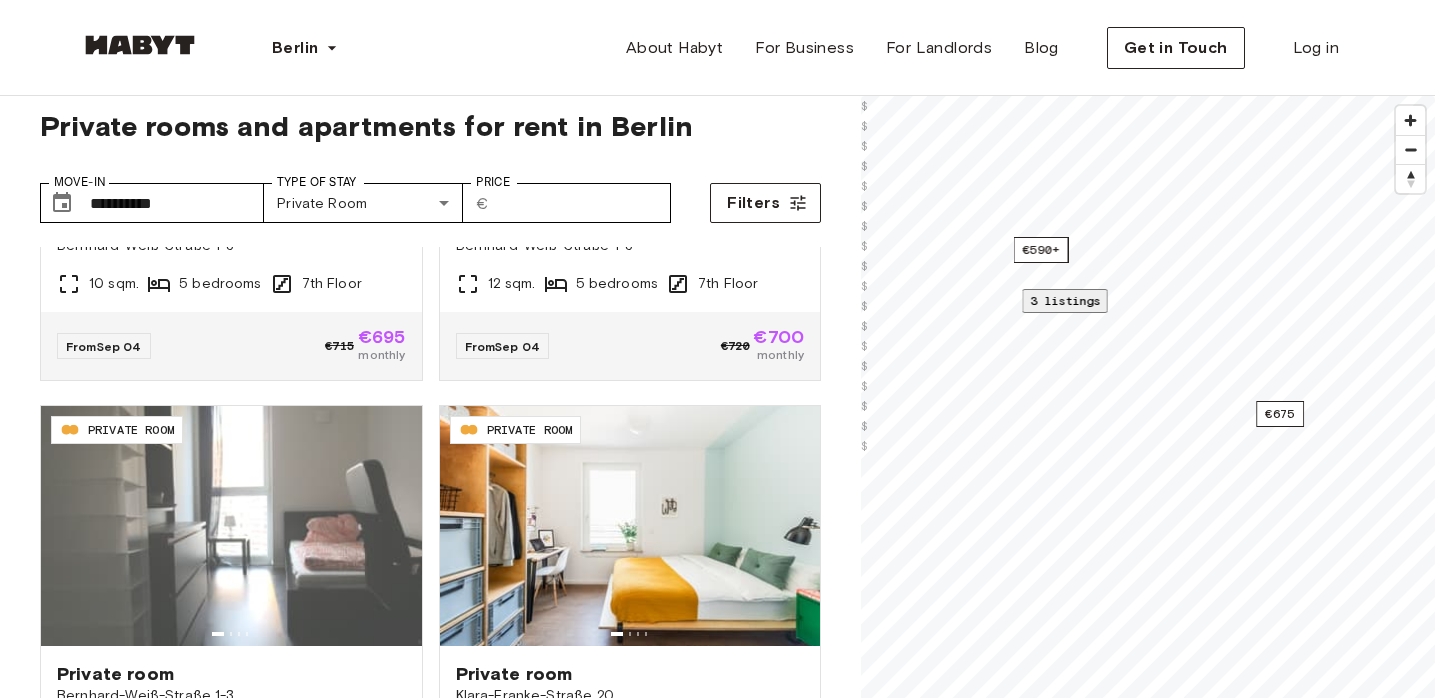 click on "3 listings" at bounding box center (1065, 301) 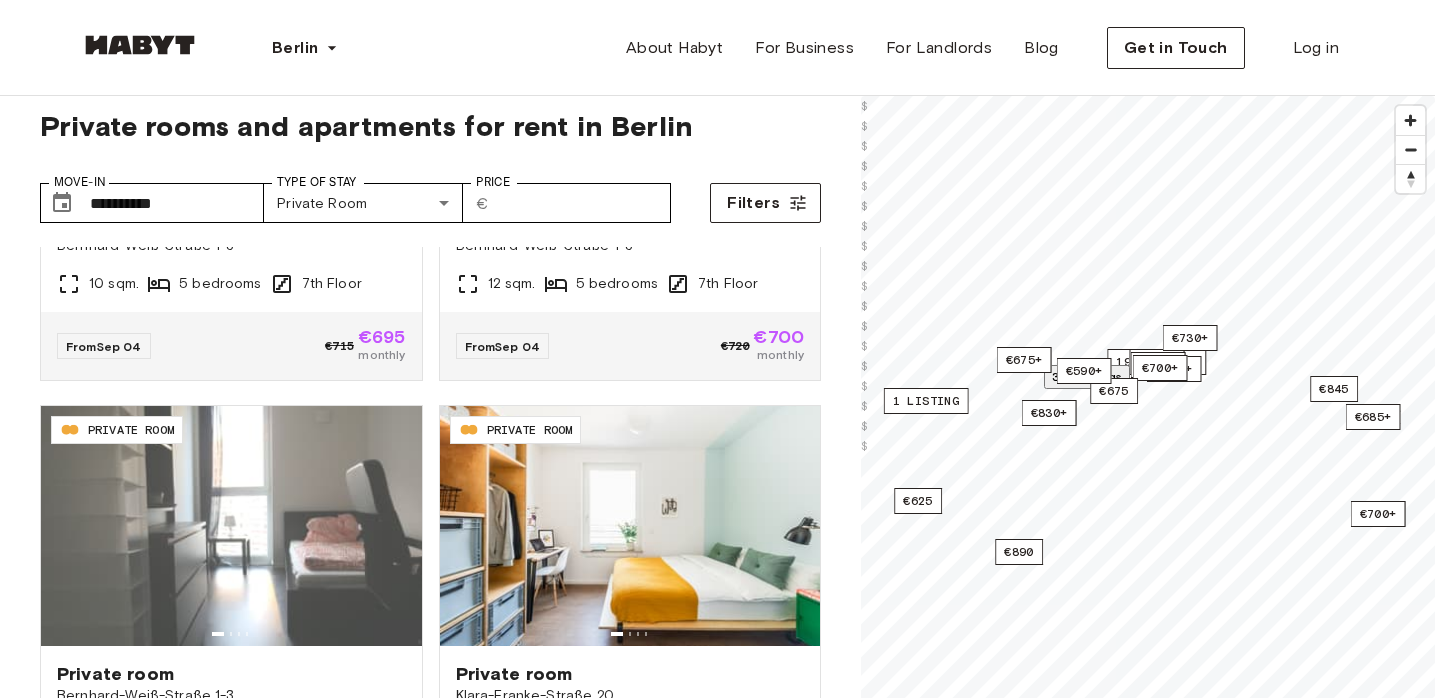 click at bounding box center [1148, 843] 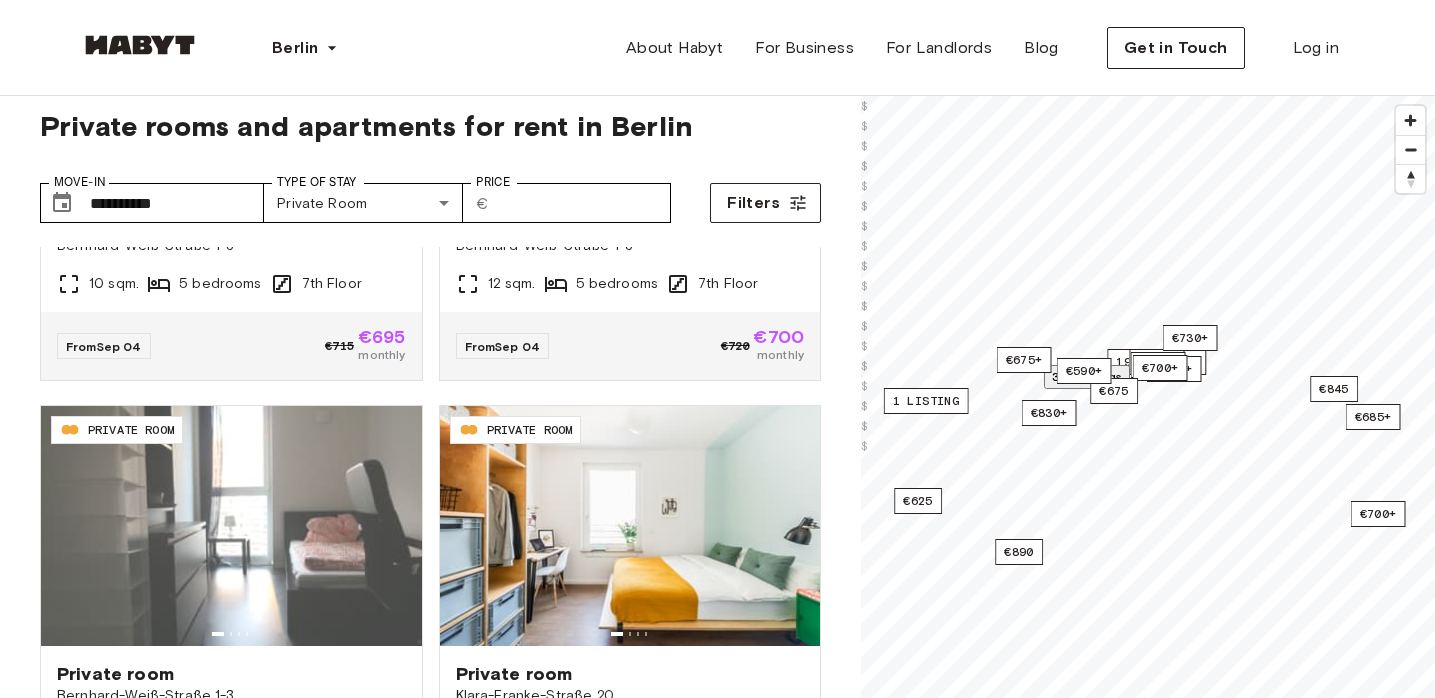 scroll, scrollTop: 287, scrollLeft: 0, axis: vertical 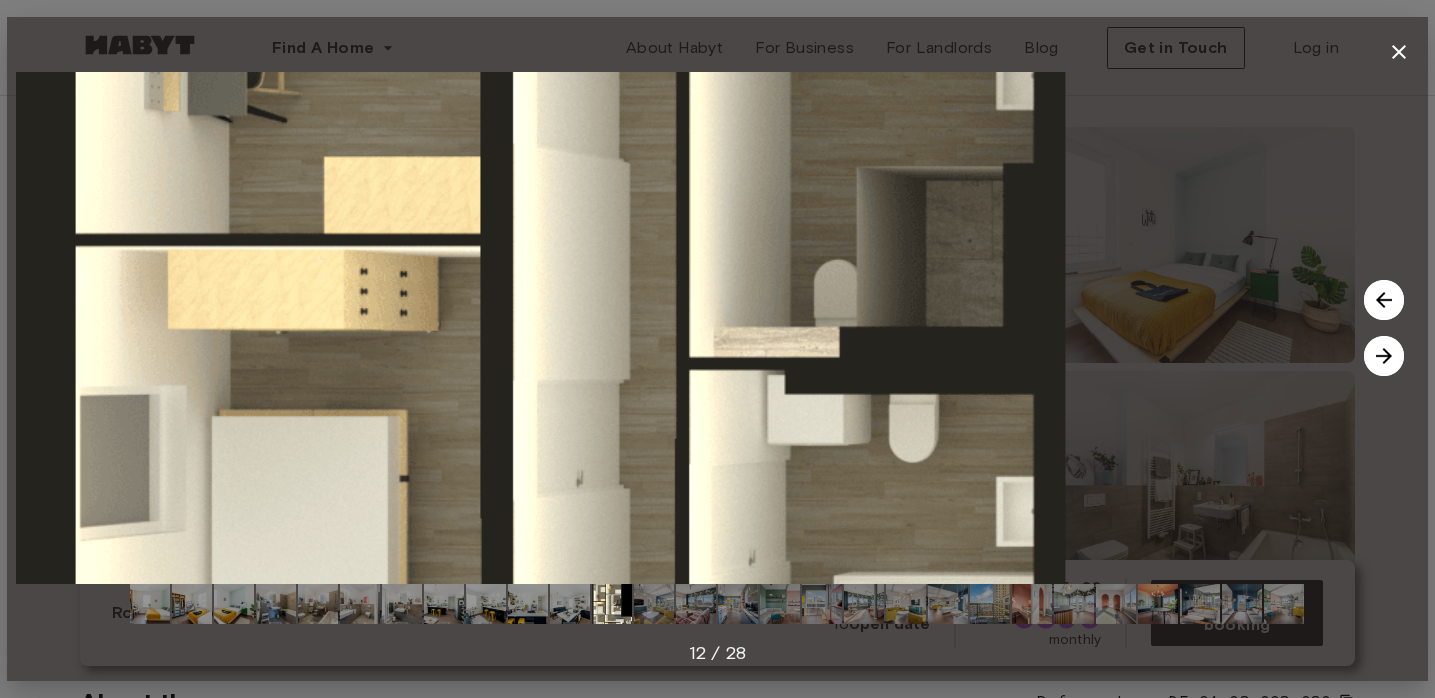 click at bounding box center (717, 328) 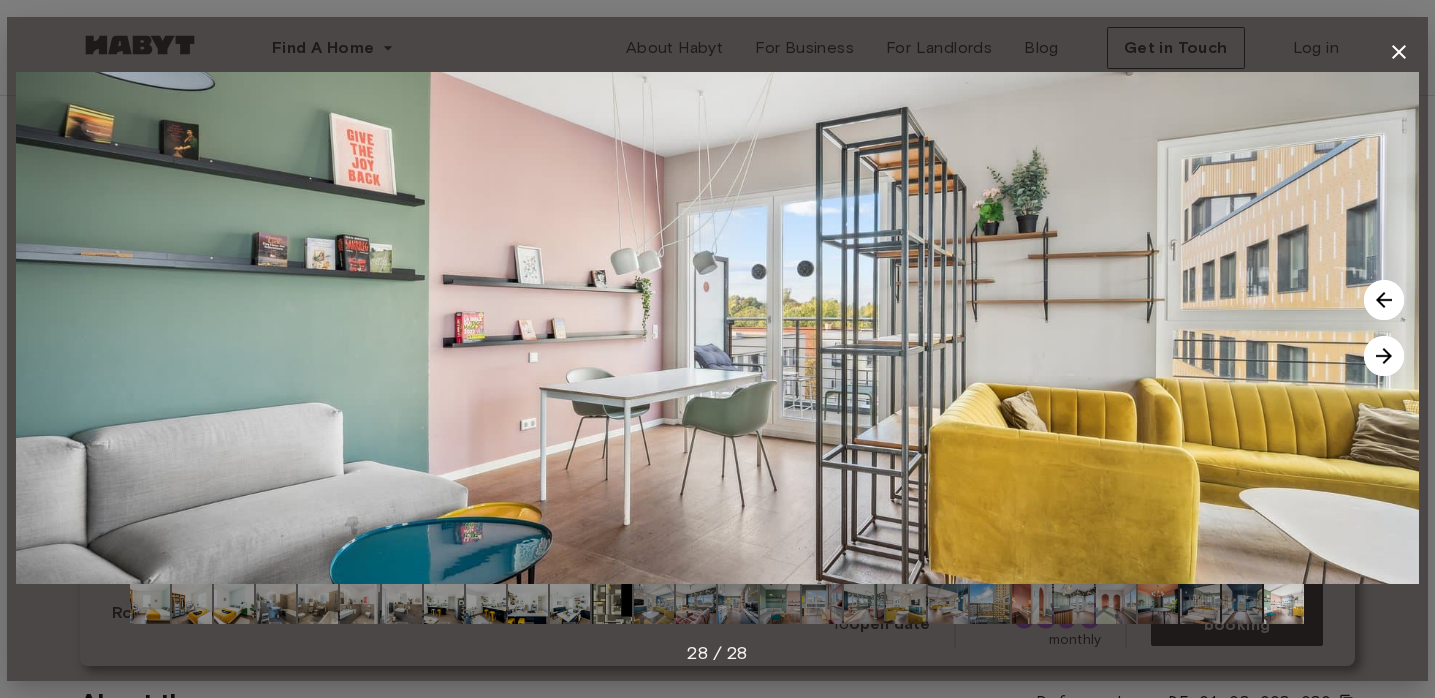 click 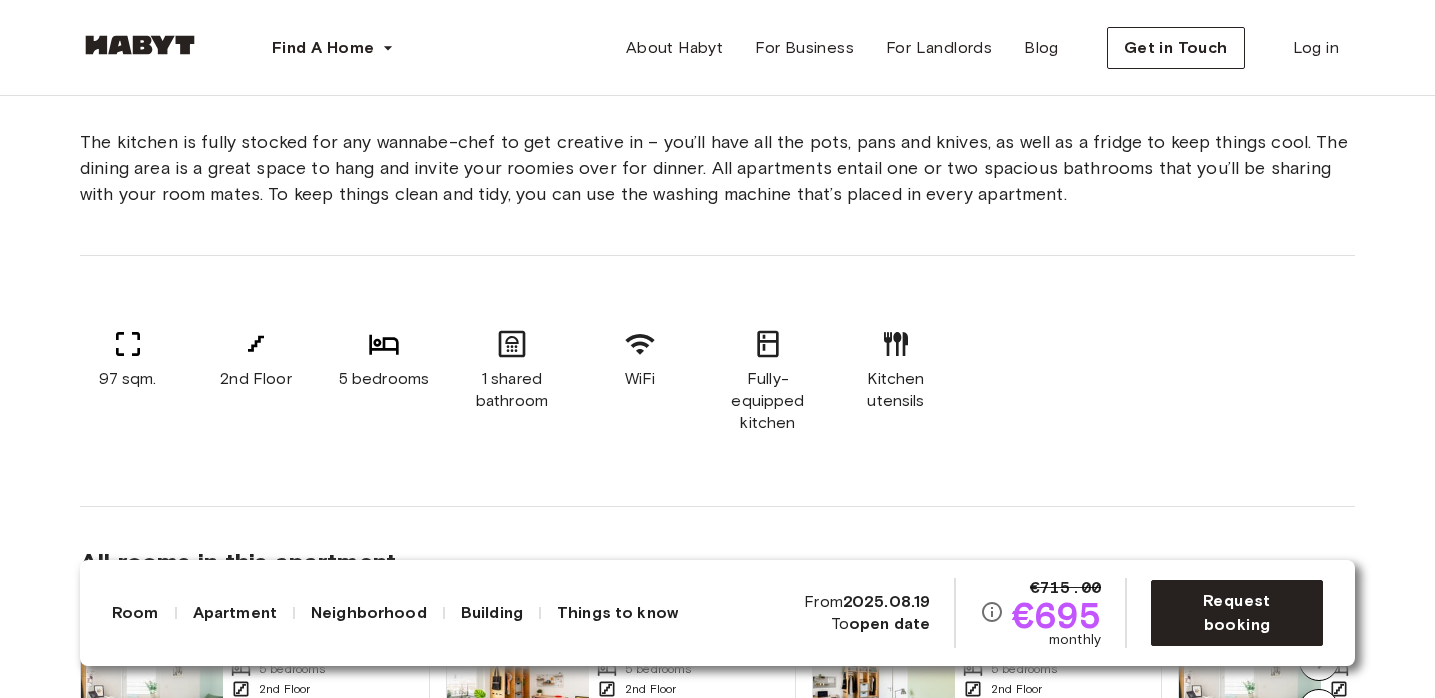scroll, scrollTop: 1269, scrollLeft: 0, axis: vertical 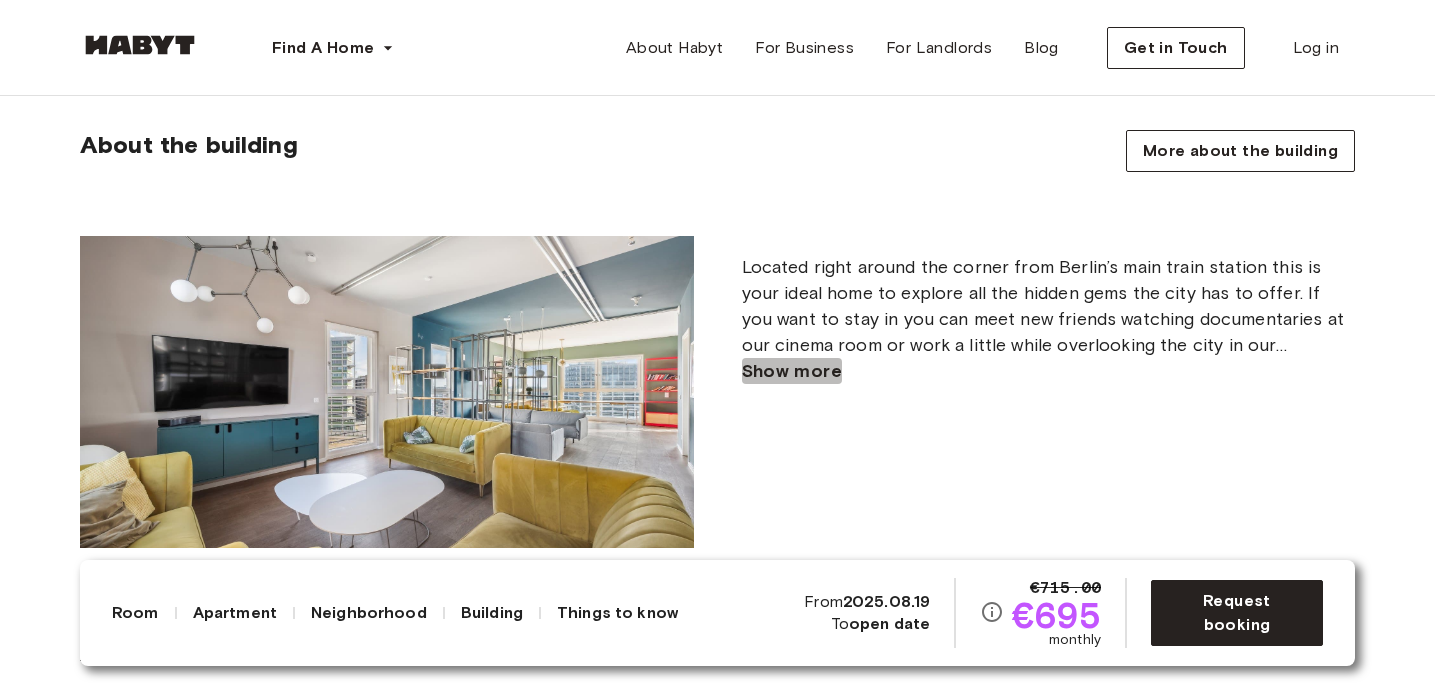 click on "Show more" at bounding box center [792, 371] 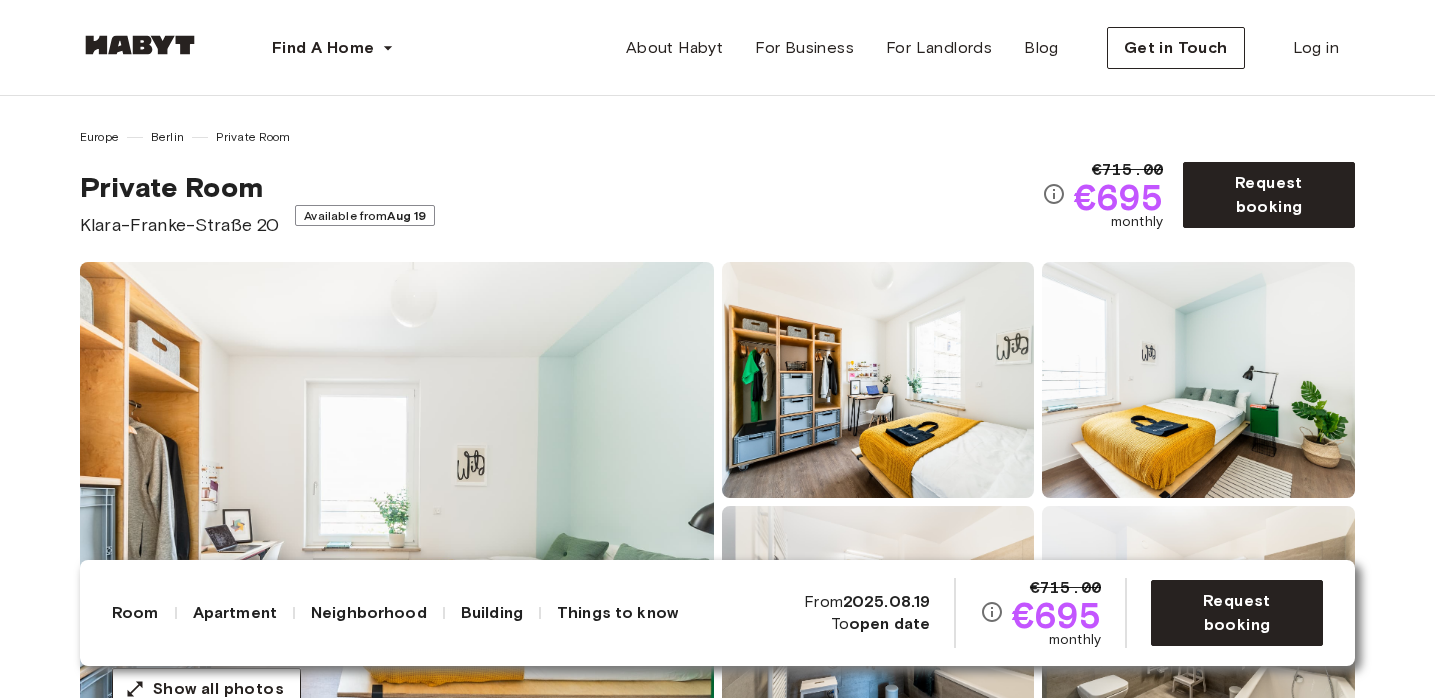 scroll, scrollTop: 0, scrollLeft: 0, axis: both 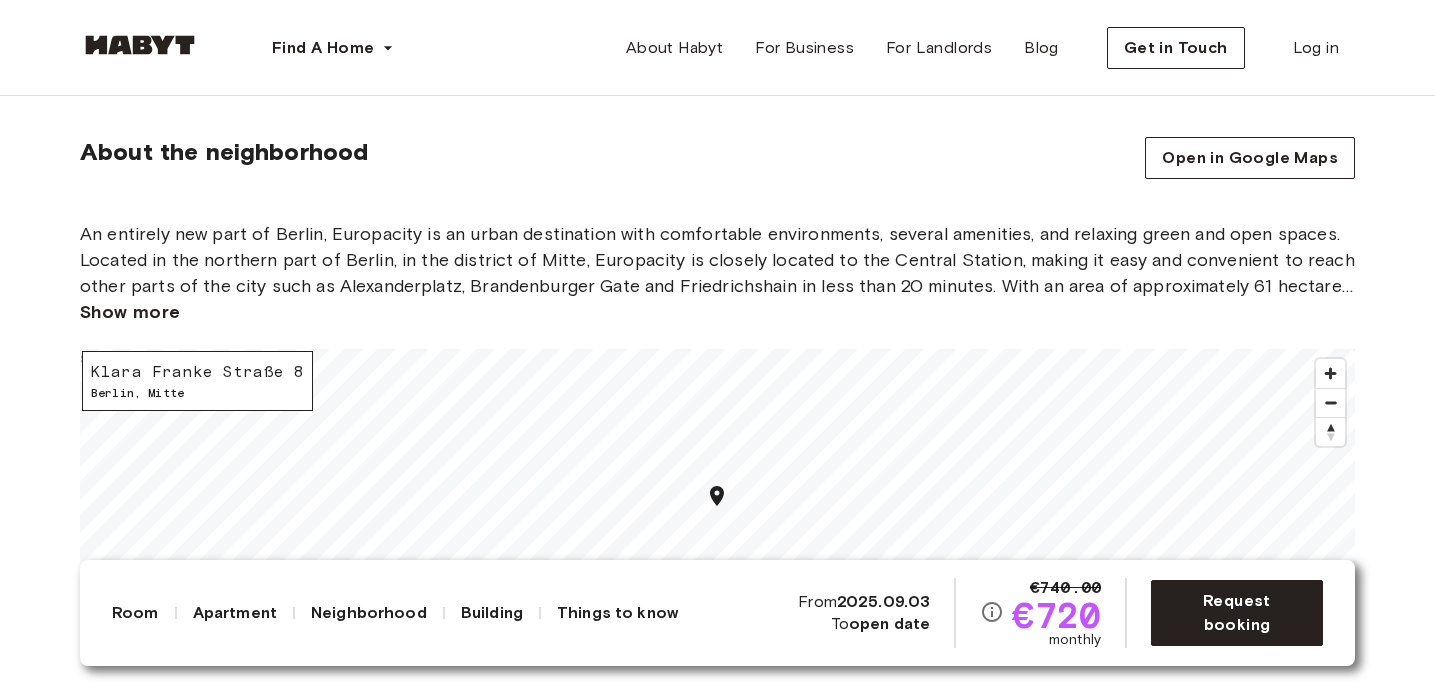 click on "Show more" at bounding box center [130, 312] 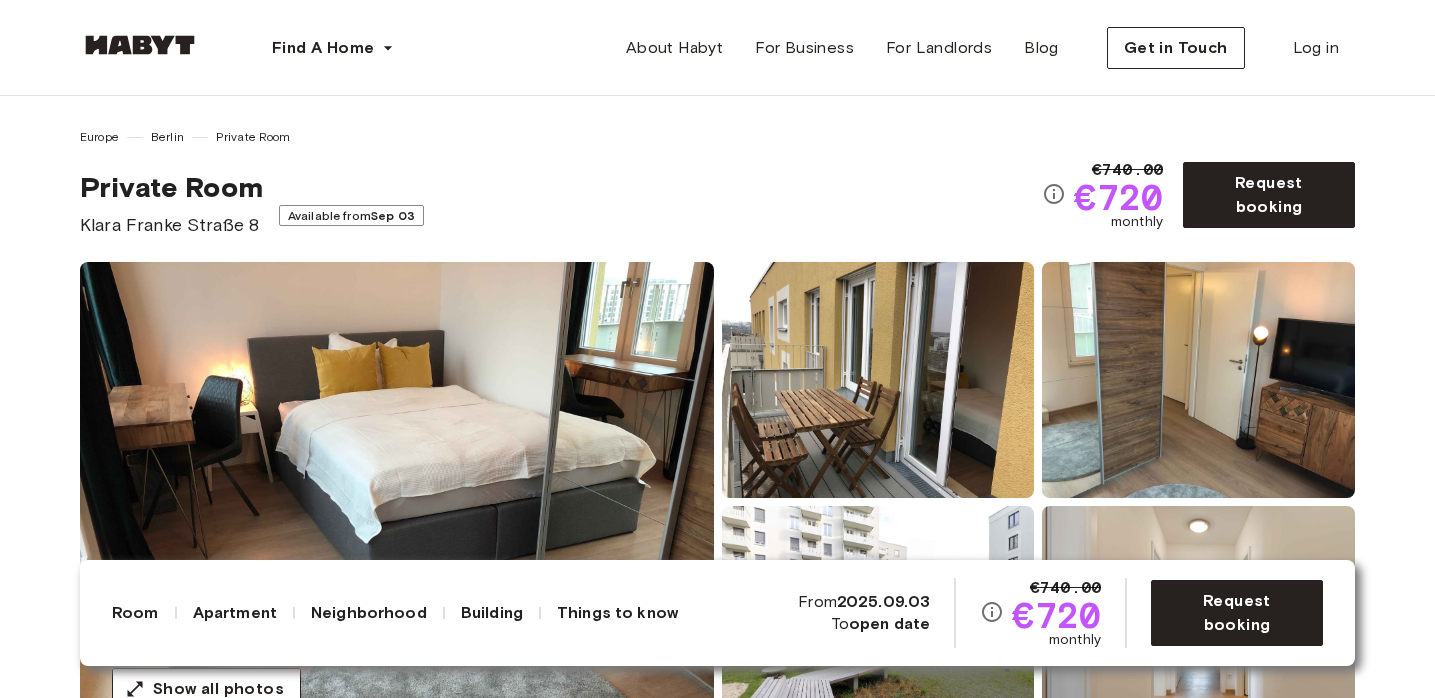 scroll, scrollTop: 0, scrollLeft: 0, axis: both 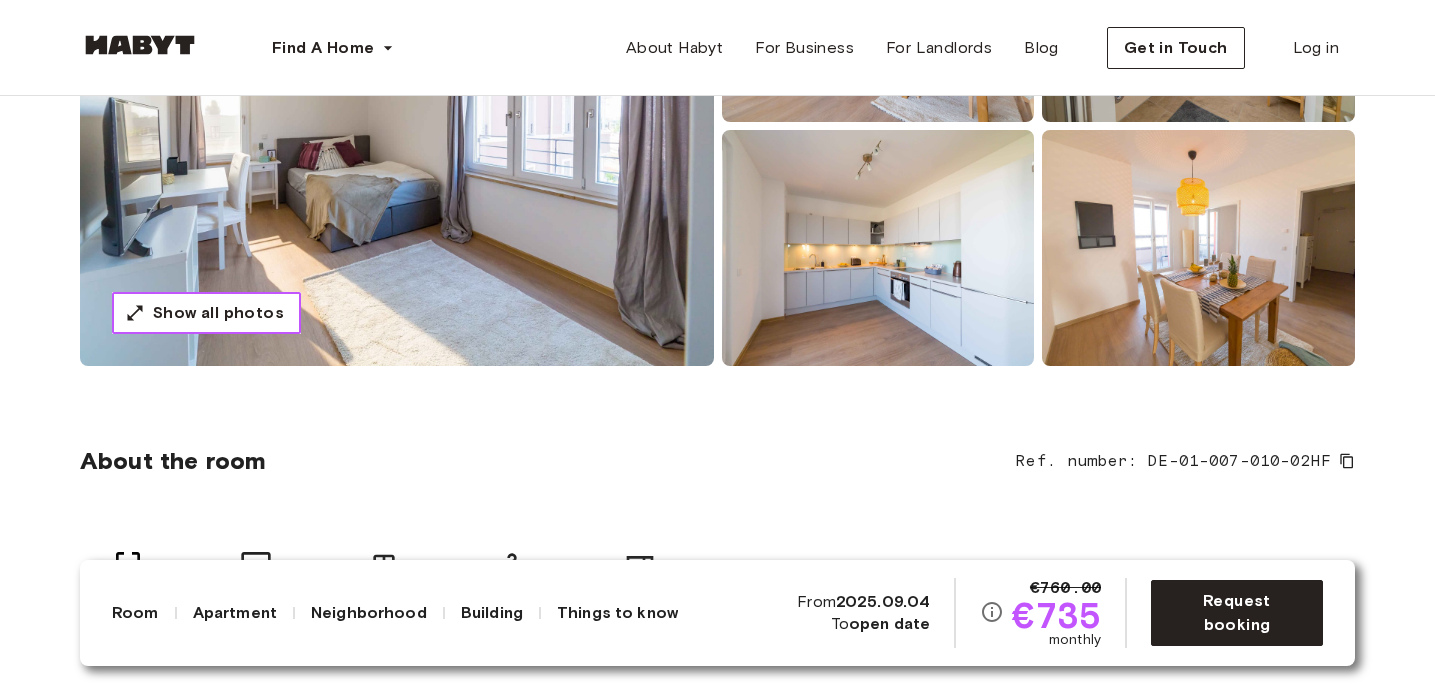 click on "Show all photos" at bounding box center (206, 313) 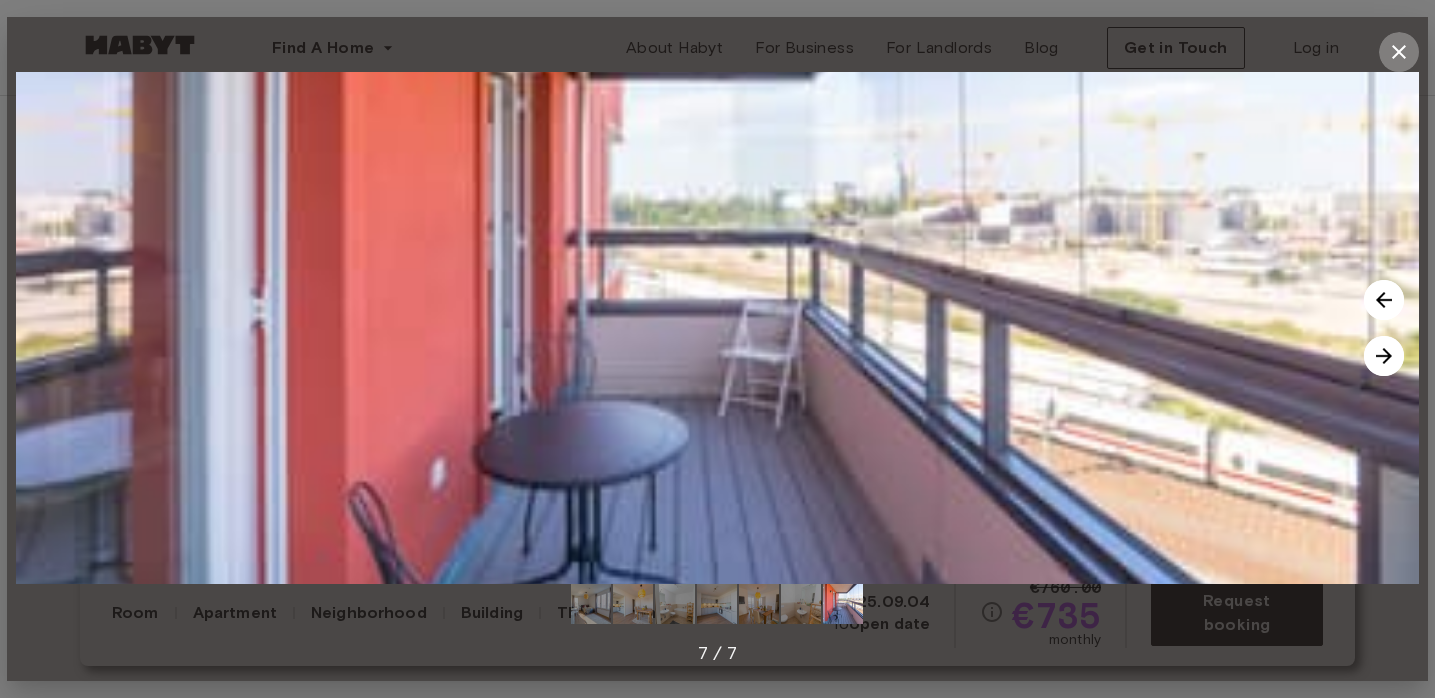 click 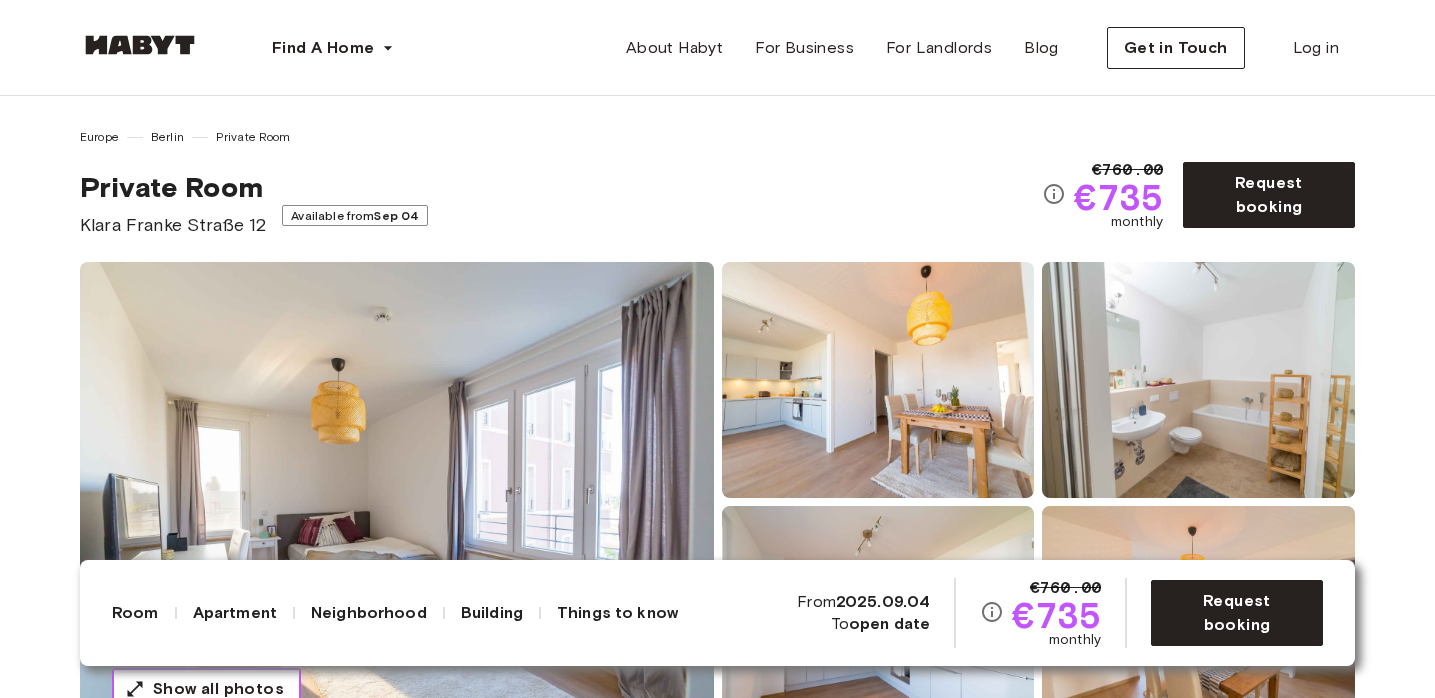 scroll, scrollTop: 0, scrollLeft: 0, axis: both 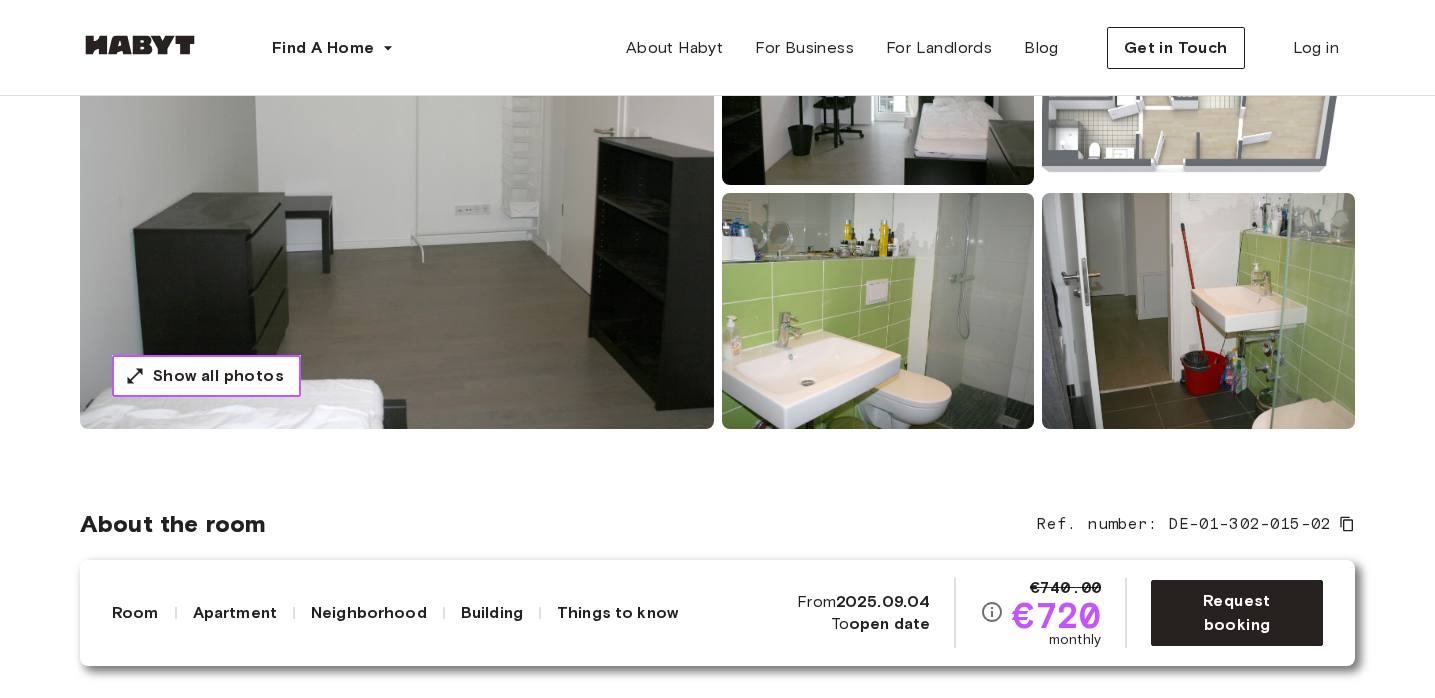 click on "Show all photos" at bounding box center (206, 376) 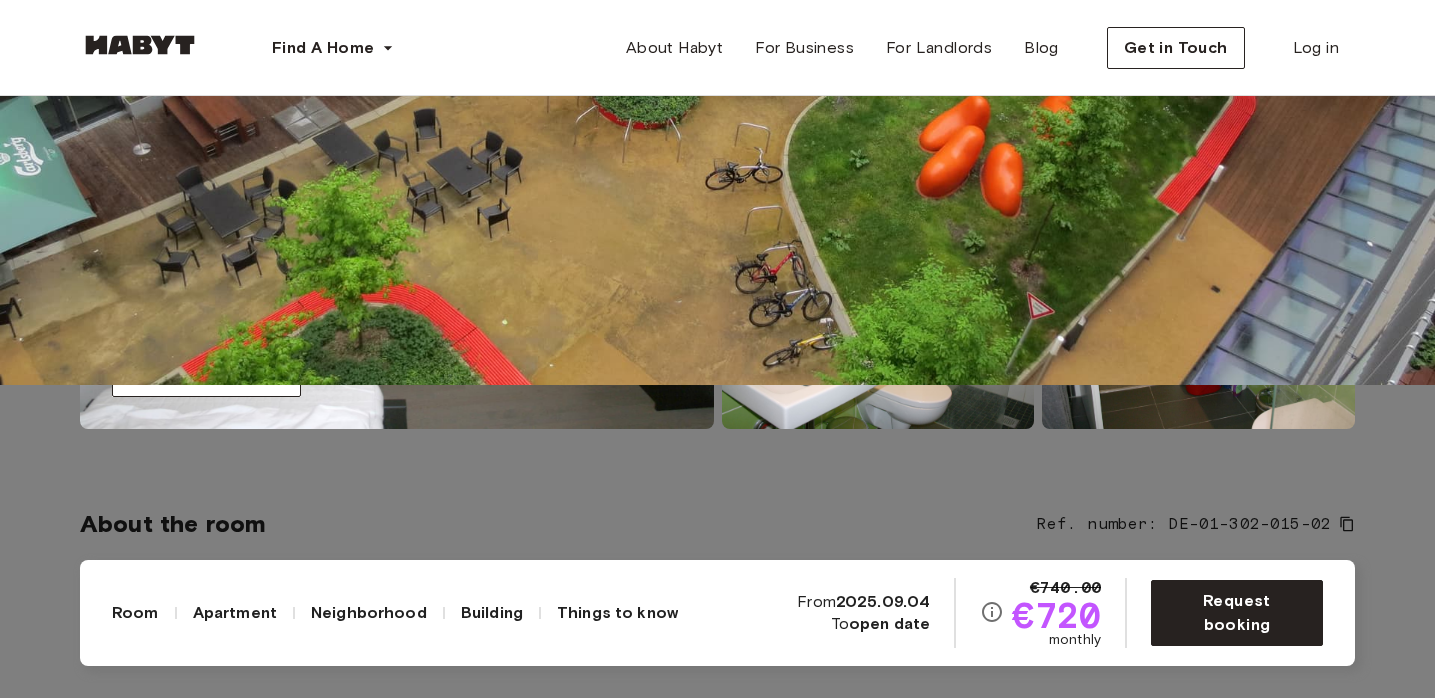 click 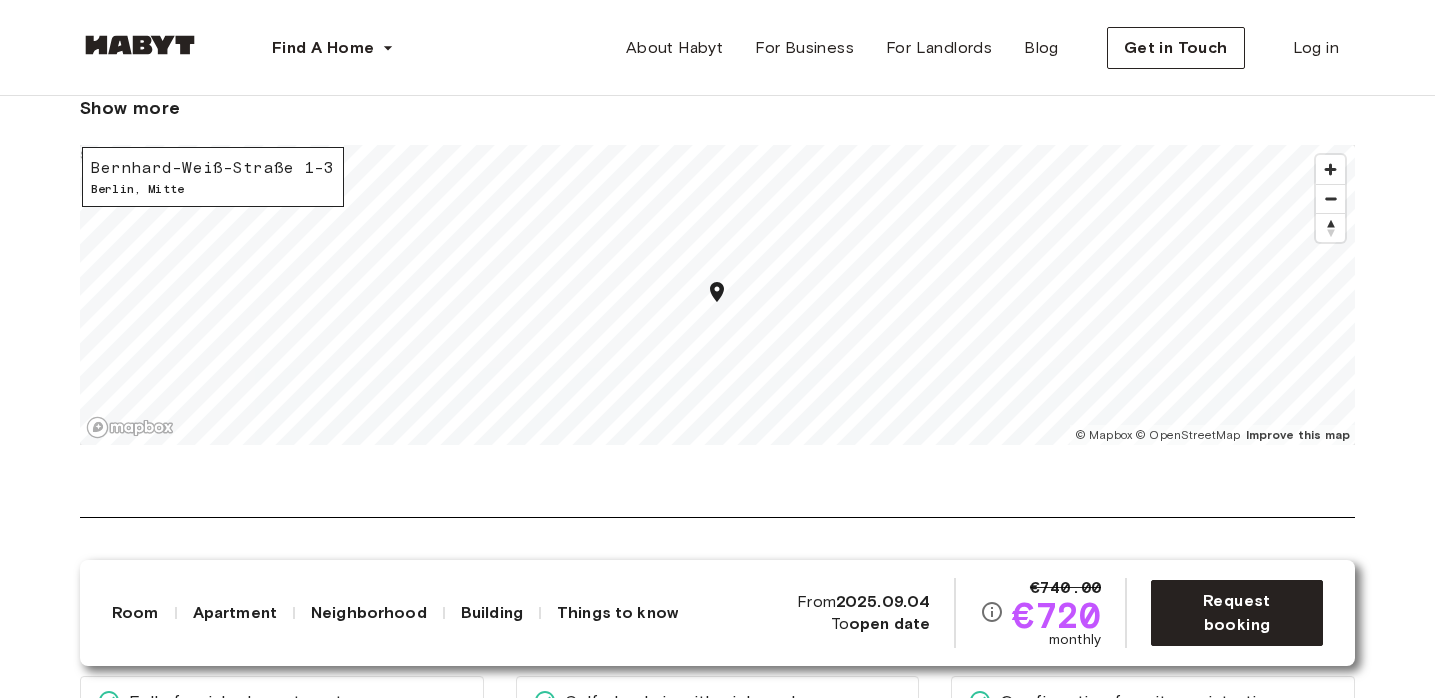 scroll, scrollTop: 2677, scrollLeft: 0, axis: vertical 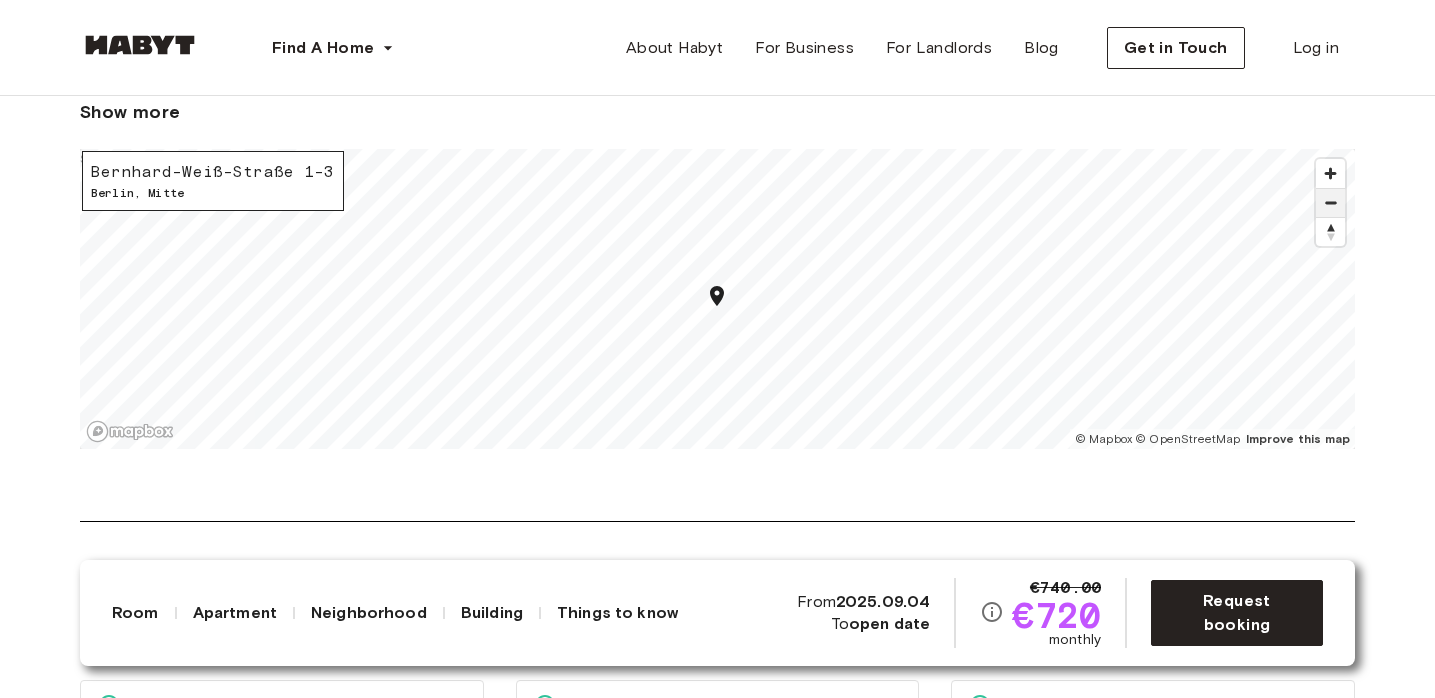 click at bounding box center (1330, 203) 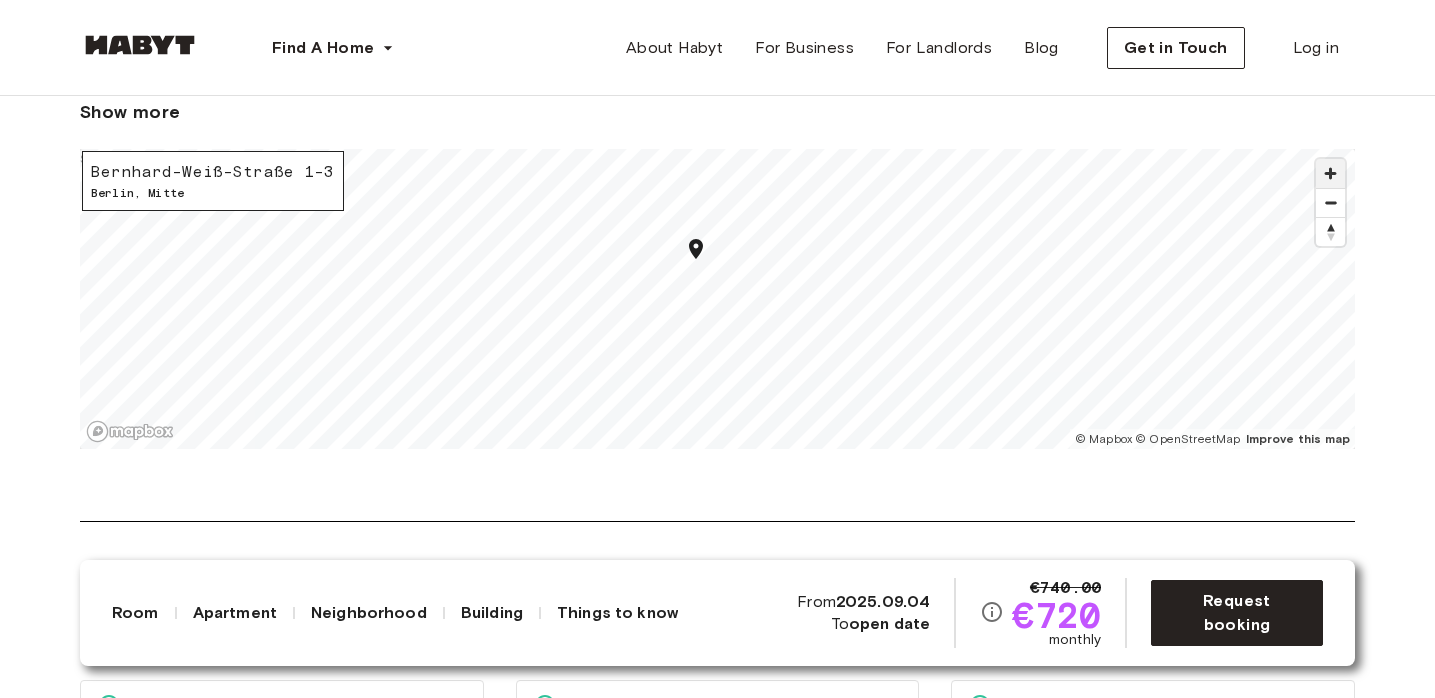 click at bounding box center (1330, 173) 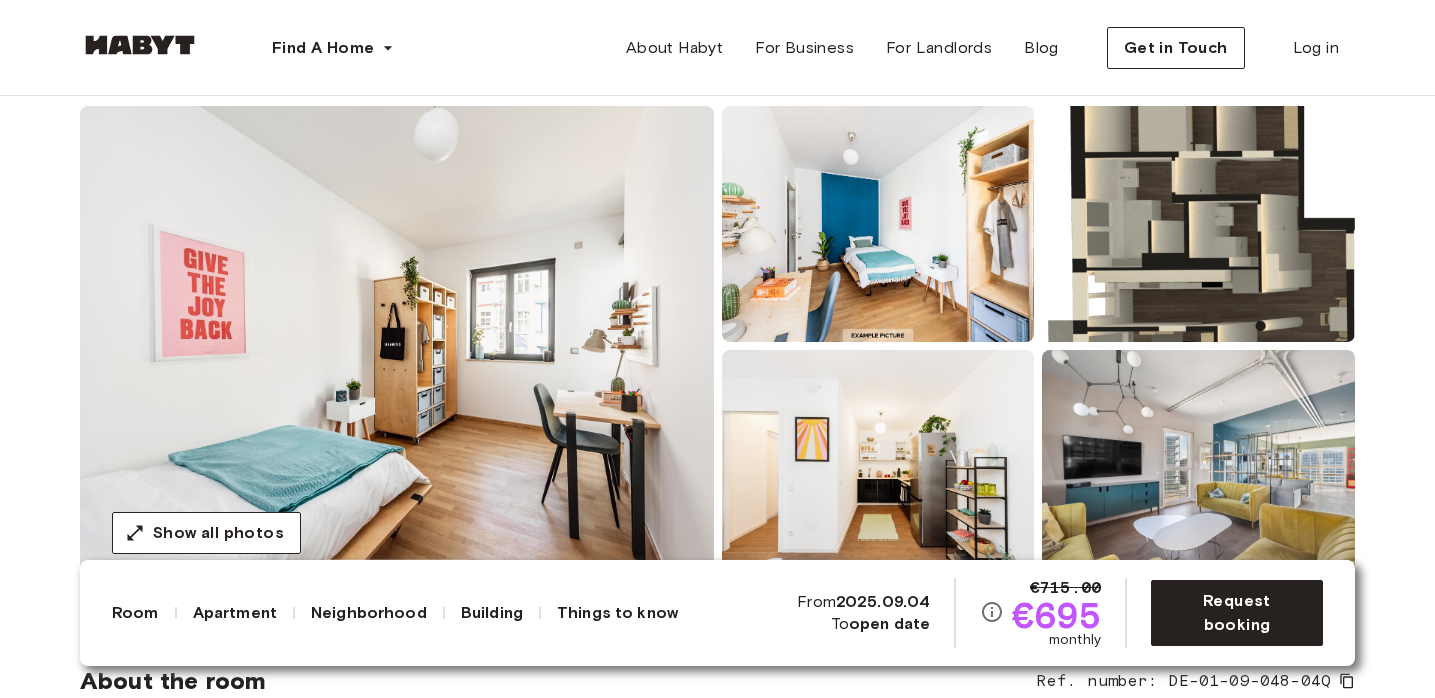 scroll, scrollTop: 193, scrollLeft: 0, axis: vertical 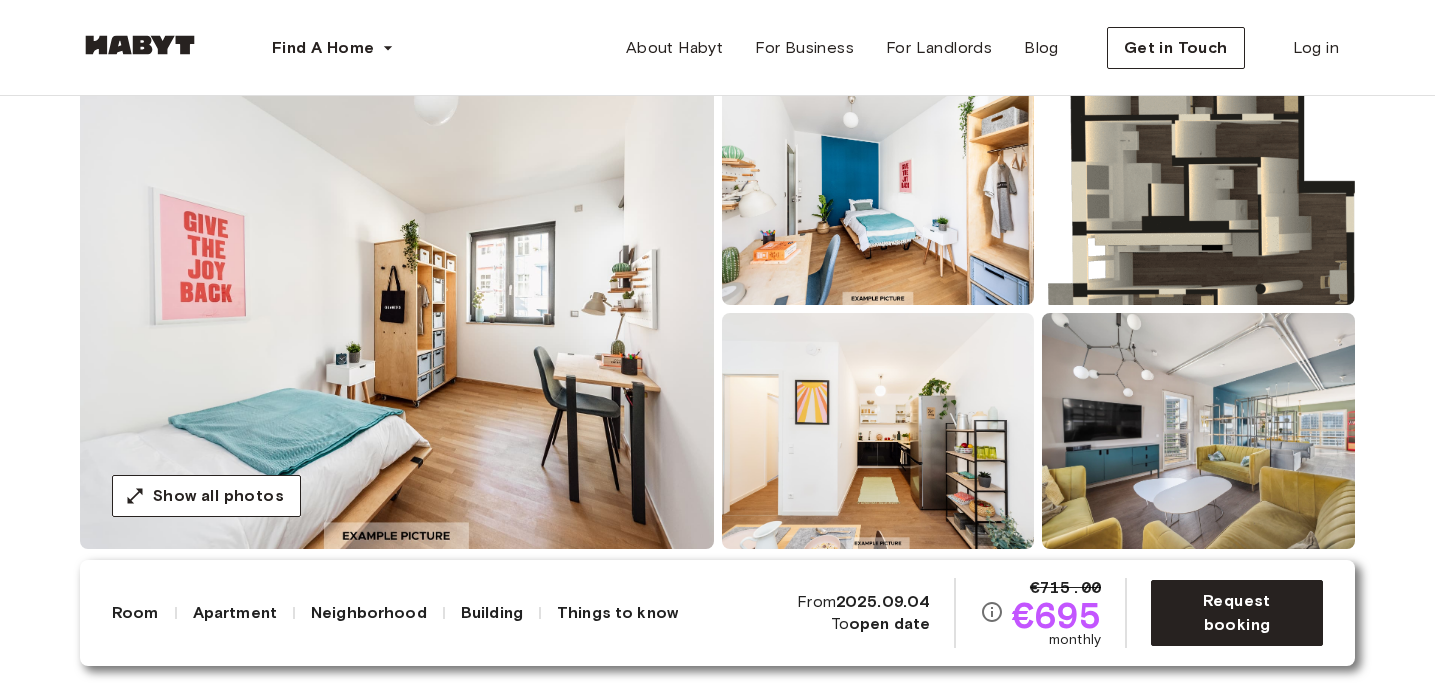 click at bounding box center [397, 309] 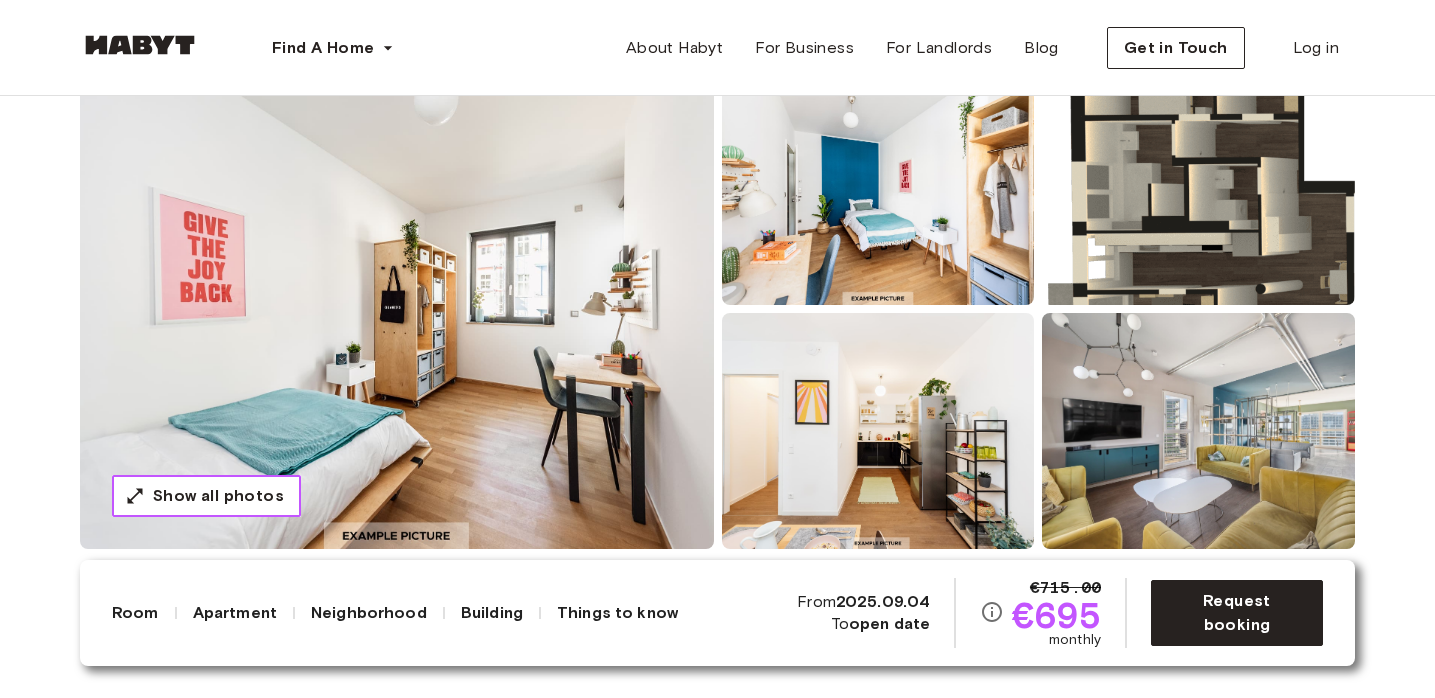 click on "Show all photos" at bounding box center [218, 496] 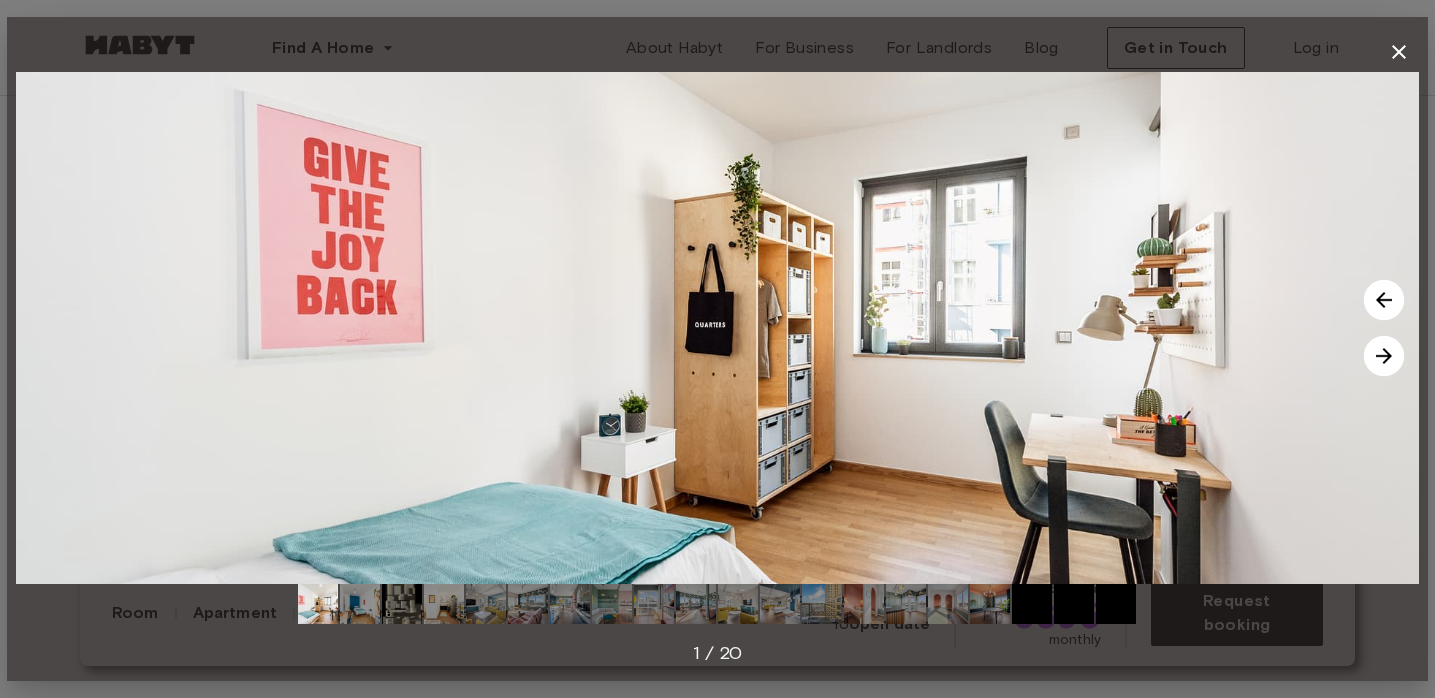 click at bounding box center [1384, 356] 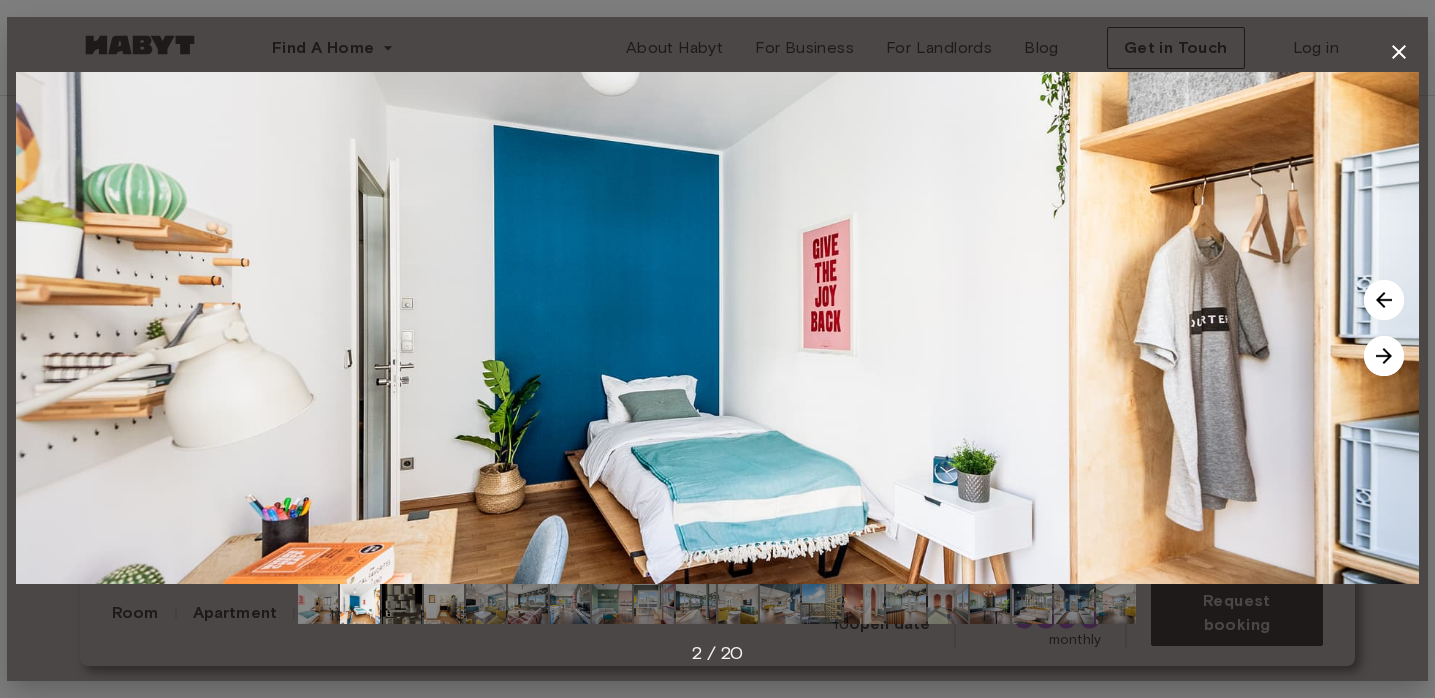 click at bounding box center [1384, 356] 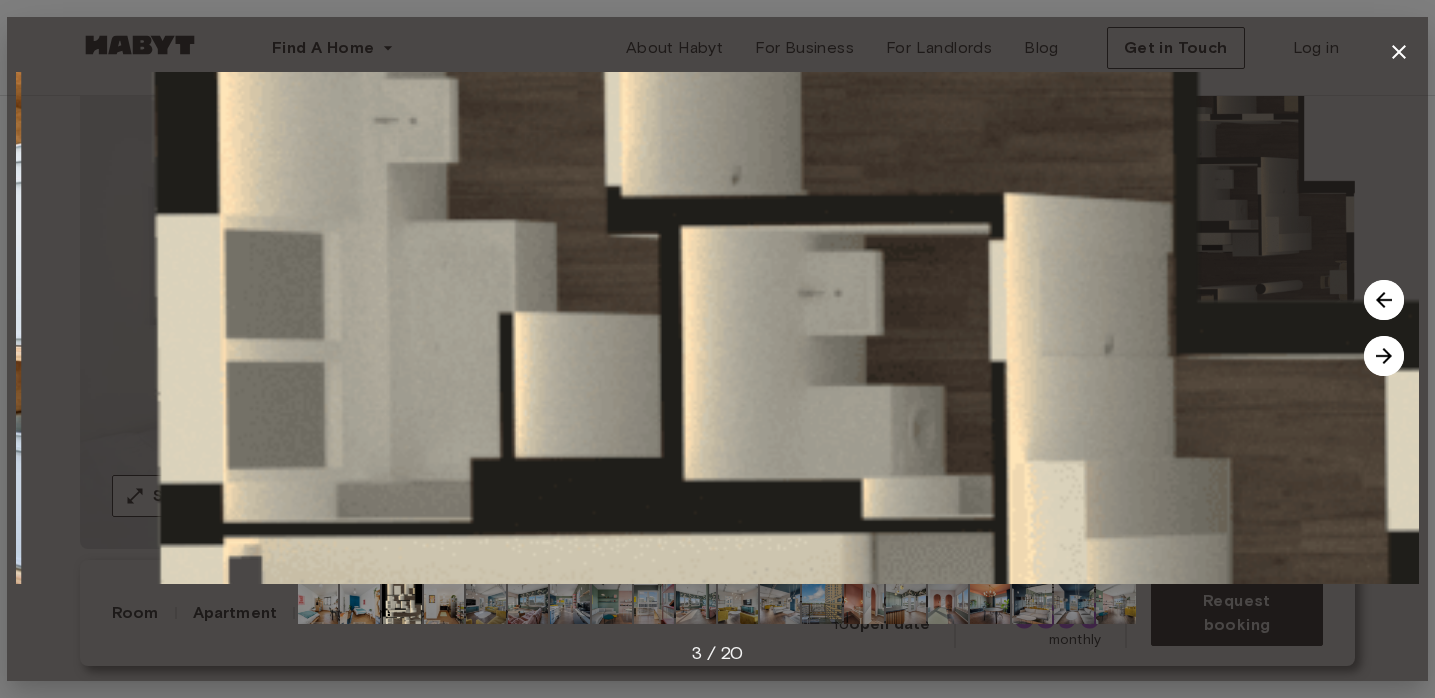 drag, startPoint x: 1152, startPoint y: 411, endPoint x: 1165, endPoint y: 269, distance: 142.59383 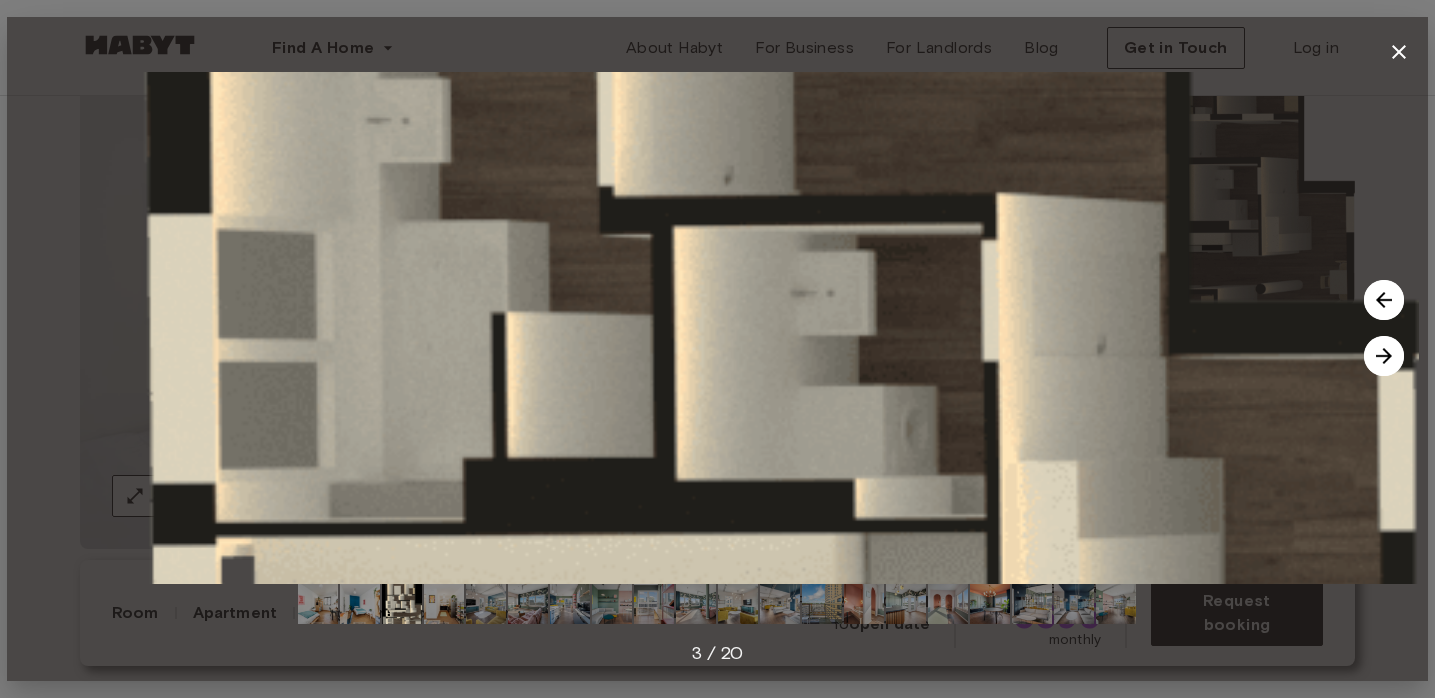 click 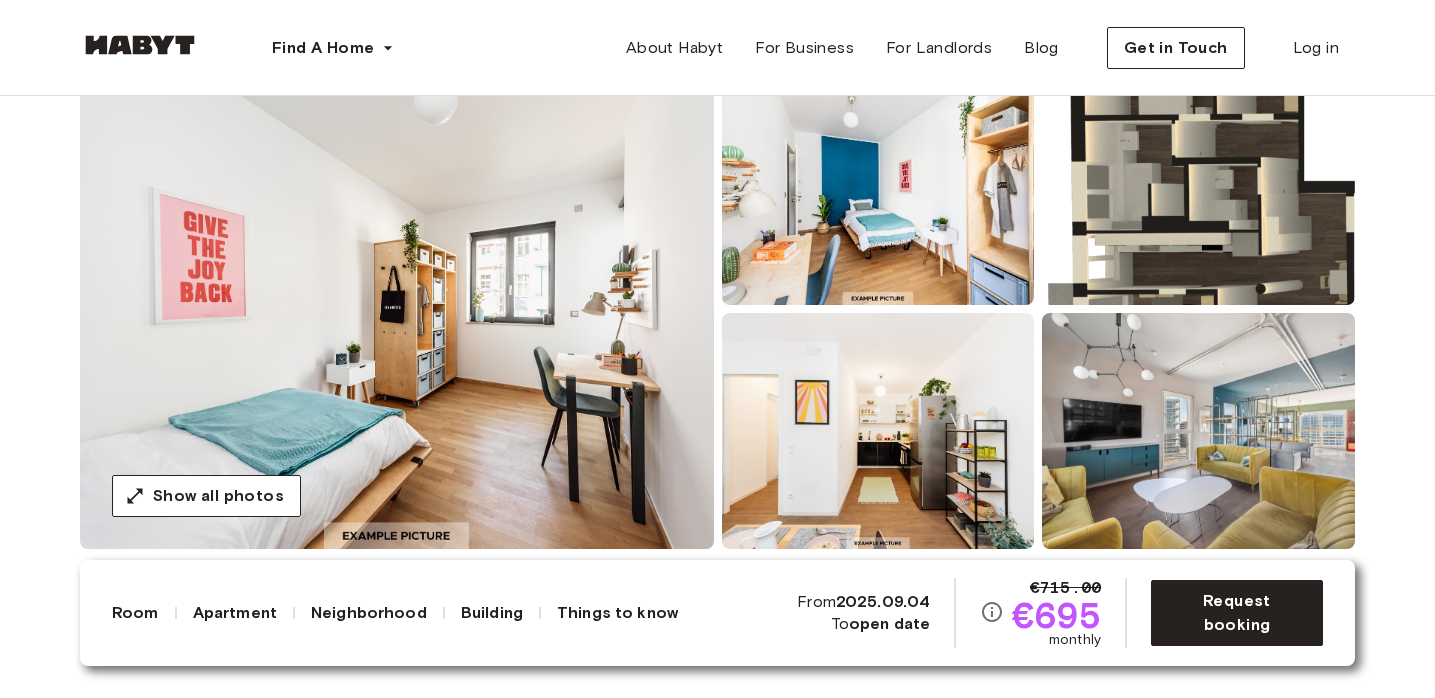 click at bounding box center (1198, 431) 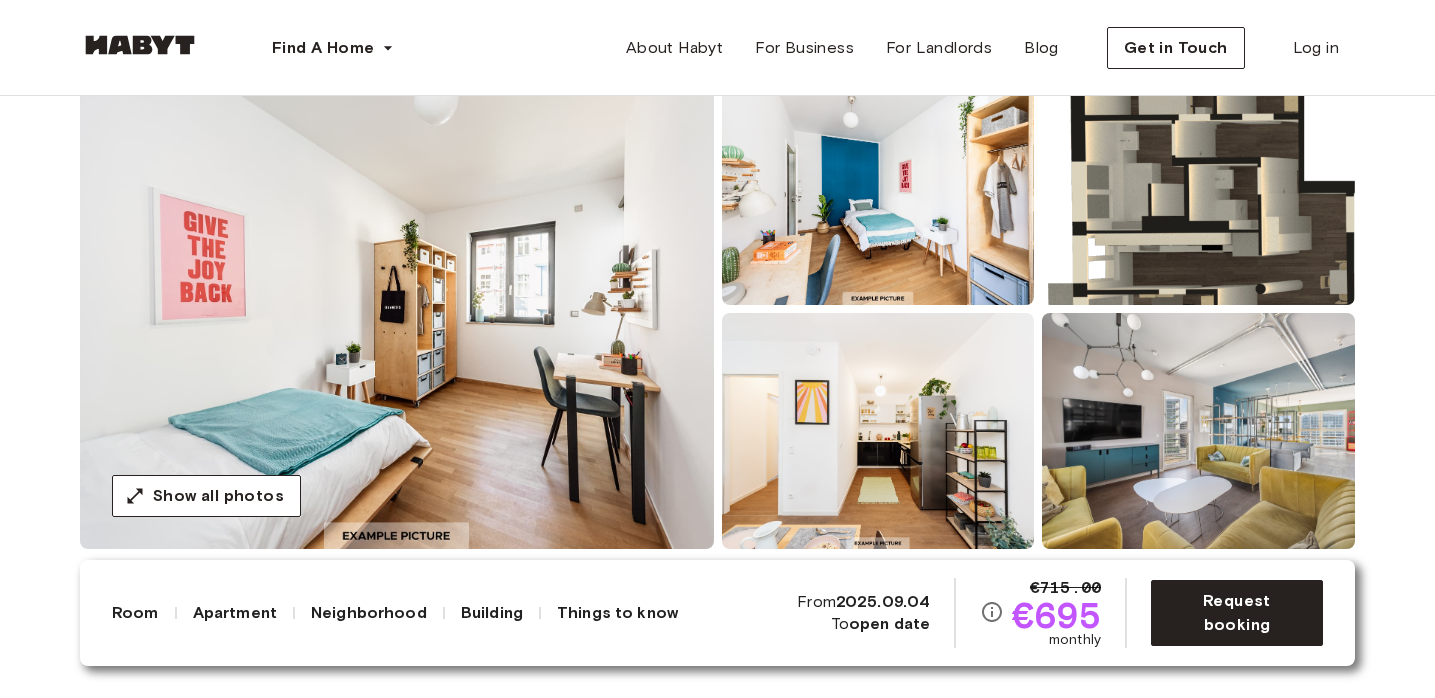 click at bounding box center [878, 431] 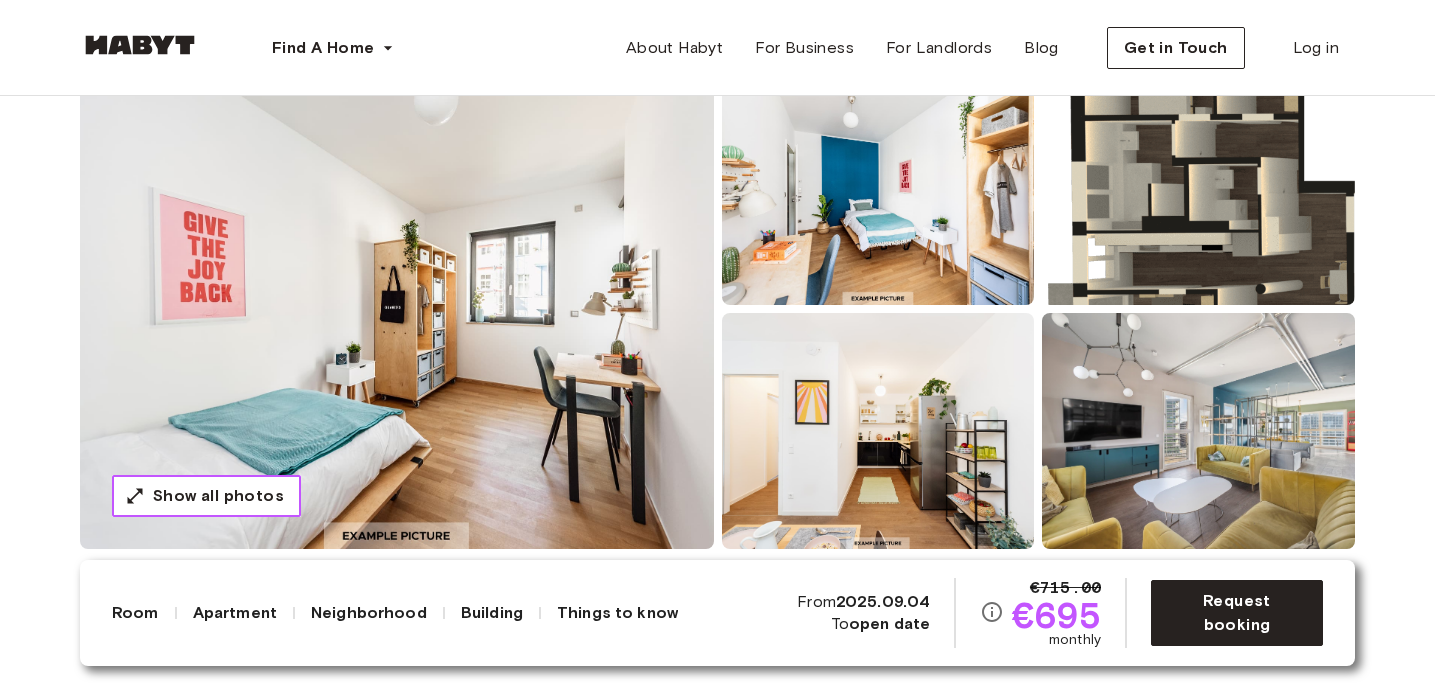 click on "Show all photos" at bounding box center (218, 496) 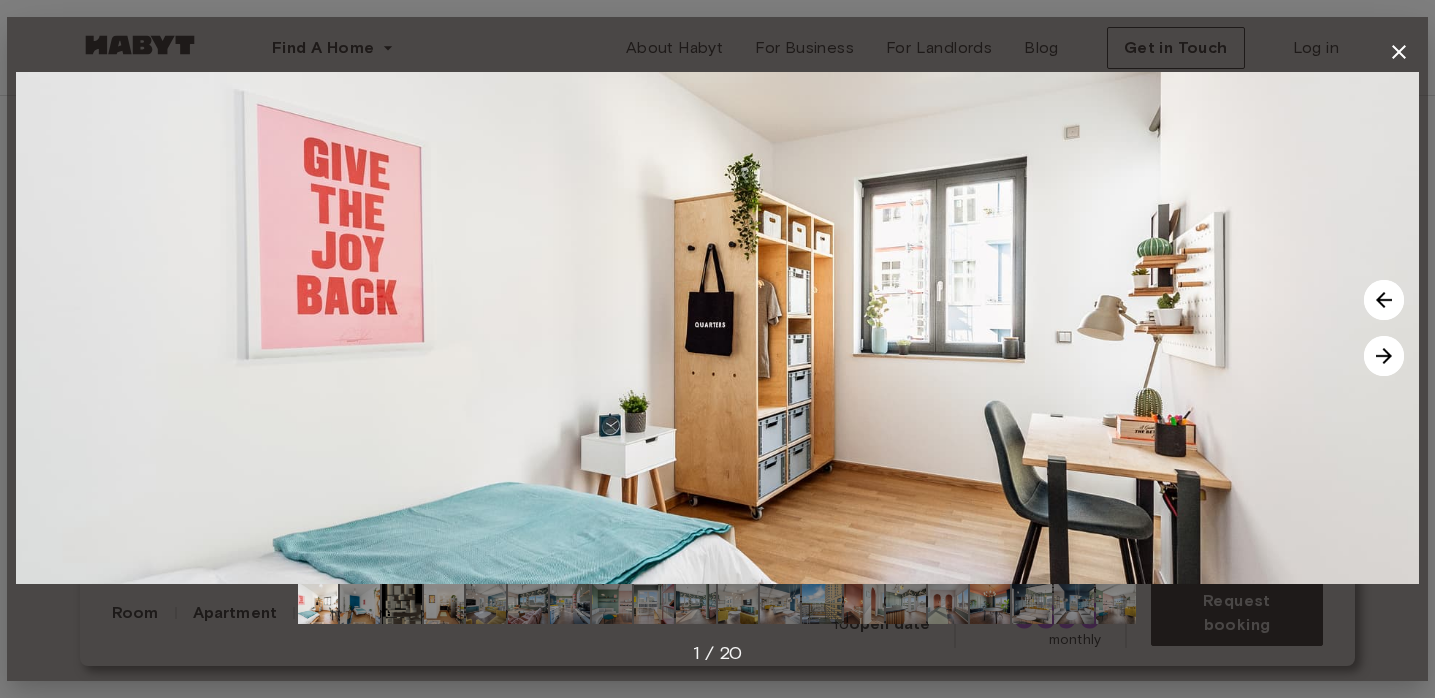 click at bounding box center (1384, 356) 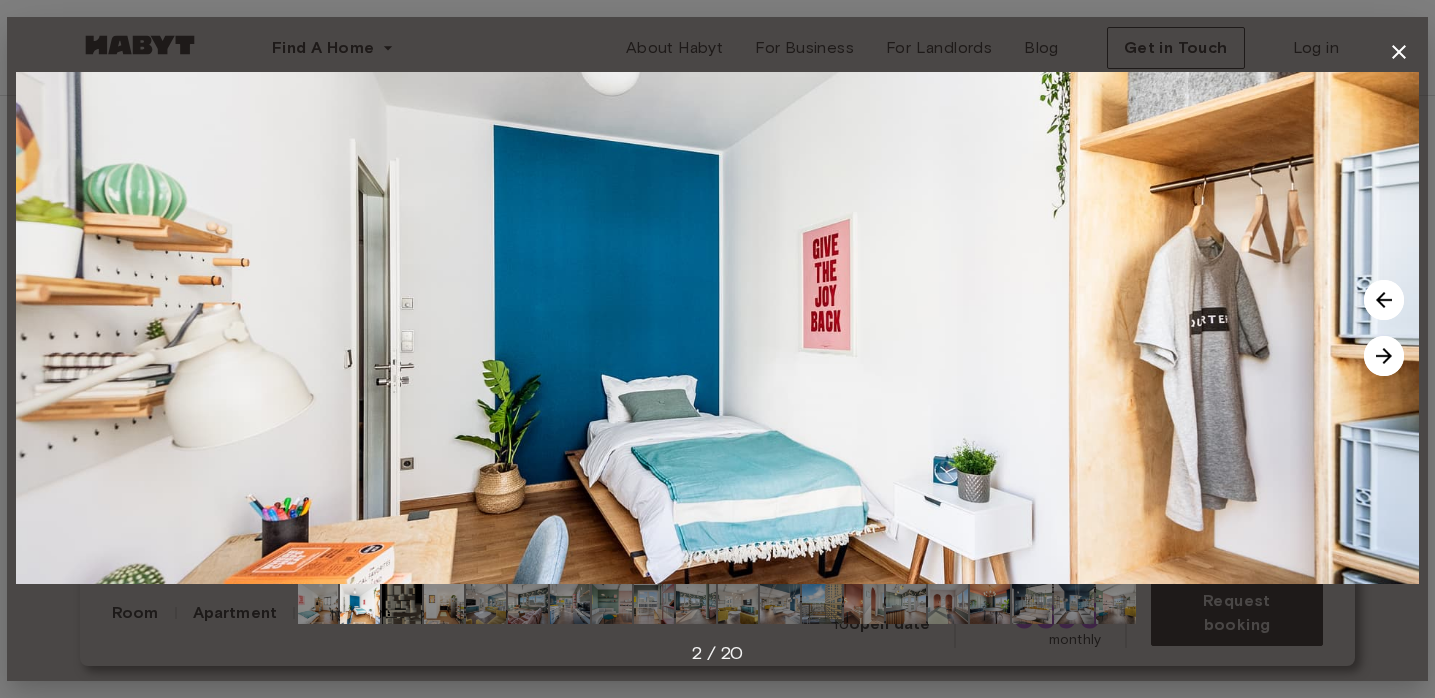 click at bounding box center [1384, 356] 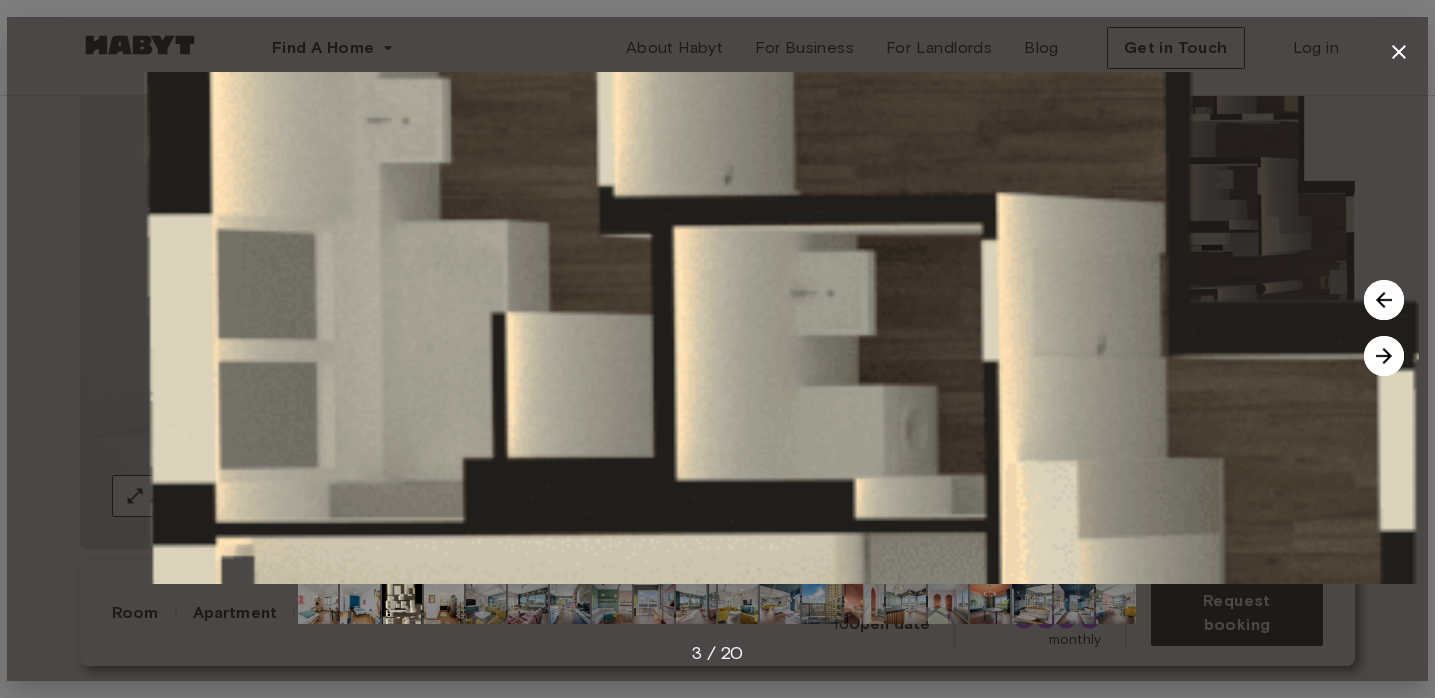 click at bounding box center [1384, 356] 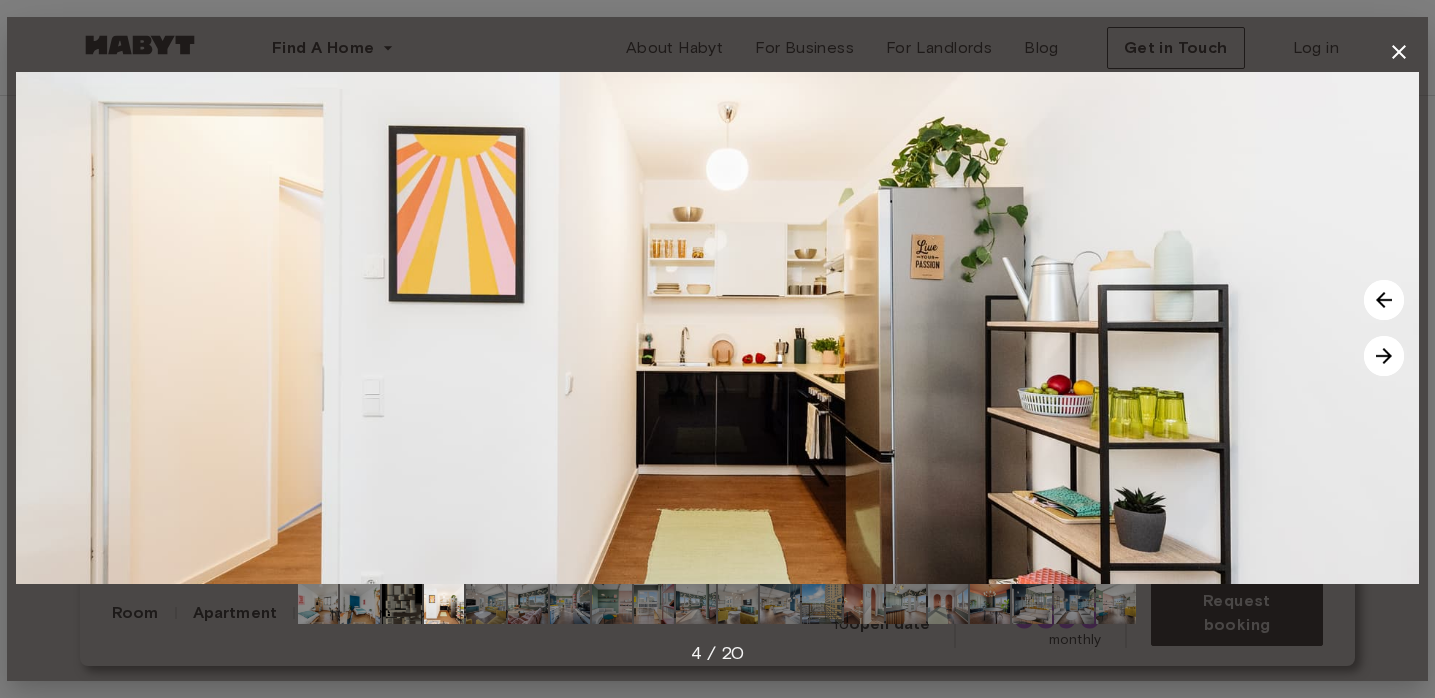 click at bounding box center (1384, 356) 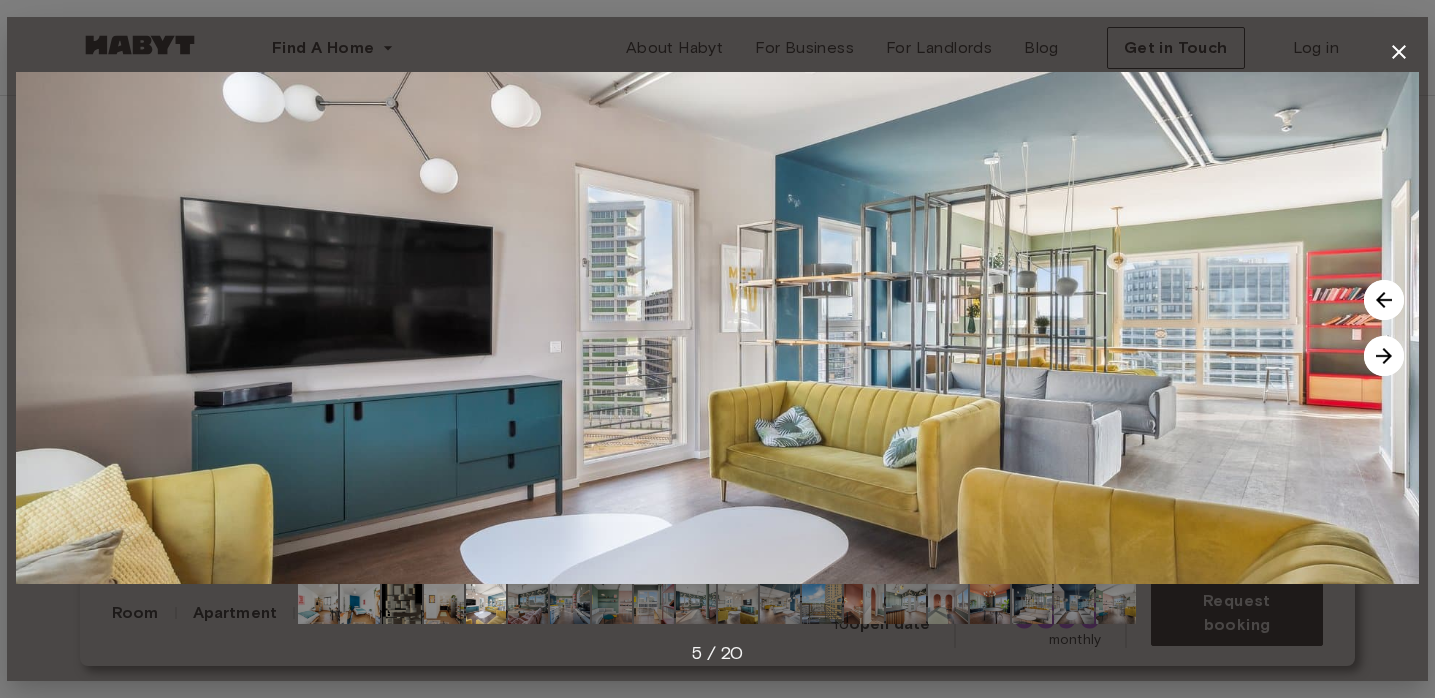 click at bounding box center (1384, 300) 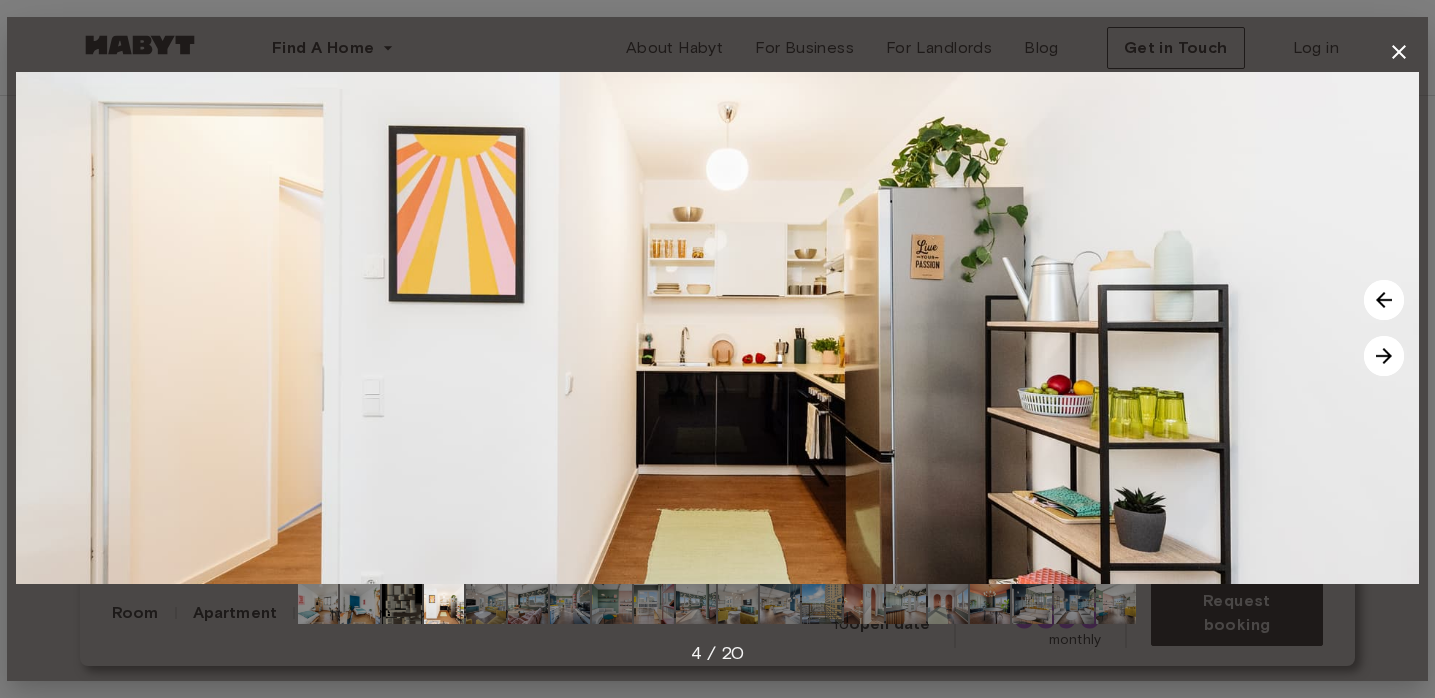click 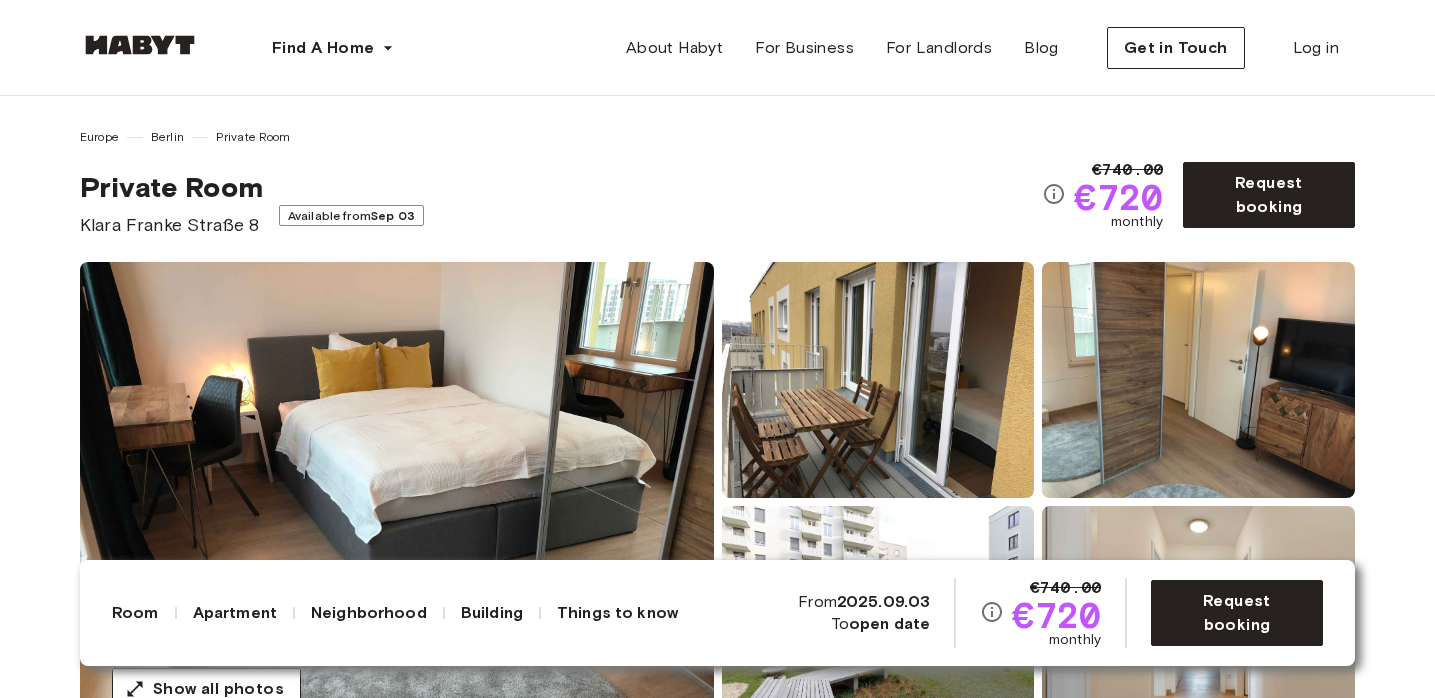 scroll, scrollTop: 0, scrollLeft: 0, axis: both 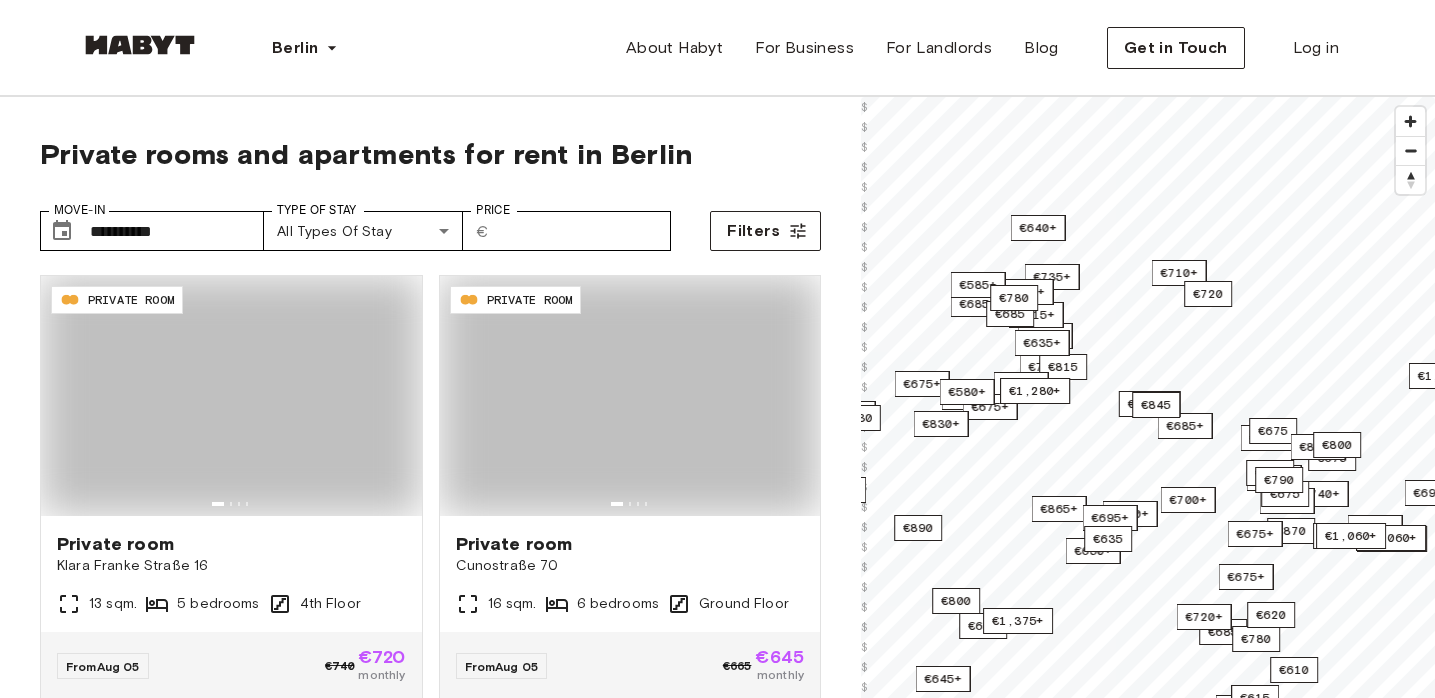 type on "**********" 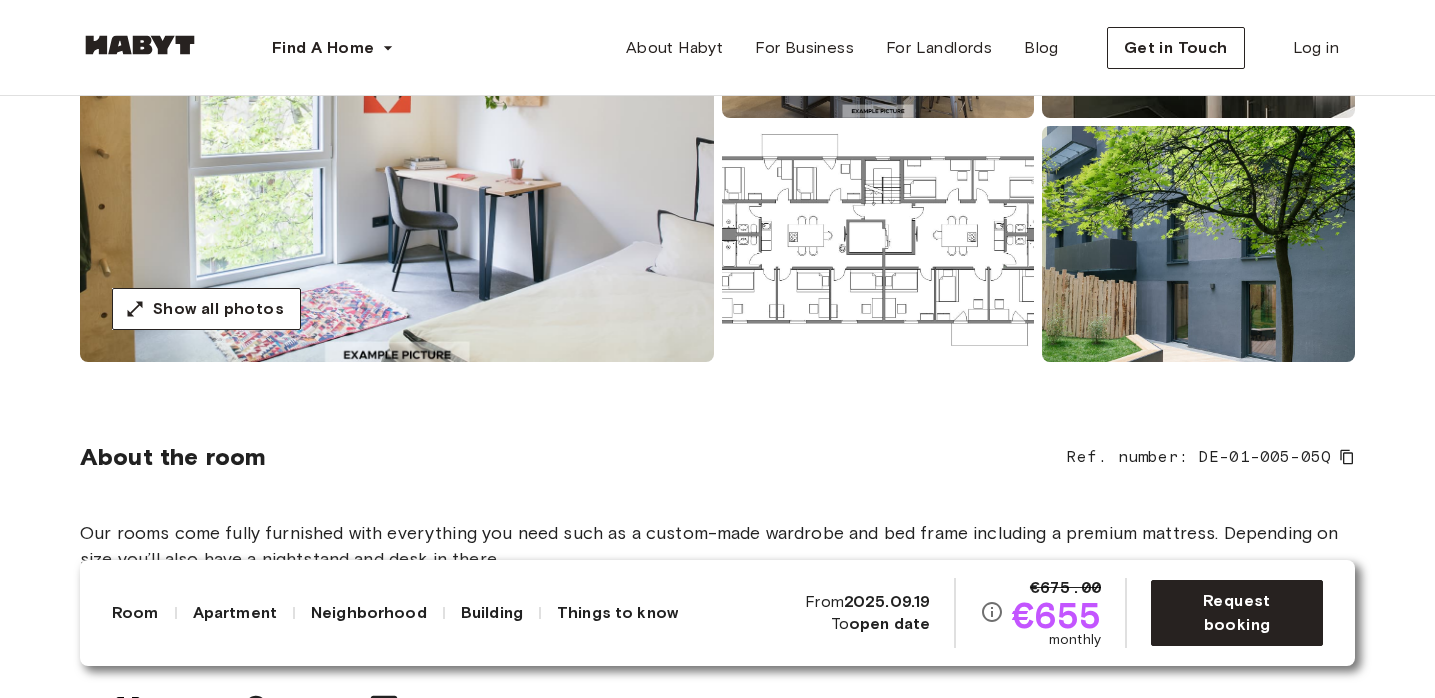 scroll, scrollTop: 463, scrollLeft: 0, axis: vertical 